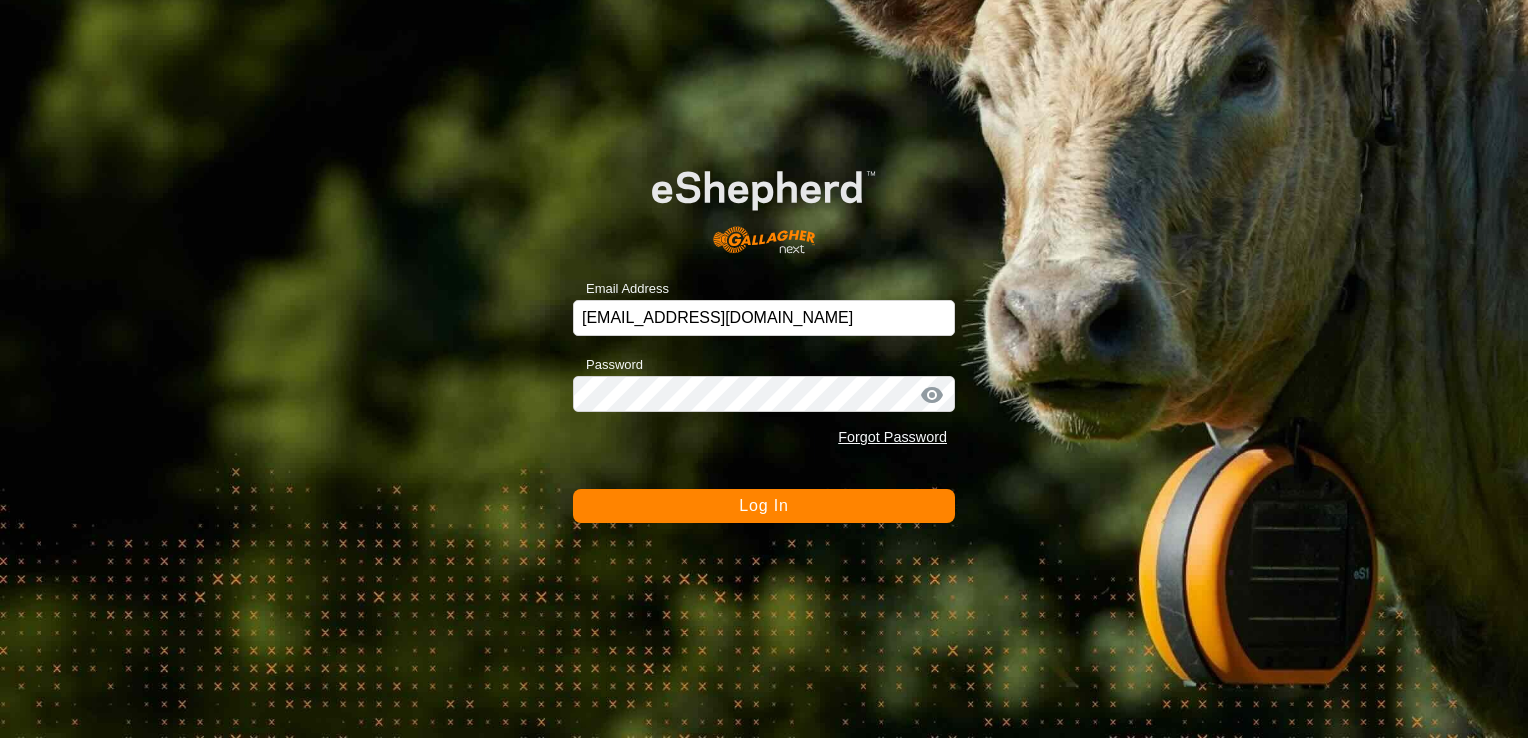 scroll, scrollTop: 0, scrollLeft: 0, axis: both 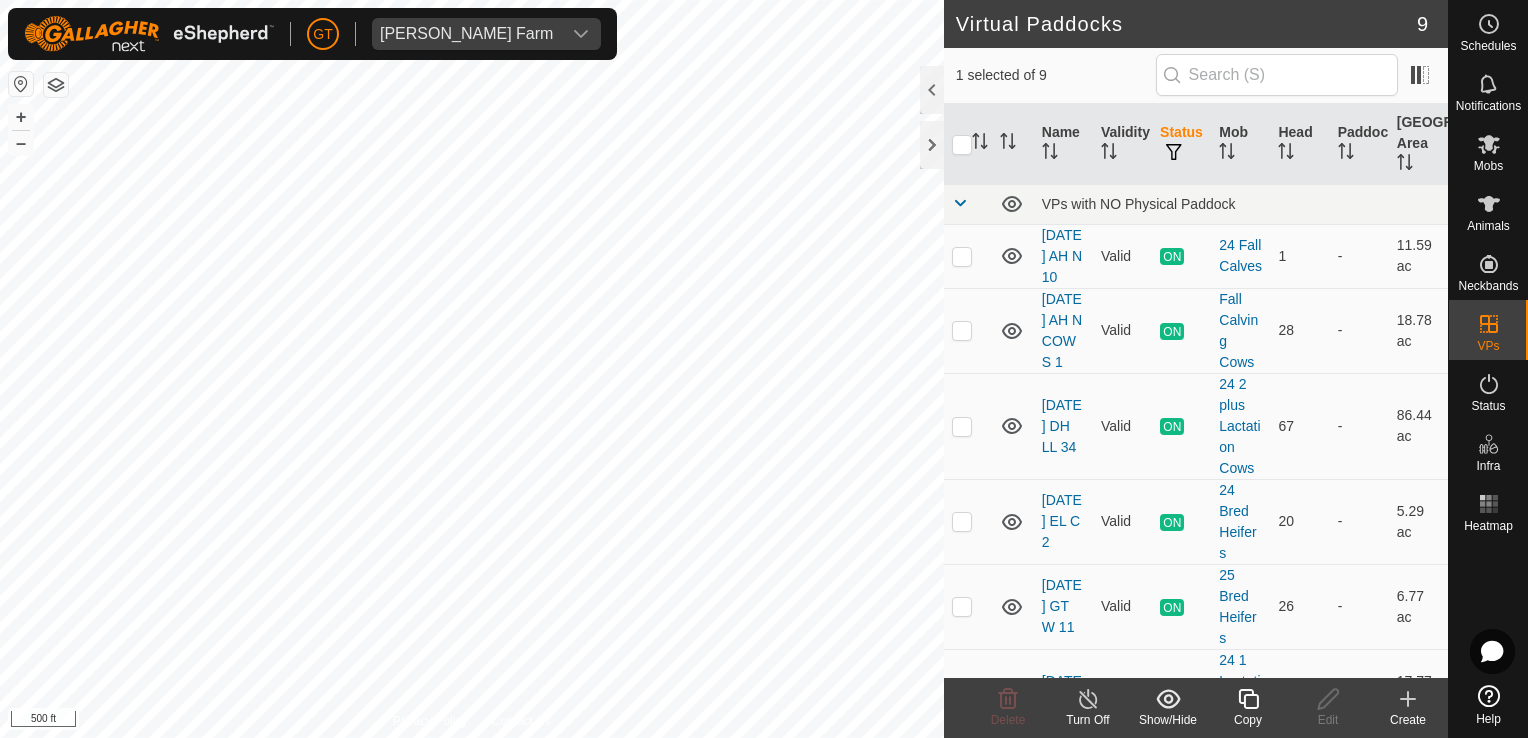 click 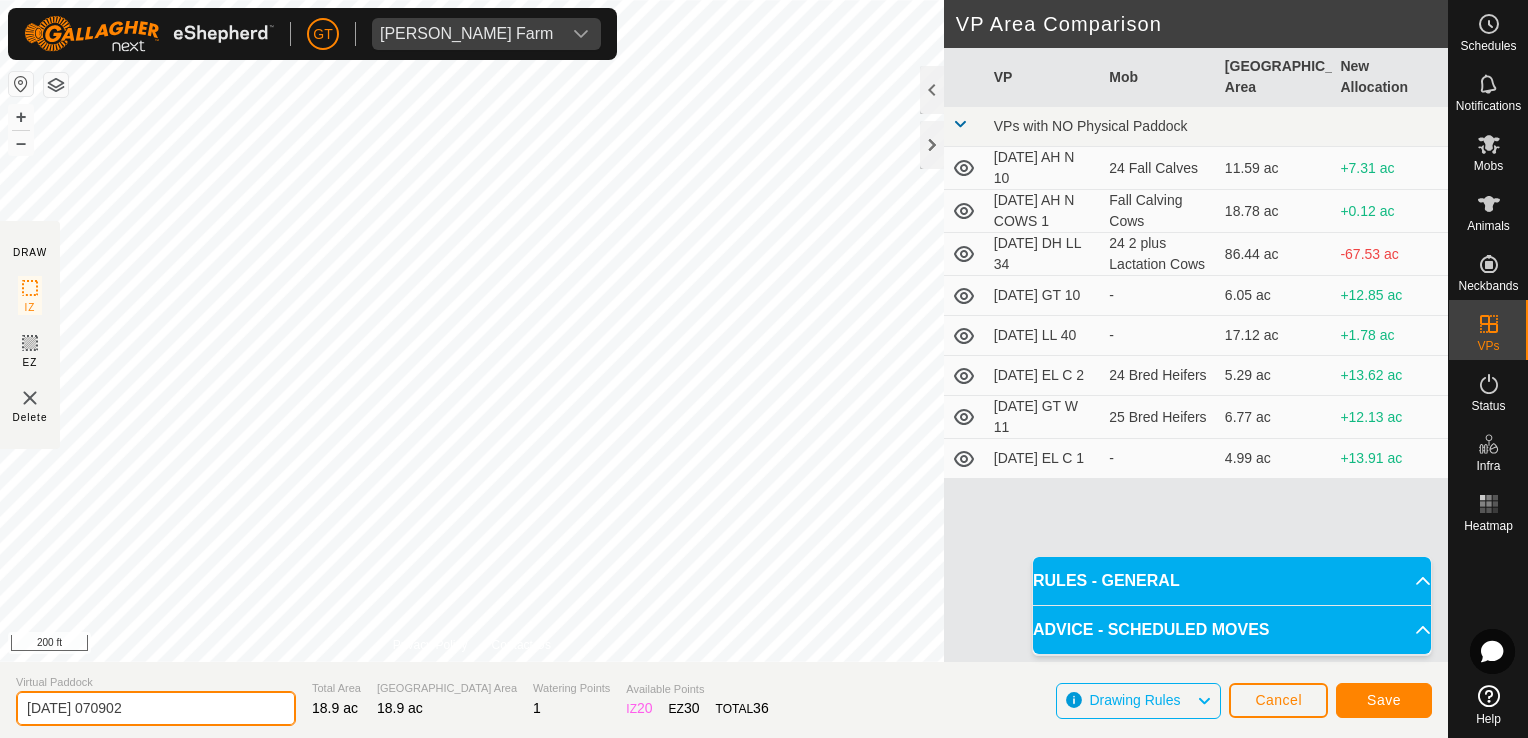click on "[DATE] 070902" 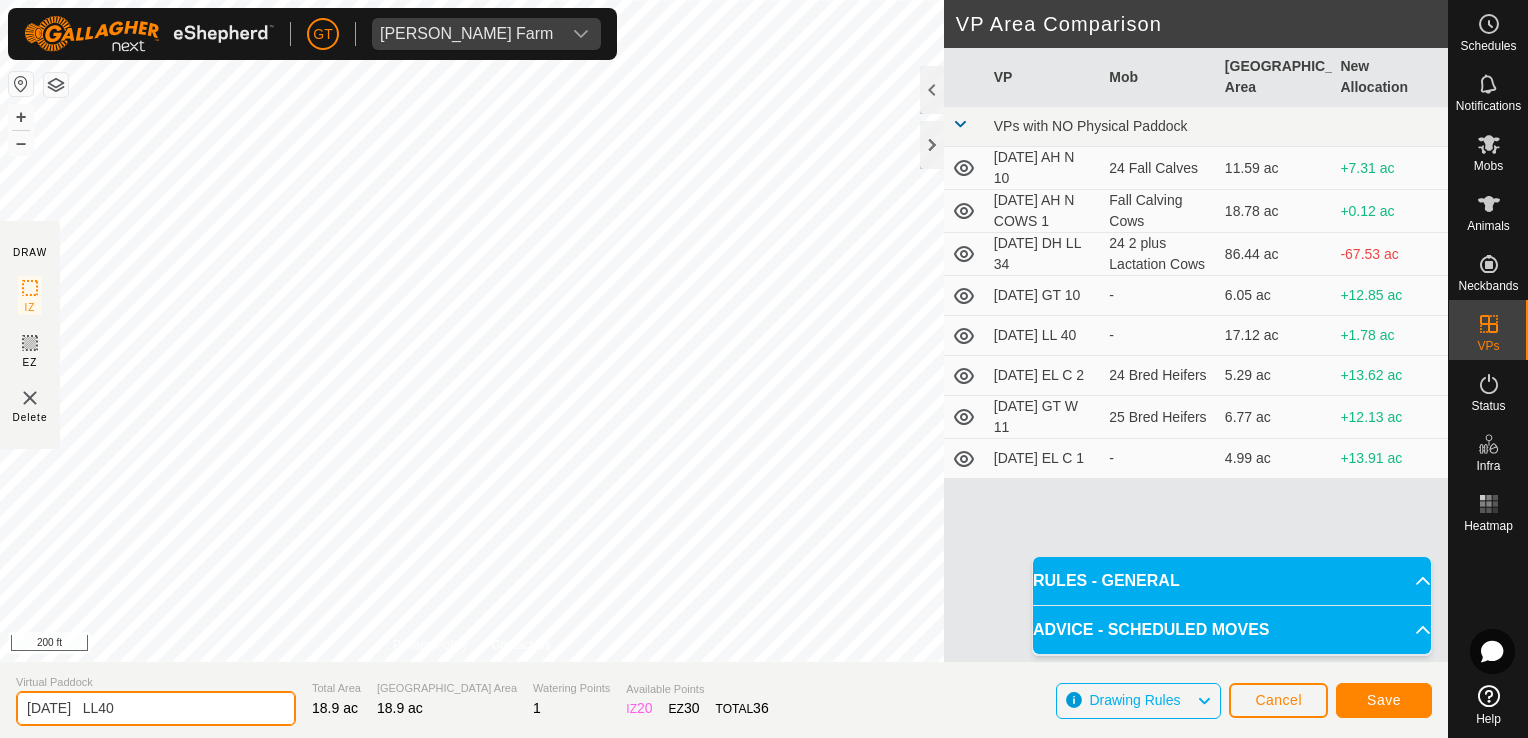 type on "[DATE]   LL40" 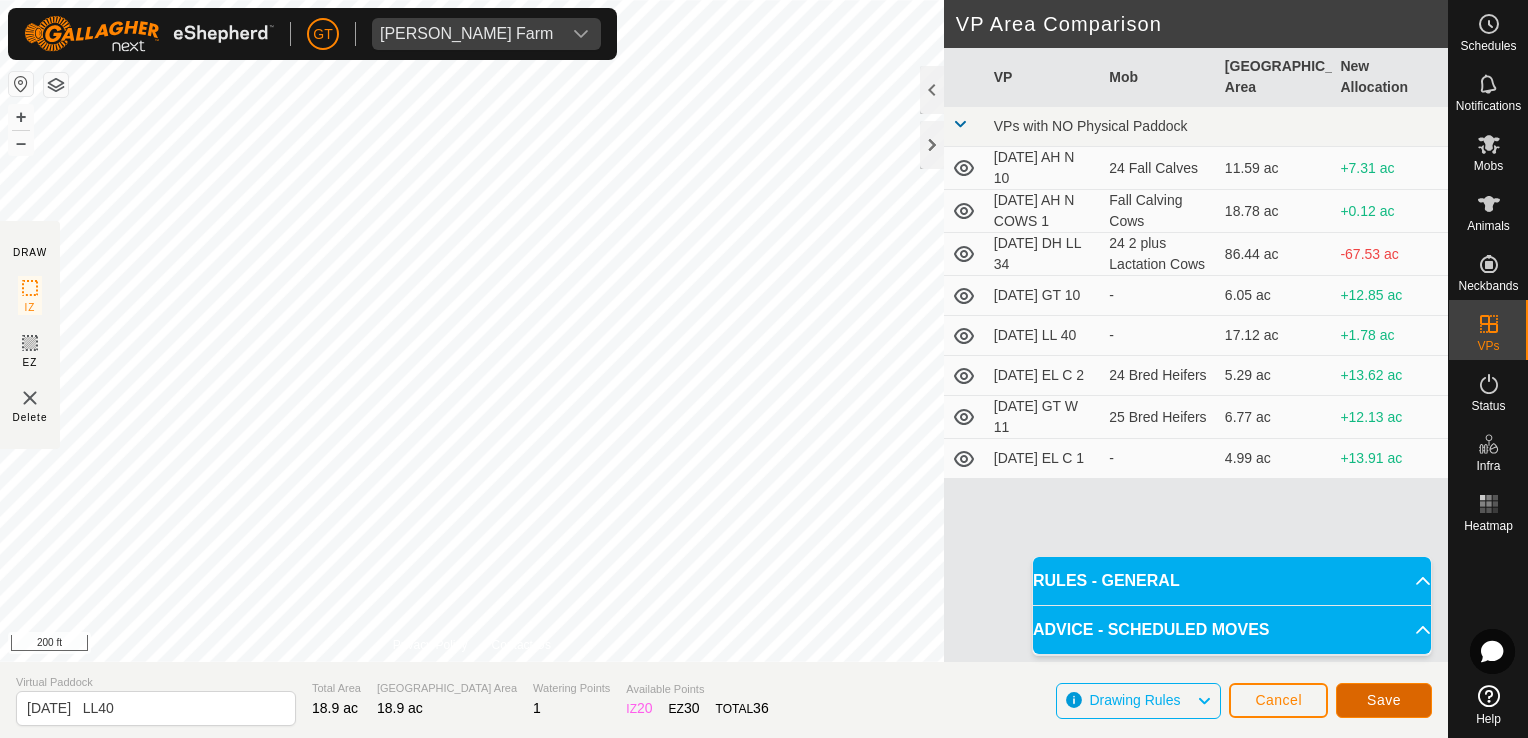 click on "Save" 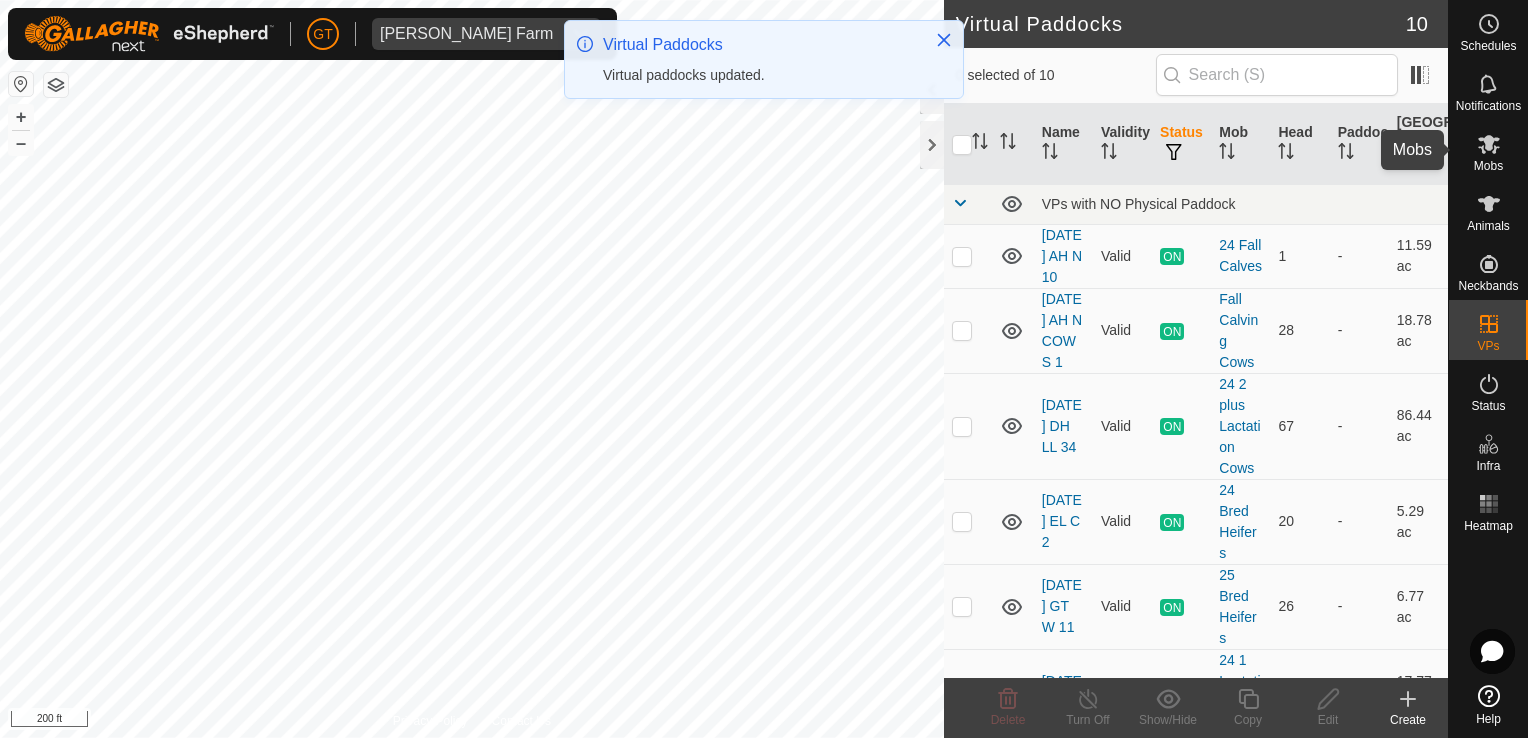 click 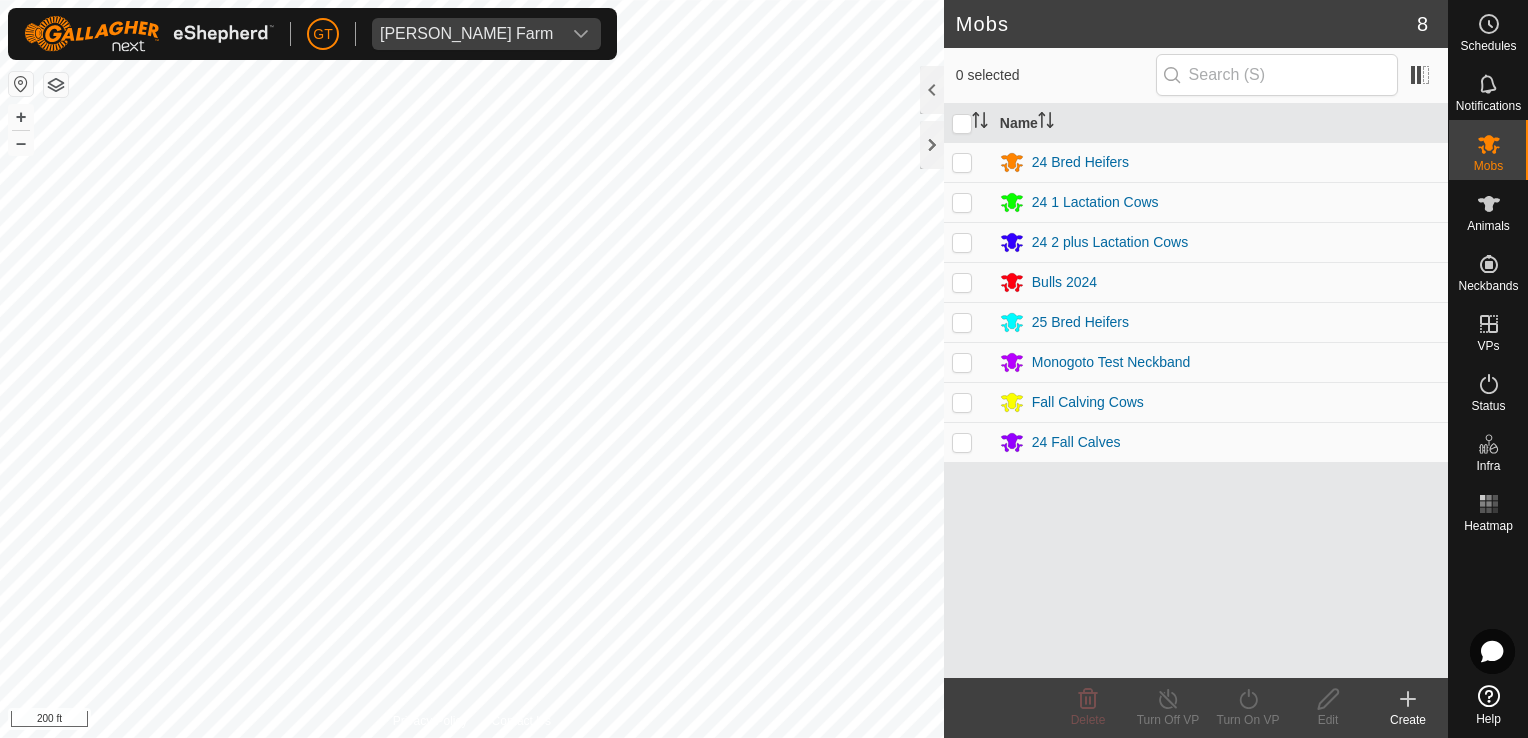 click at bounding box center [968, 202] 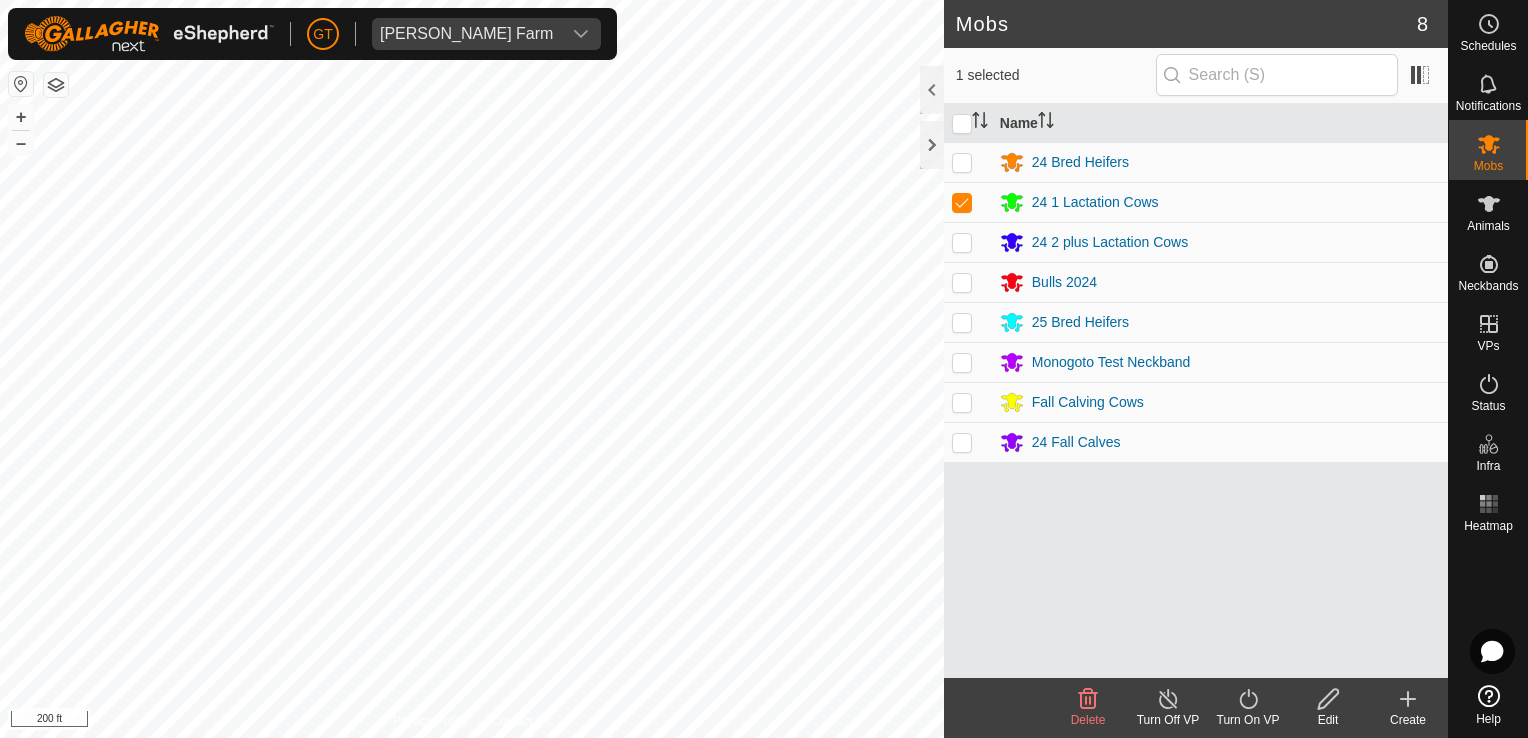 click 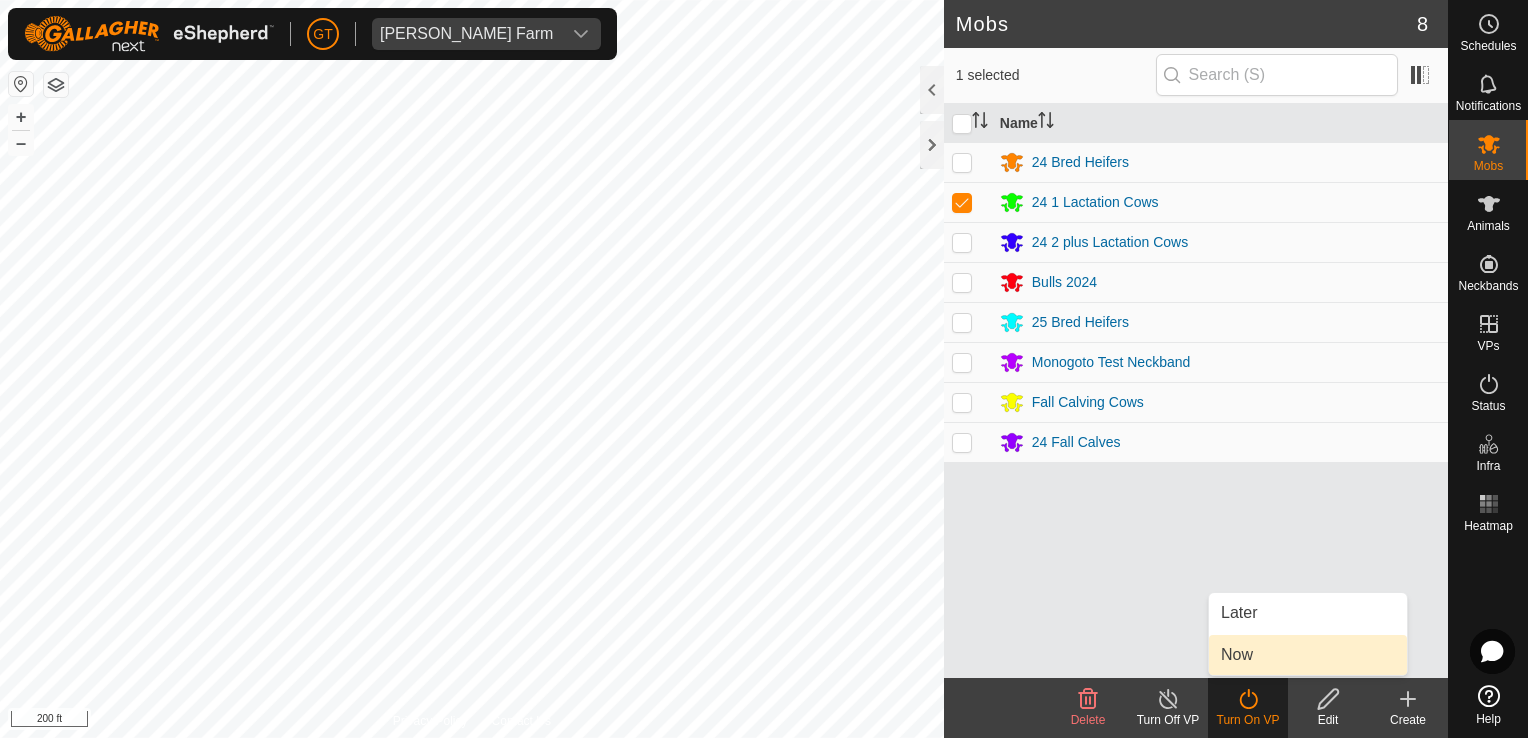 click on "Now" at bounding box center (1308, 655) 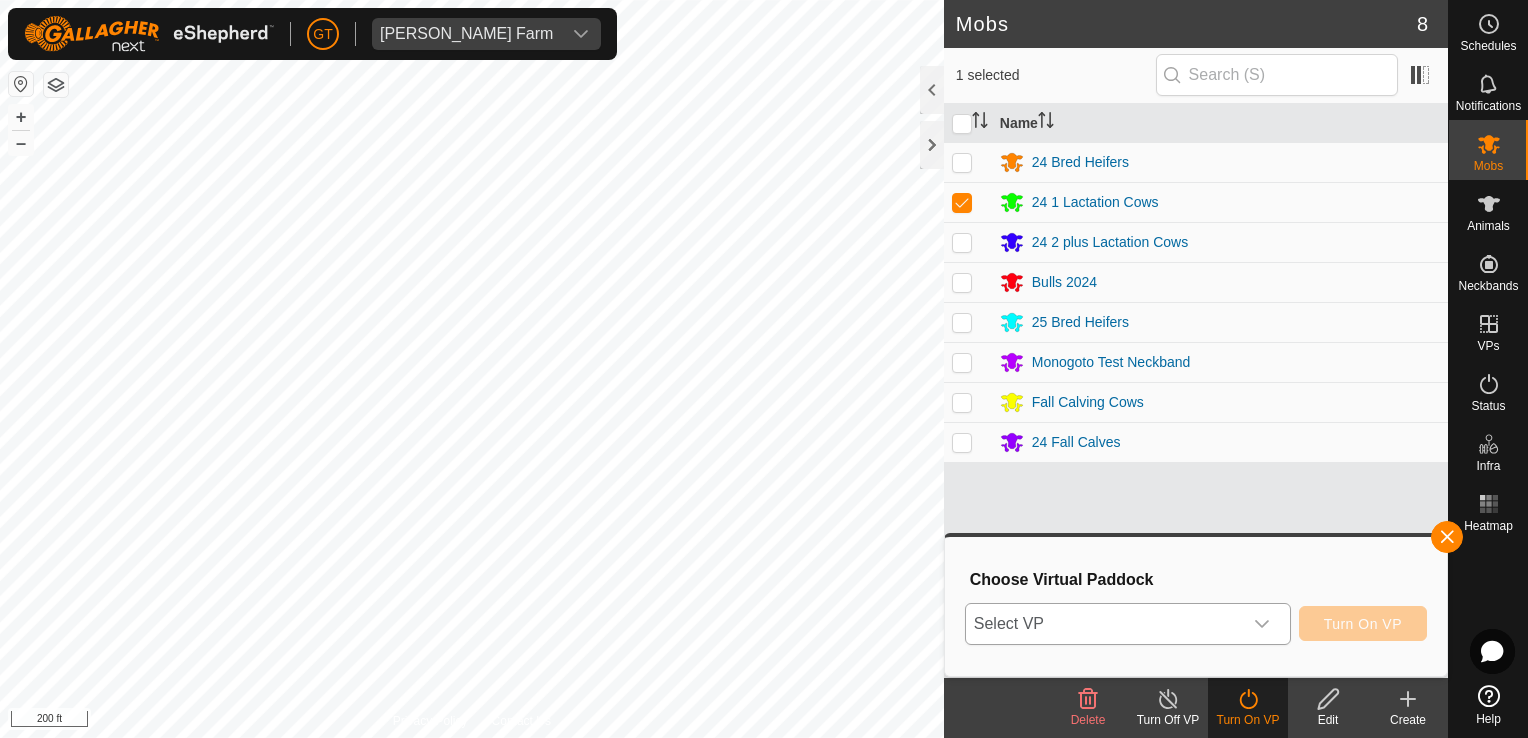 click 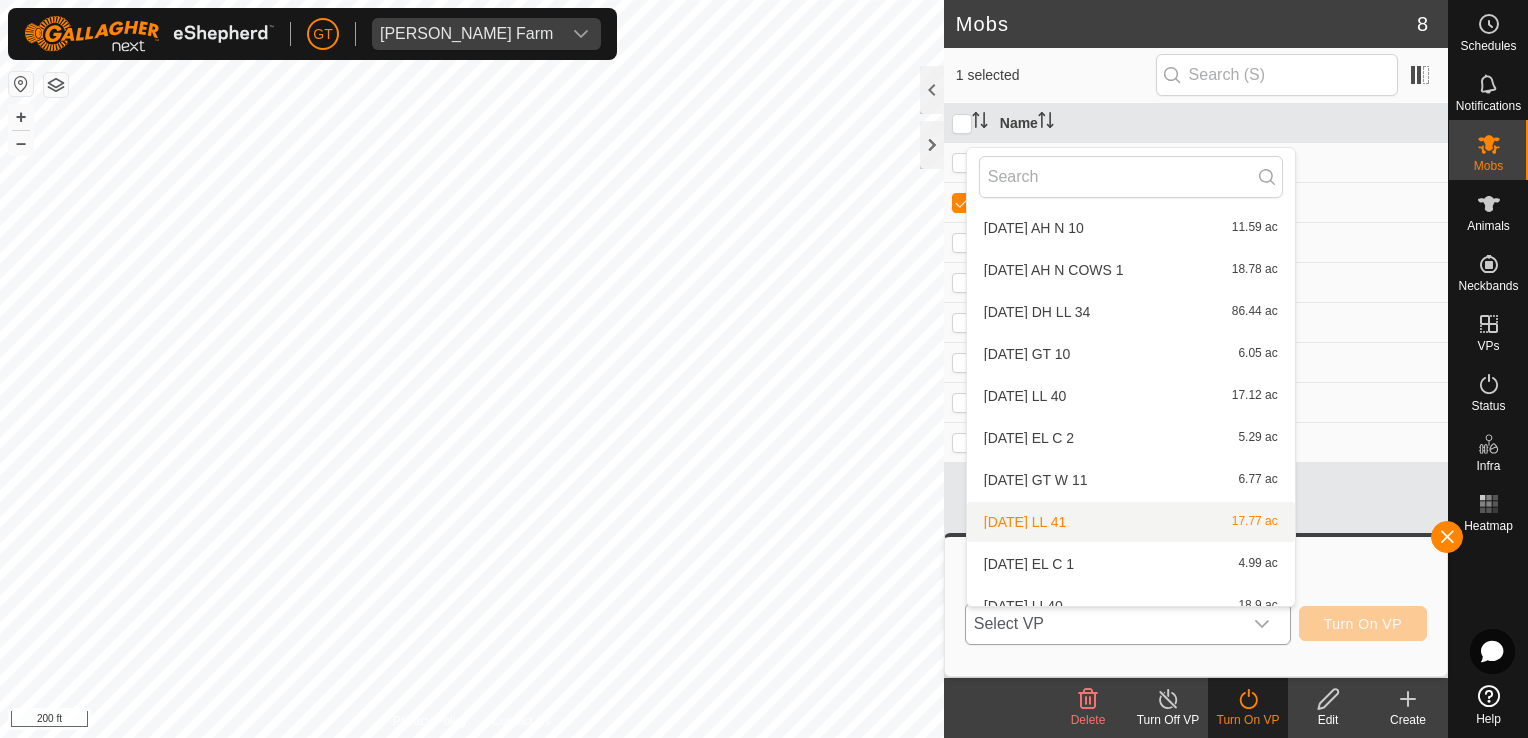scroll, scrollTop: 64, scrollLeft: 0, axis: vertical 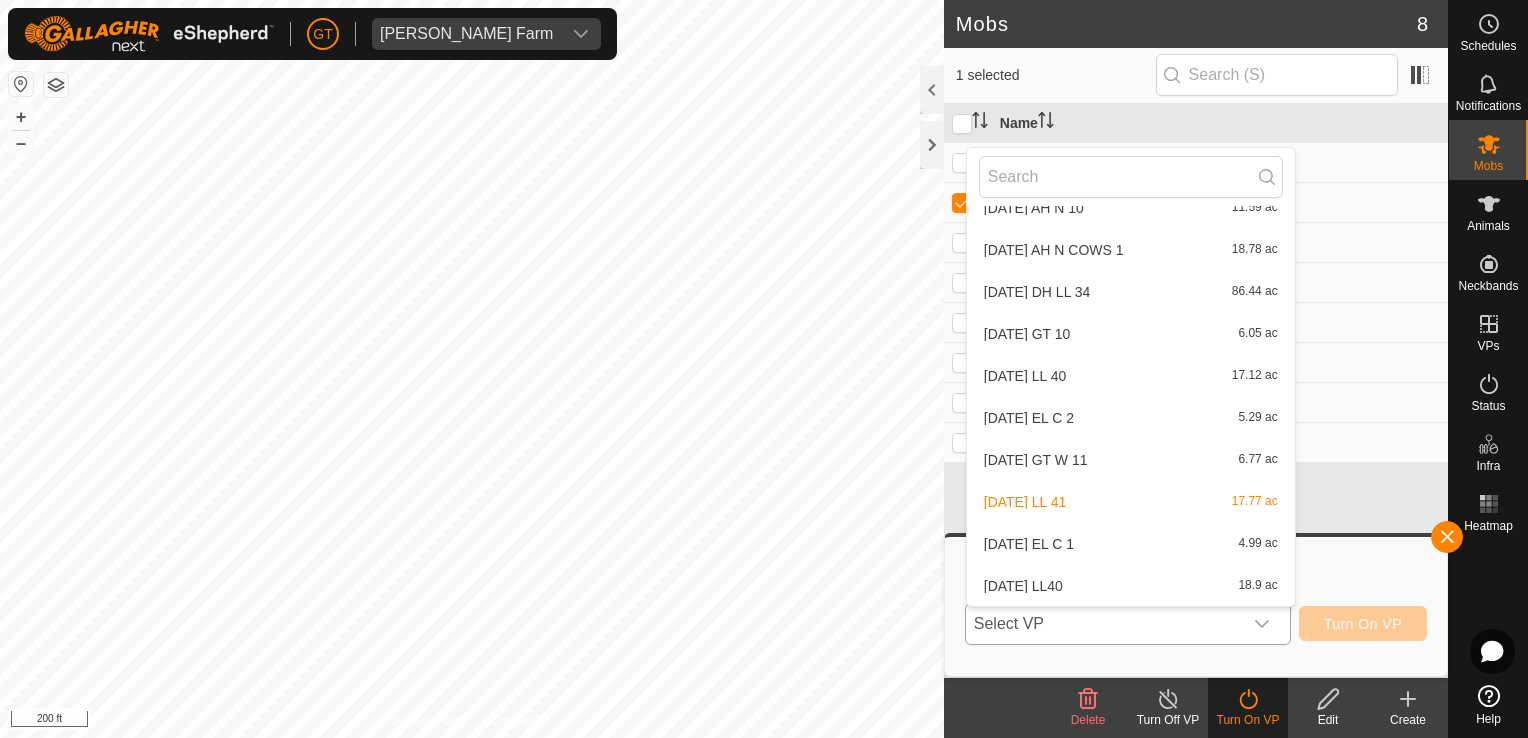 click on "[DATE]   LL40  18.9 ac" at bounding box center (1131, 586) 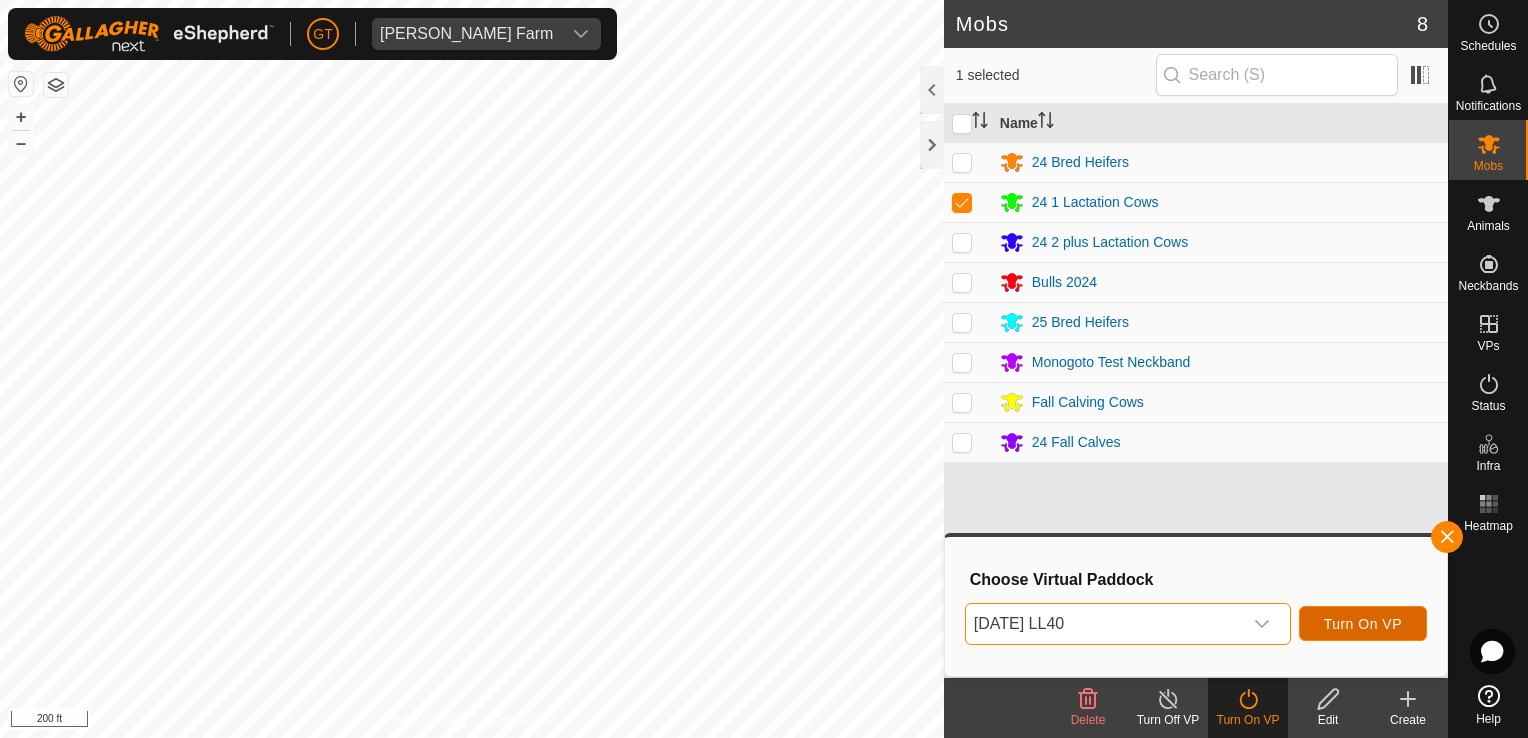 click on "Turn On VP" at bounding box center (1363, 623) 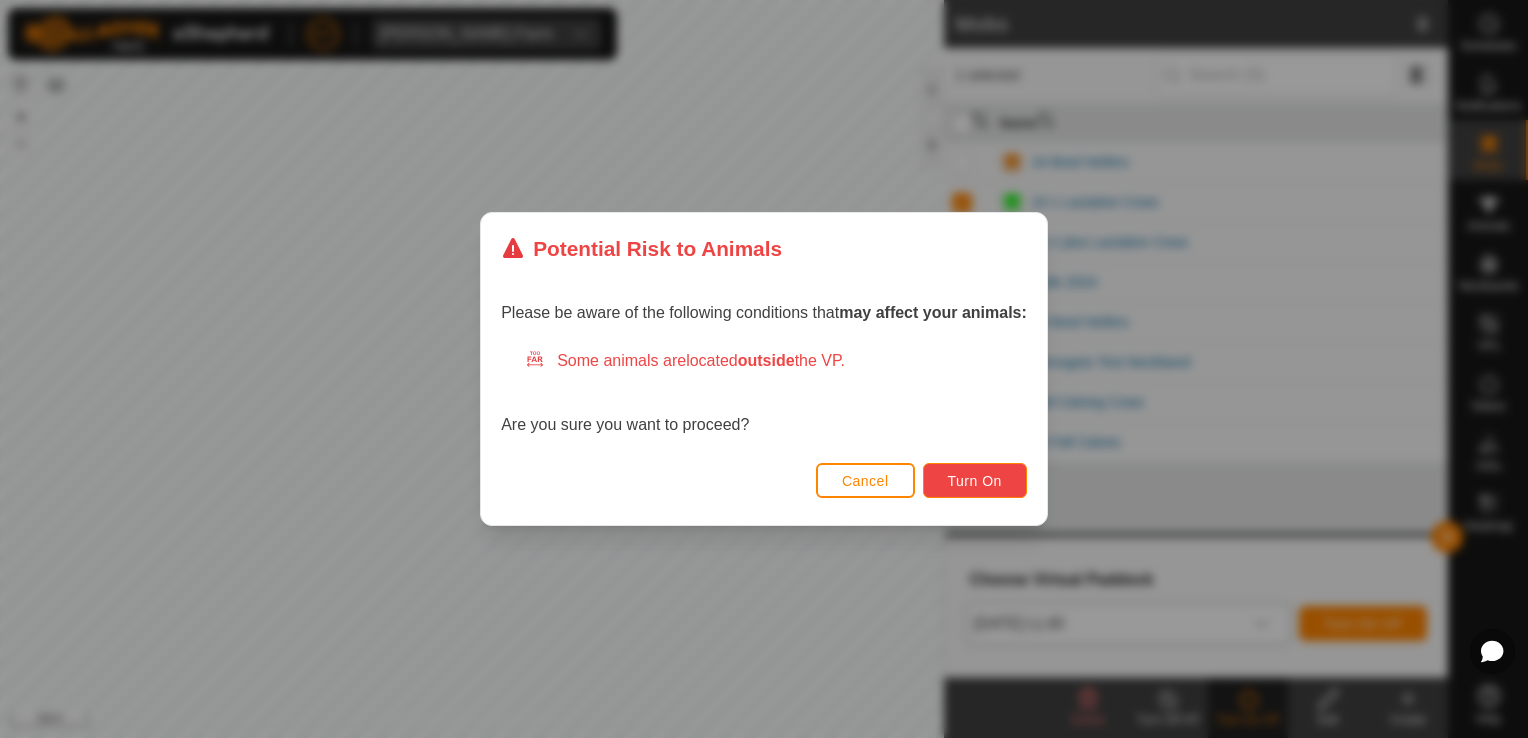 click on "Turn On" at bounding box center [975, 480] 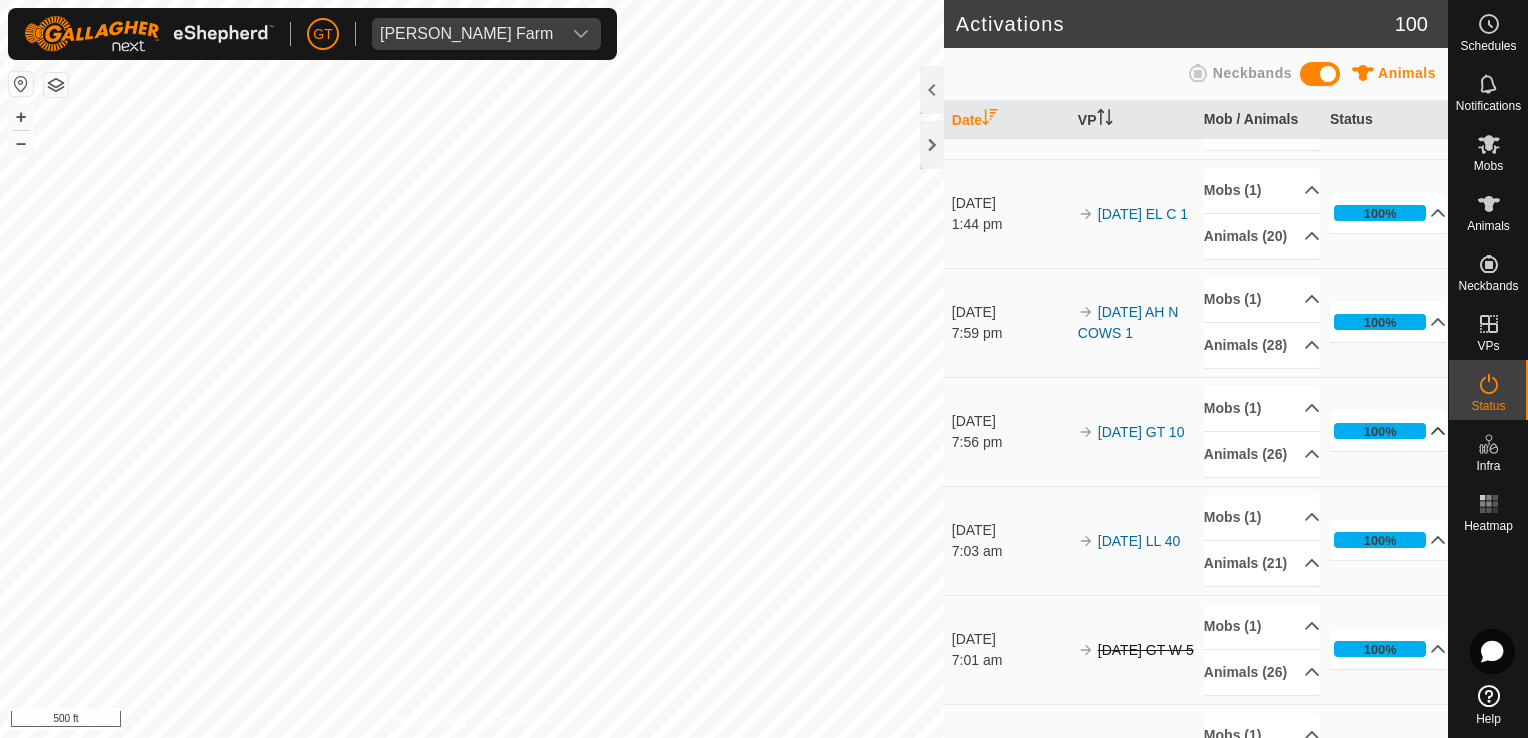 scroll, scrollTop: 700, scrollLeft: 0, axis: vertical 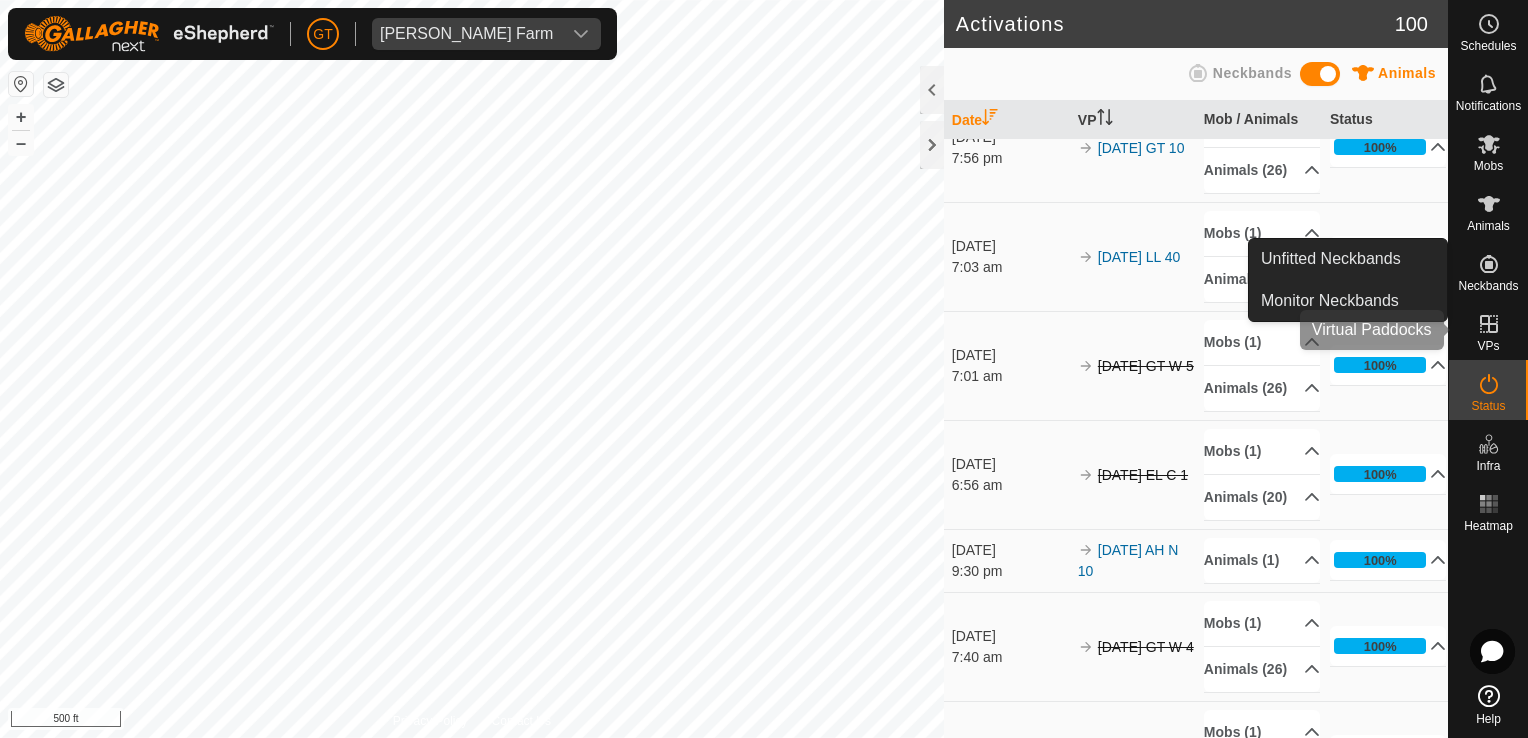 click 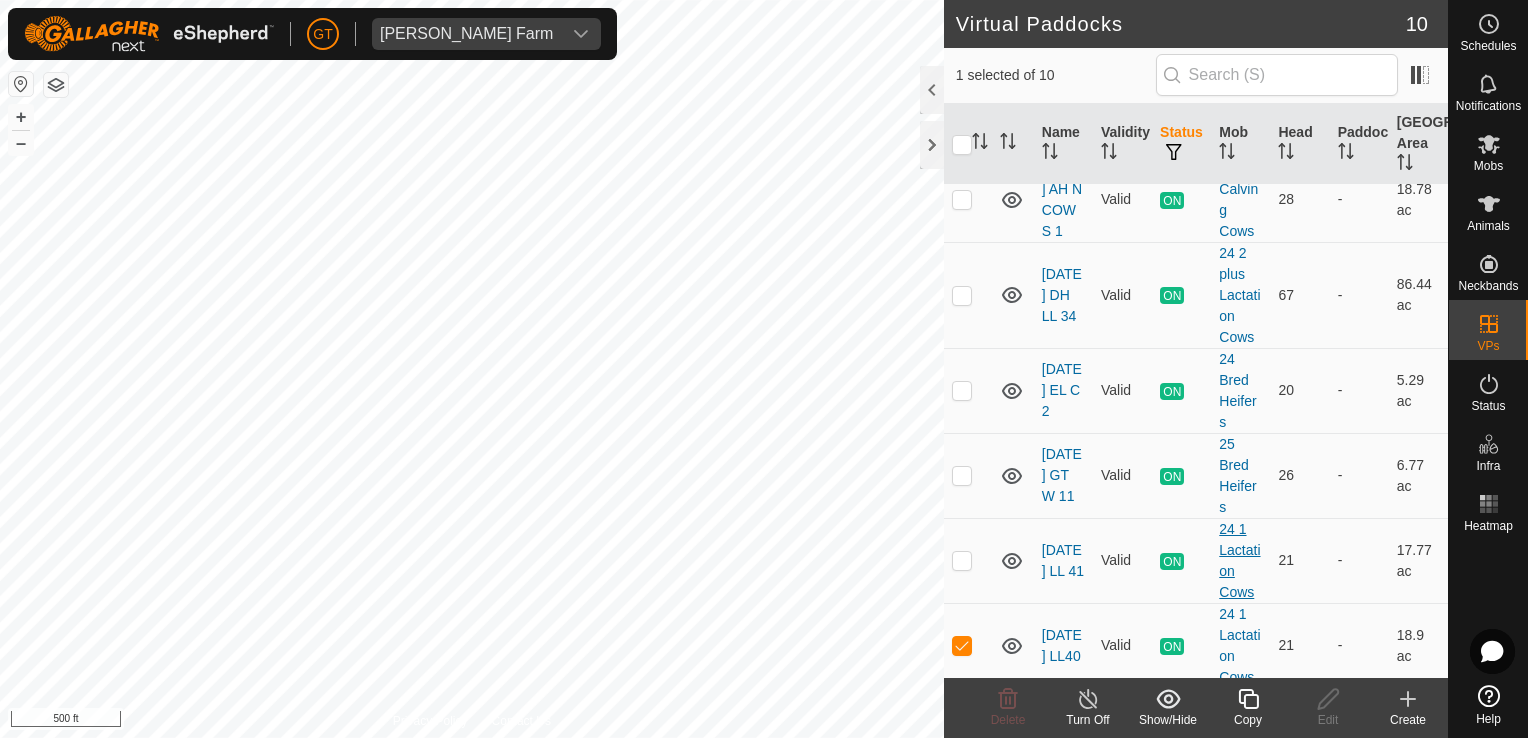 scroll, scrollTop: 372, scrollLeft: 0, axis: vertical 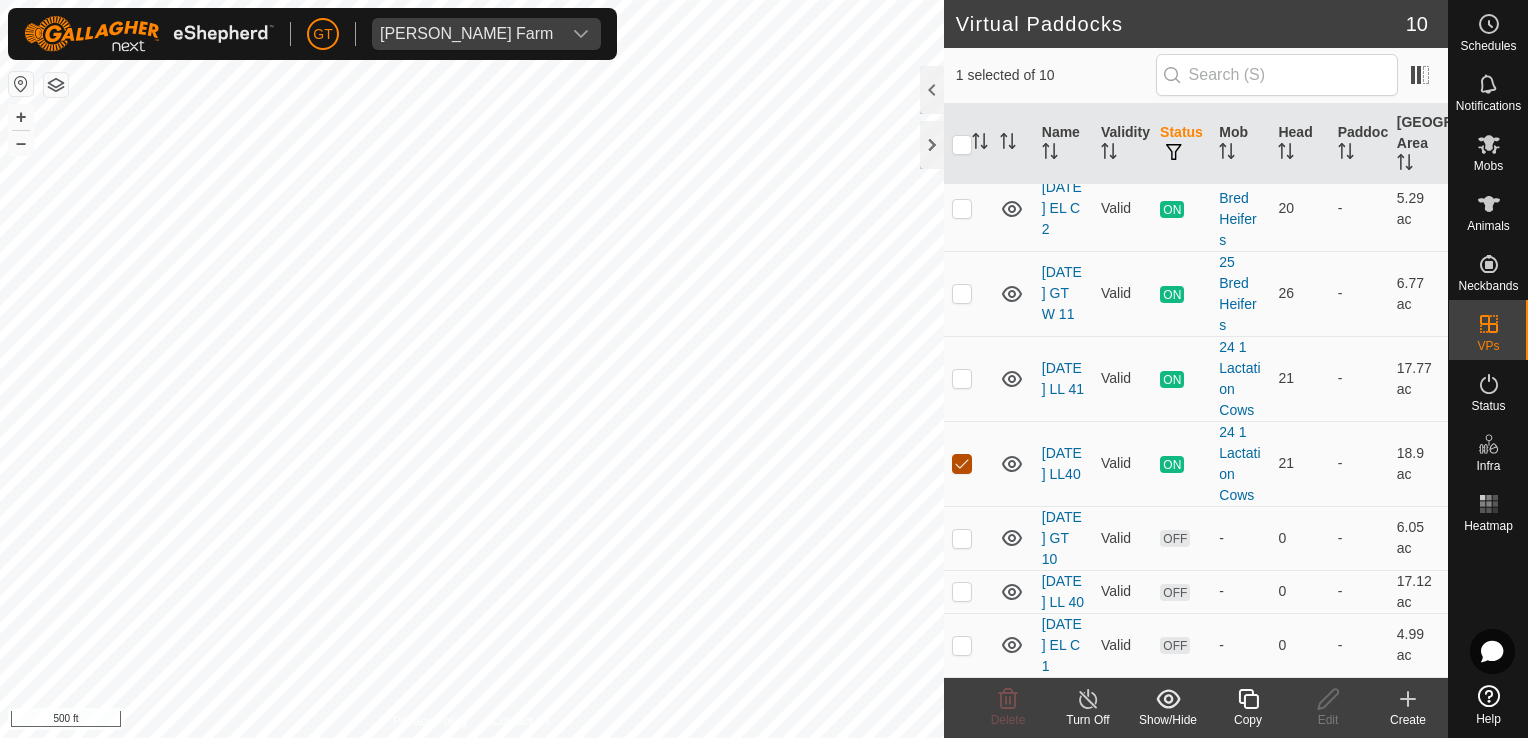 click at bounding box center (962, 464) 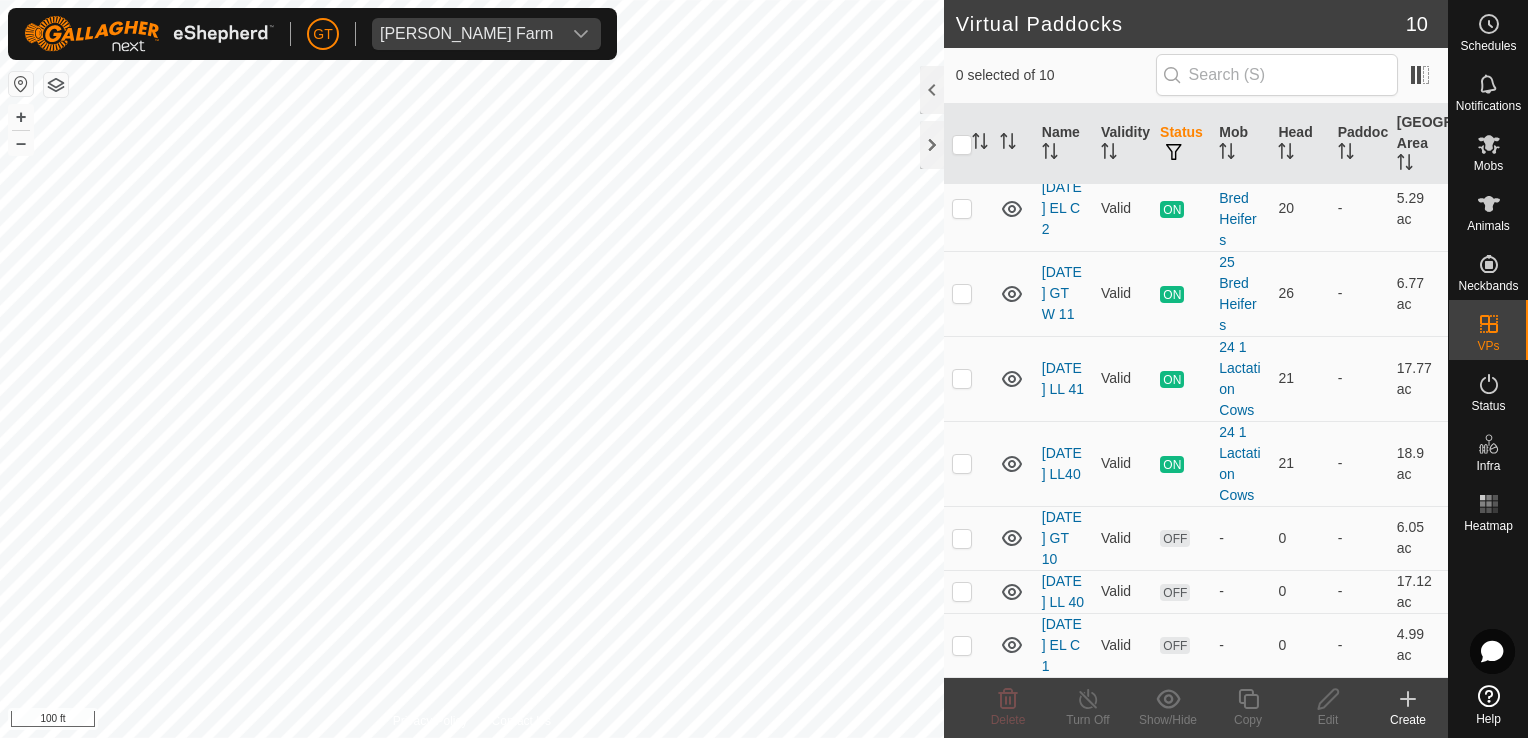 click on "Virtual Paddocks 10 0 selected of 10     Name   Validity   Status   Mob   Head   Paddock   Grazing Area   VPs with NO Physical Paddock  [DATE]   AH N 10  Valid  ON  24 Fall Calves   1   -   11.59 ac  [DATE]   AH  N COWS 1  Valid  ON  Fall Calving Cows   28   -   18.78 ac  [DATE]   DH LL 34  Valid  ON  24 2 plus Lactation Cows   67   -   86.44 ac  [DATE]   EL  C 2  Valid  ON  24 Bred Heifers   20   -   5.29 ac  [DATE]   GT W  11  Valid  ON  25 Bred Heifers   26   -   6.77 ac  [DATE]   LL 41  Valid  ON  24 1 Lactation Cows   21   -   17.77 ac  [DATE]   LL40  Valid  ON  24 1 Lactation Cows   21   -   18.9 ac  [DATE]   GT 10  Valid  OFF  -   0   -   6.05 ac  [DATE]   LL 40  Valid  OFF  -   0   -   17.12 ac  [DATE]  EL  C 1  Valid  OFF  -   0   -   4.99 ac  Delete  Turn Off   Show/Hide   Copy   Edit   Create  Privacy Policy Contact Us
647
0799521793
24 2 plus Lactation Cows
+ –" 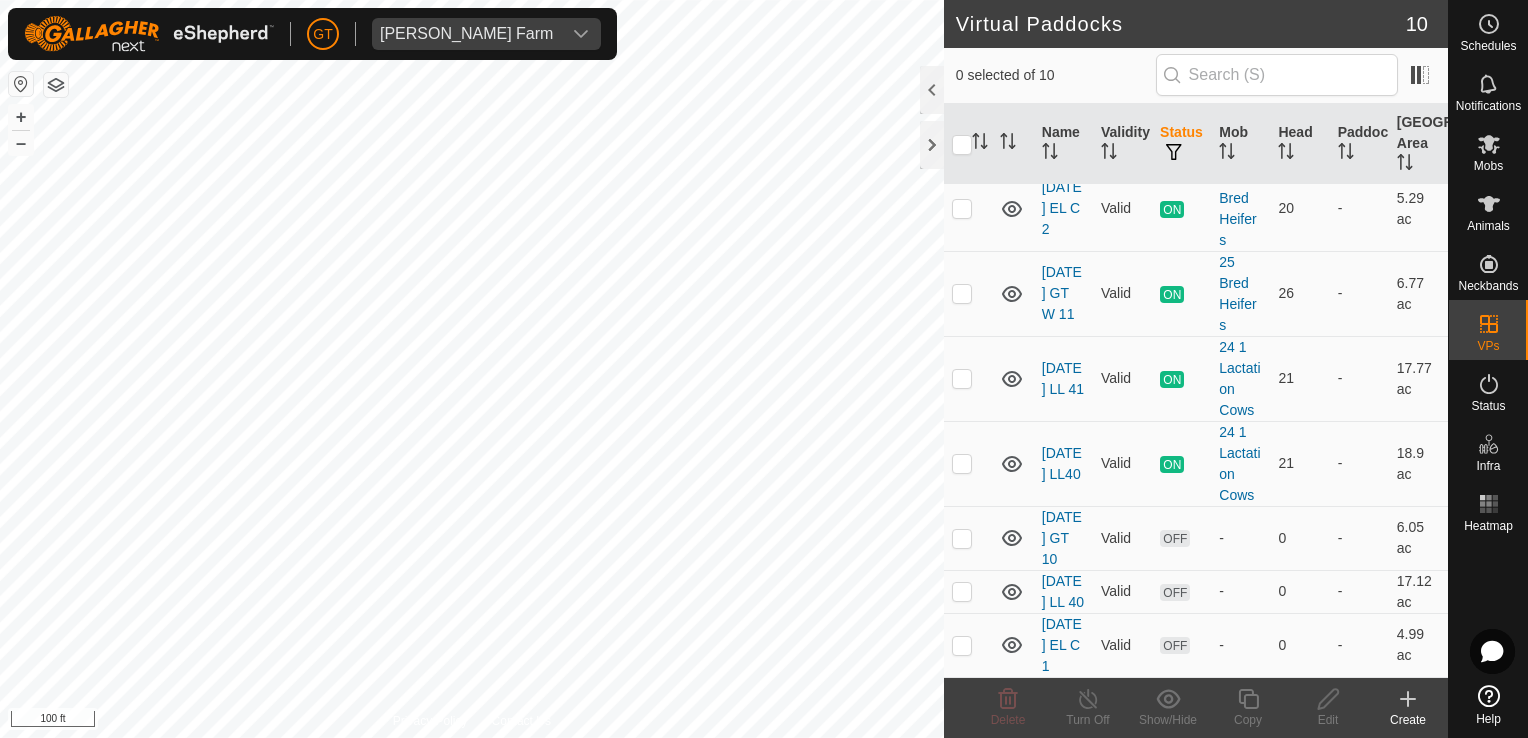 checkbox on "true" 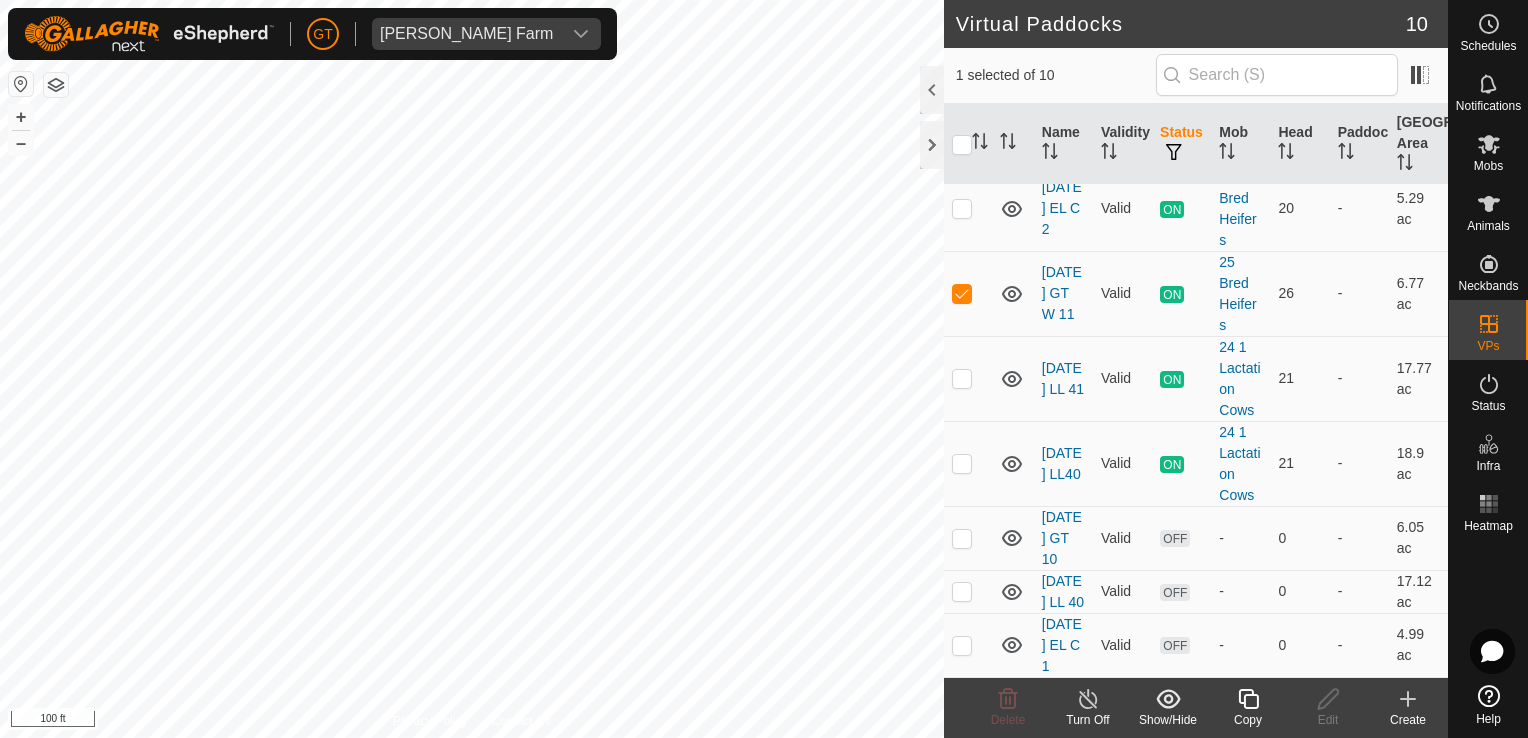 click 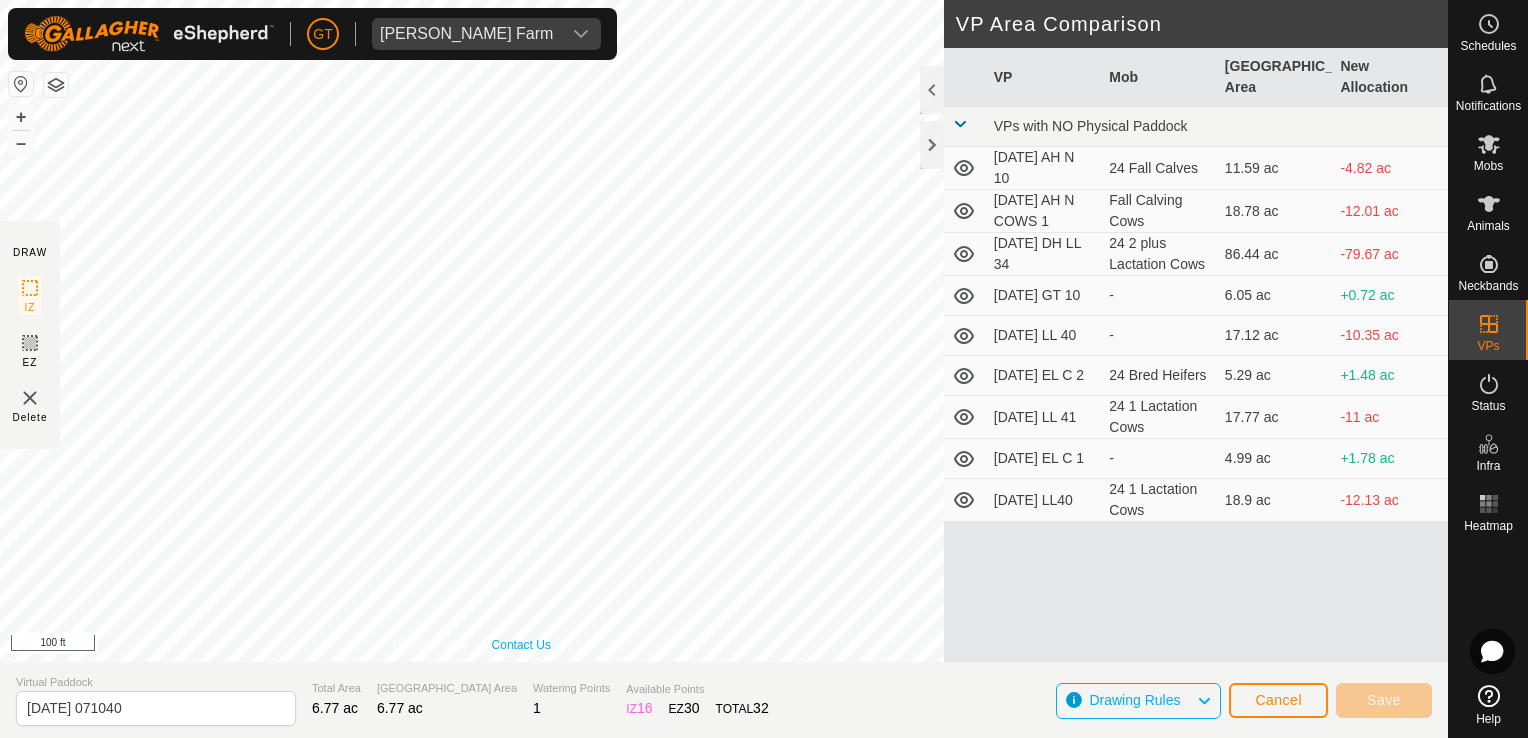 click on "Privacy Policy Contact Us + – ⇧ i 100 ft" at bounding box center (472, 331) 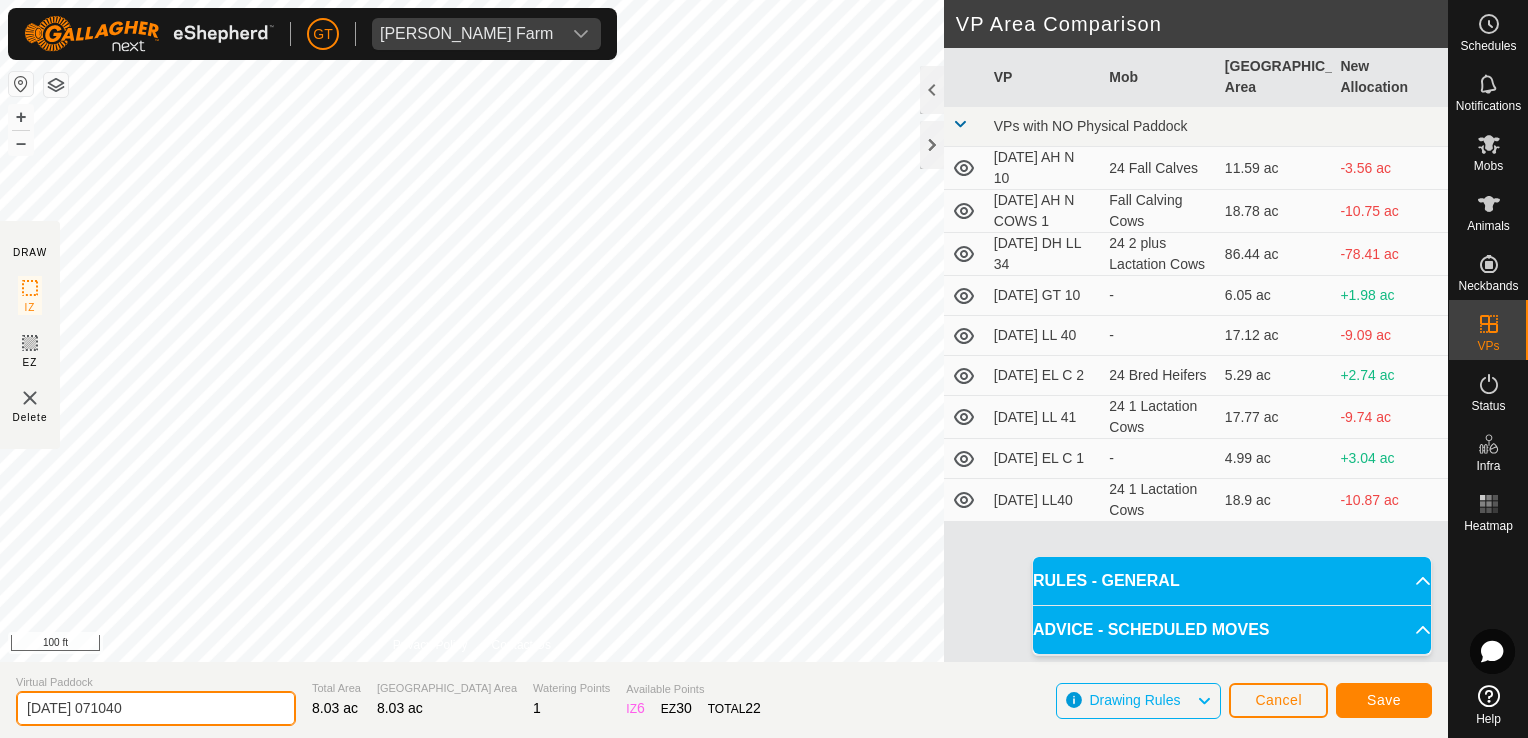 click on "[DATE] 071040" 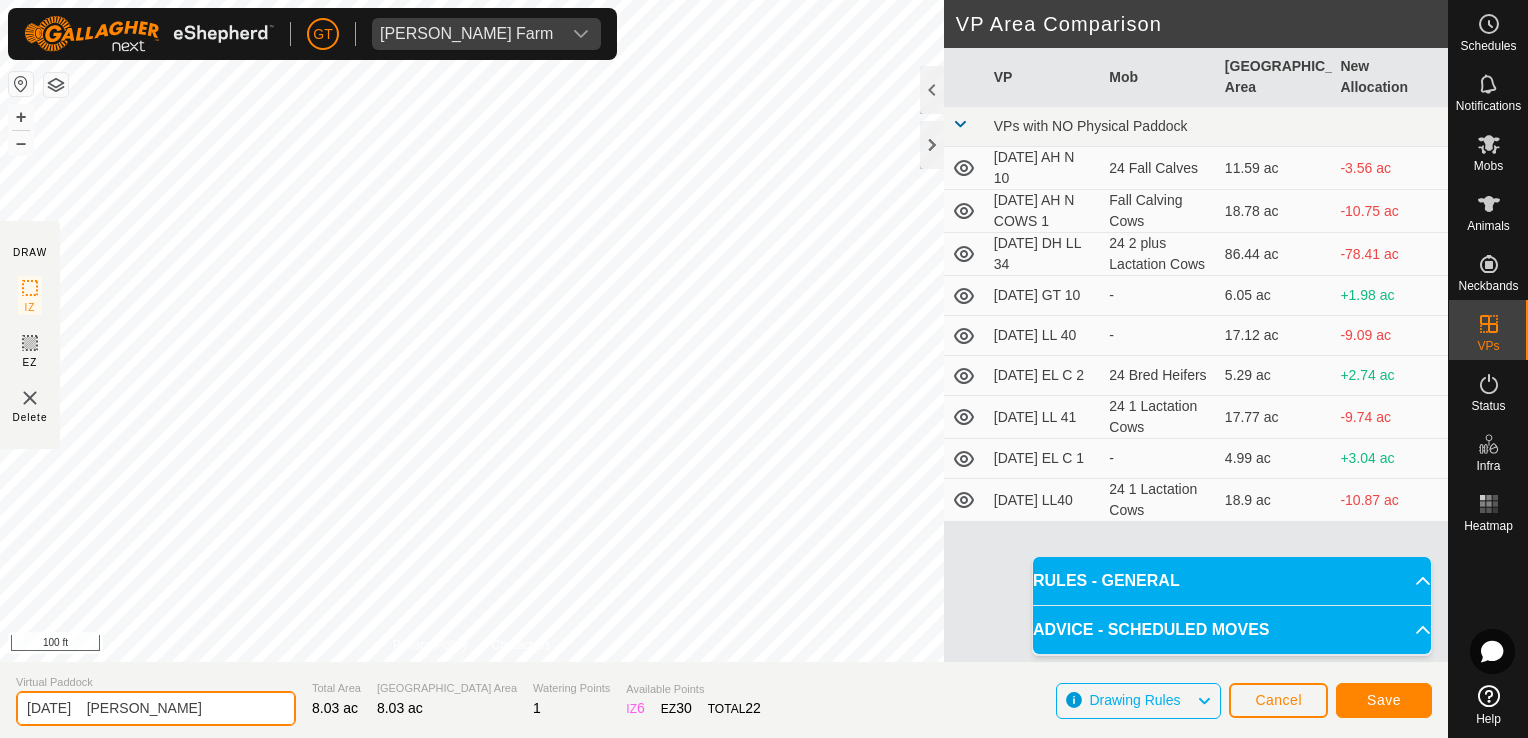 type on "[DATE]    [PERSON_NAME]" 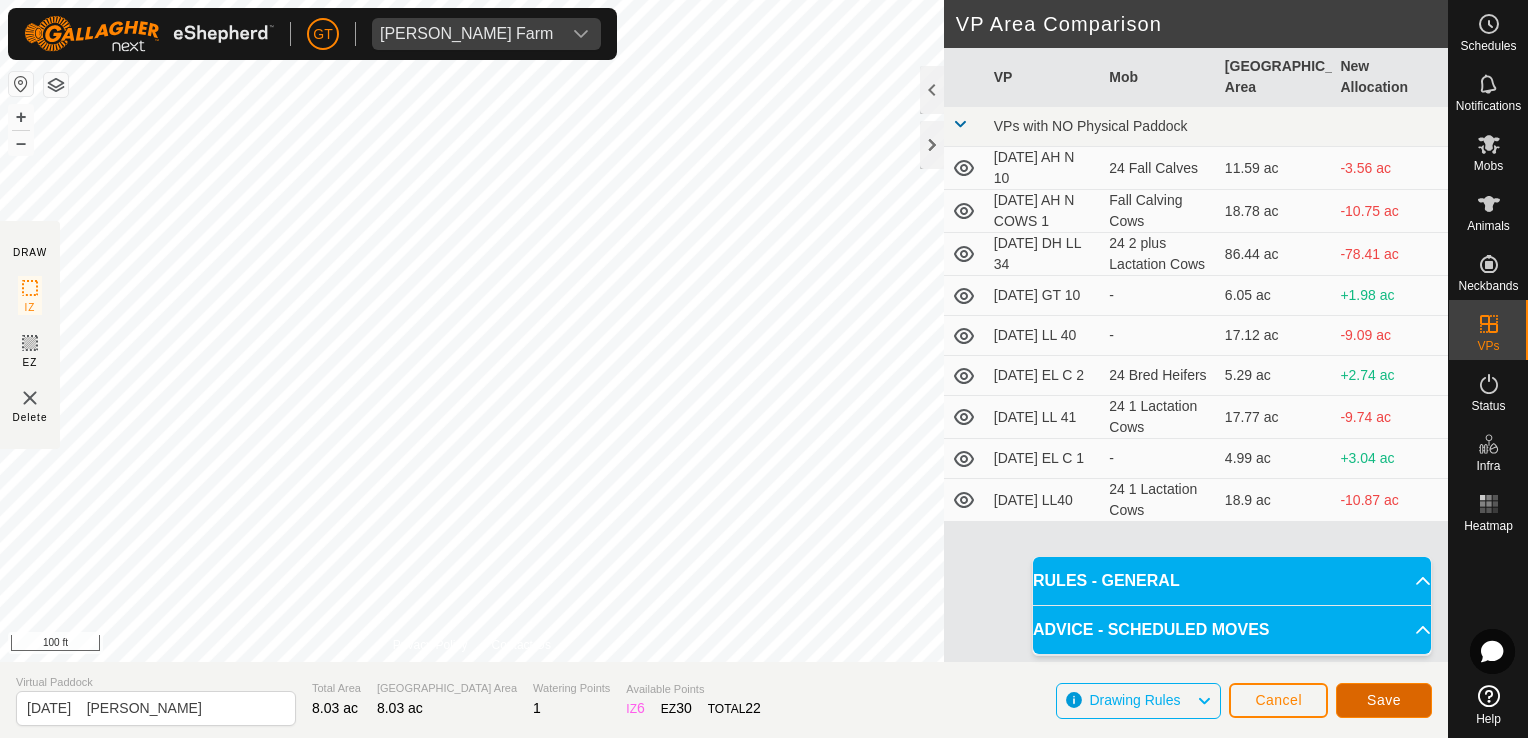 click on "Save" 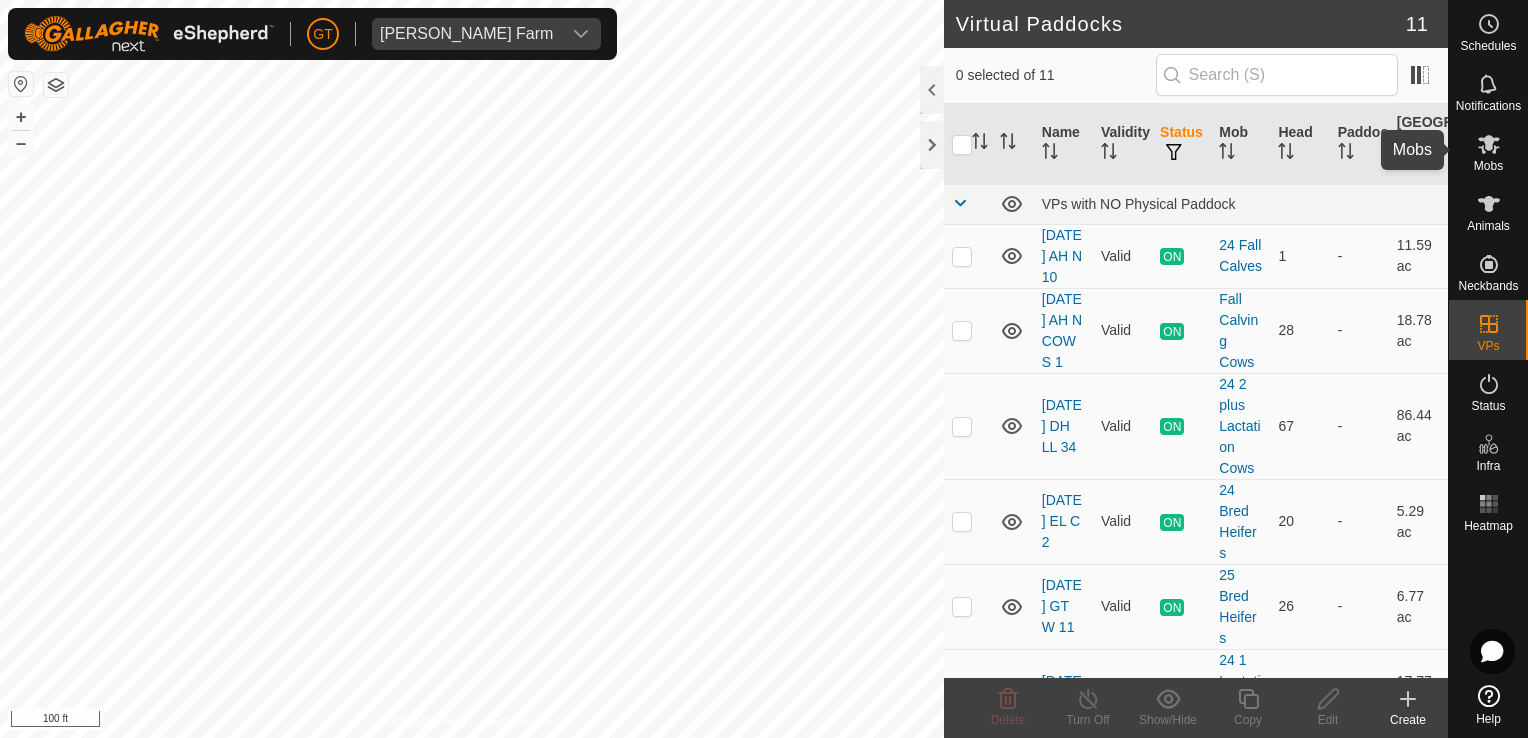 click 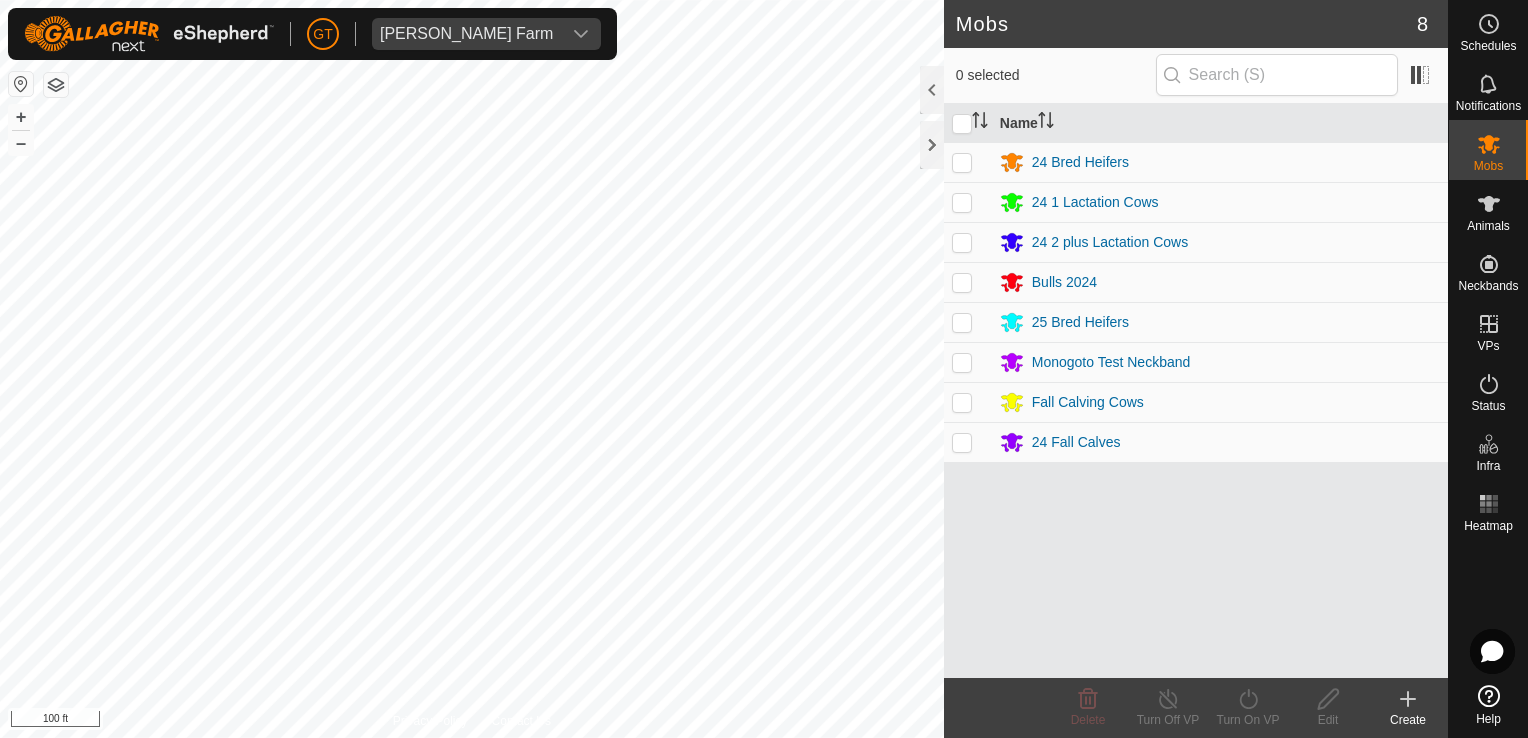 click at bounding box center [962, 322] 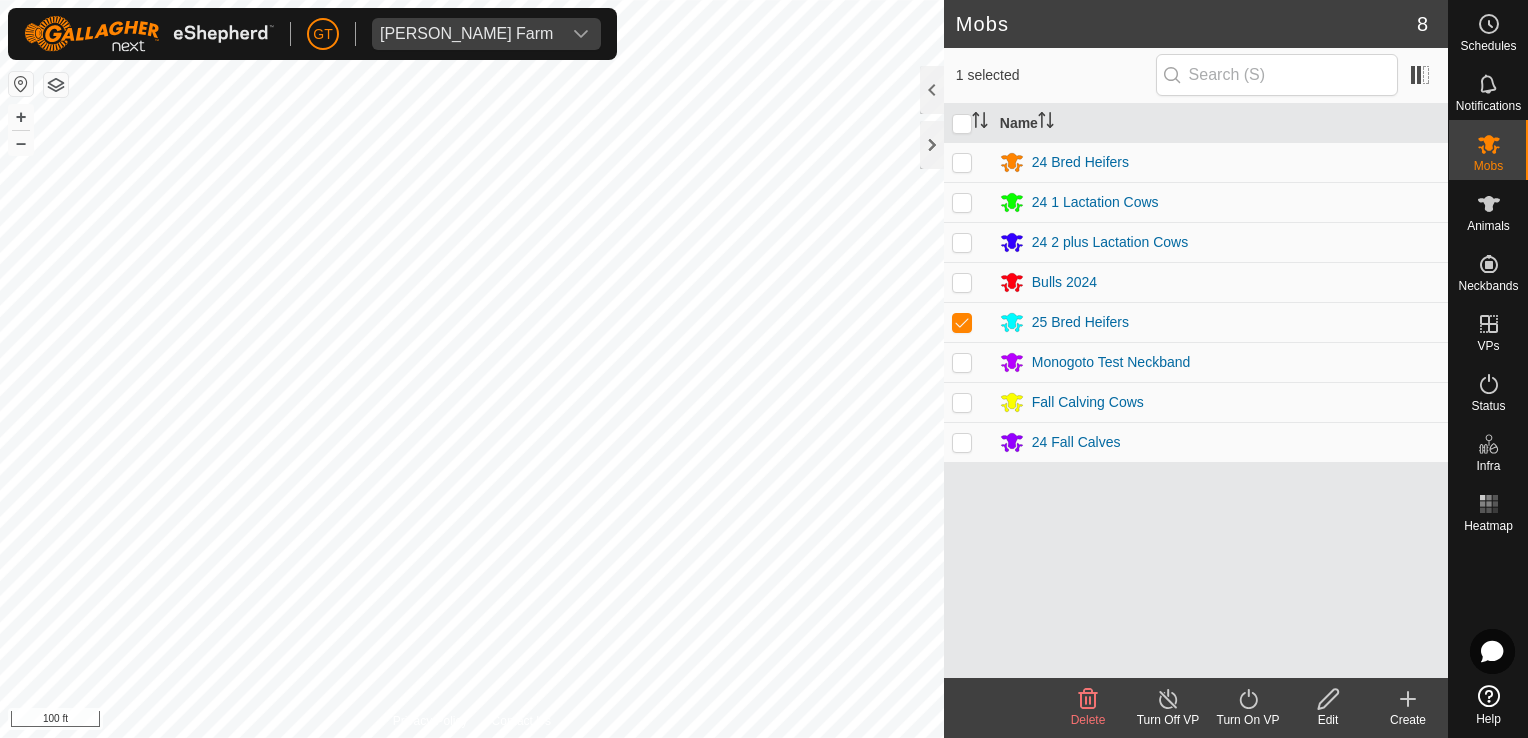 click 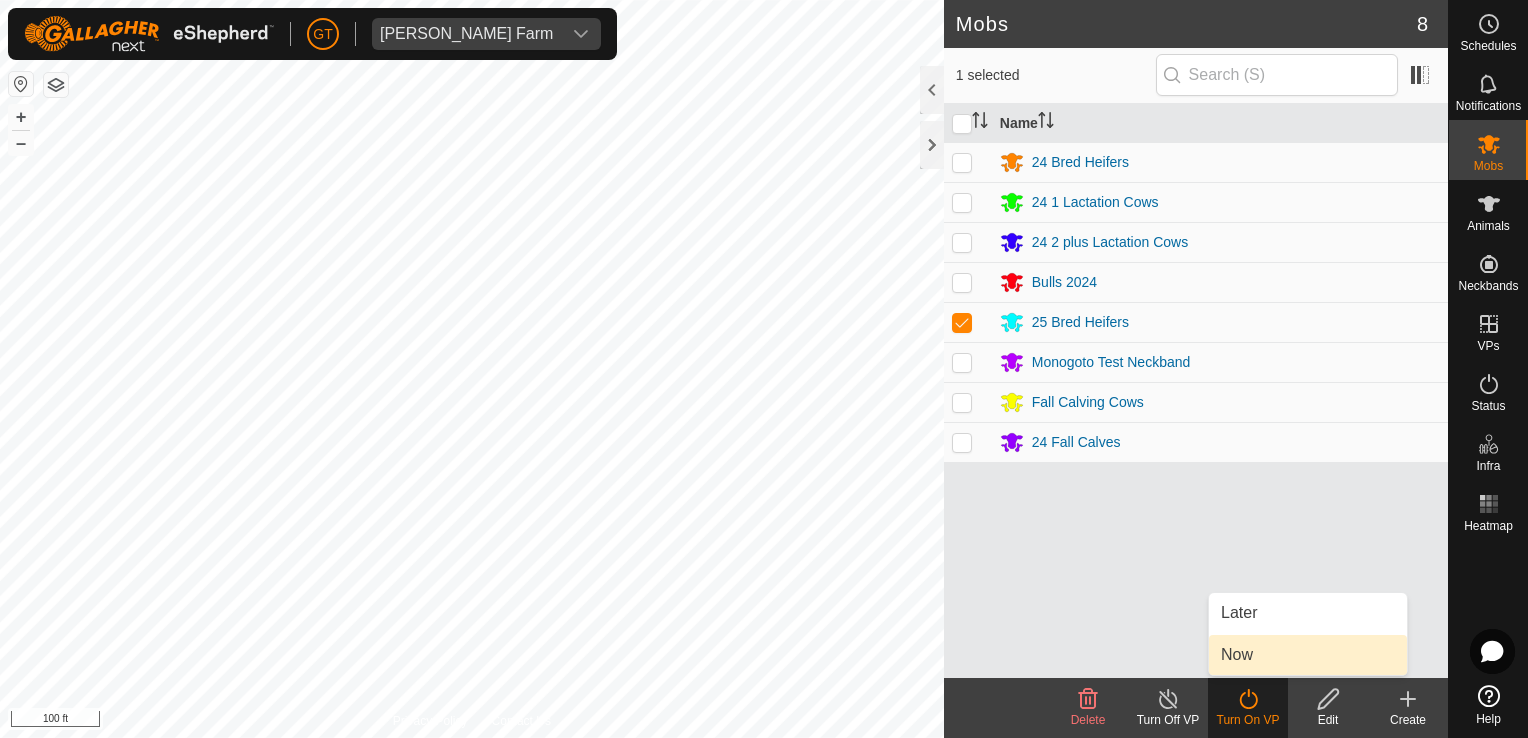 click on "Now" at bounding box center [1308, 655] 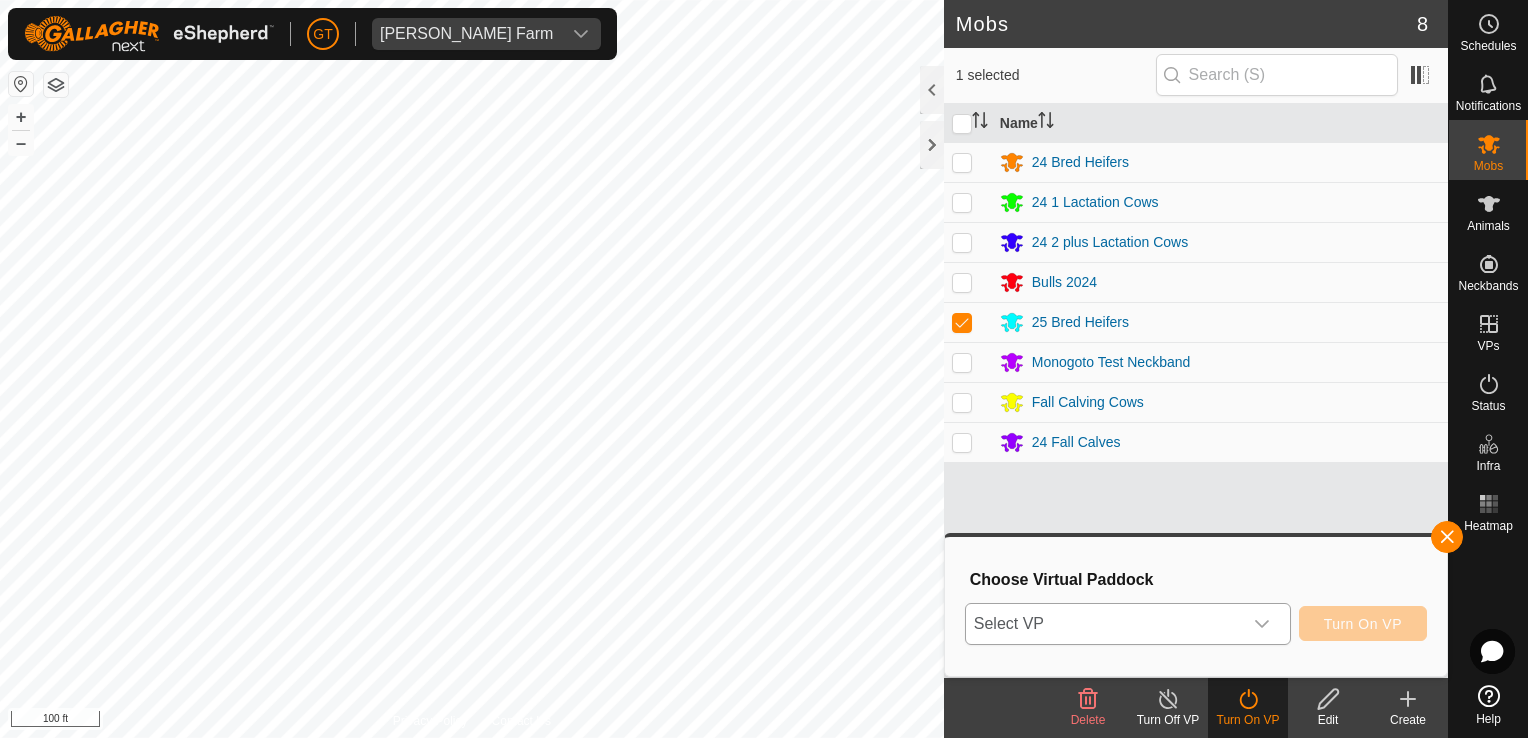 click 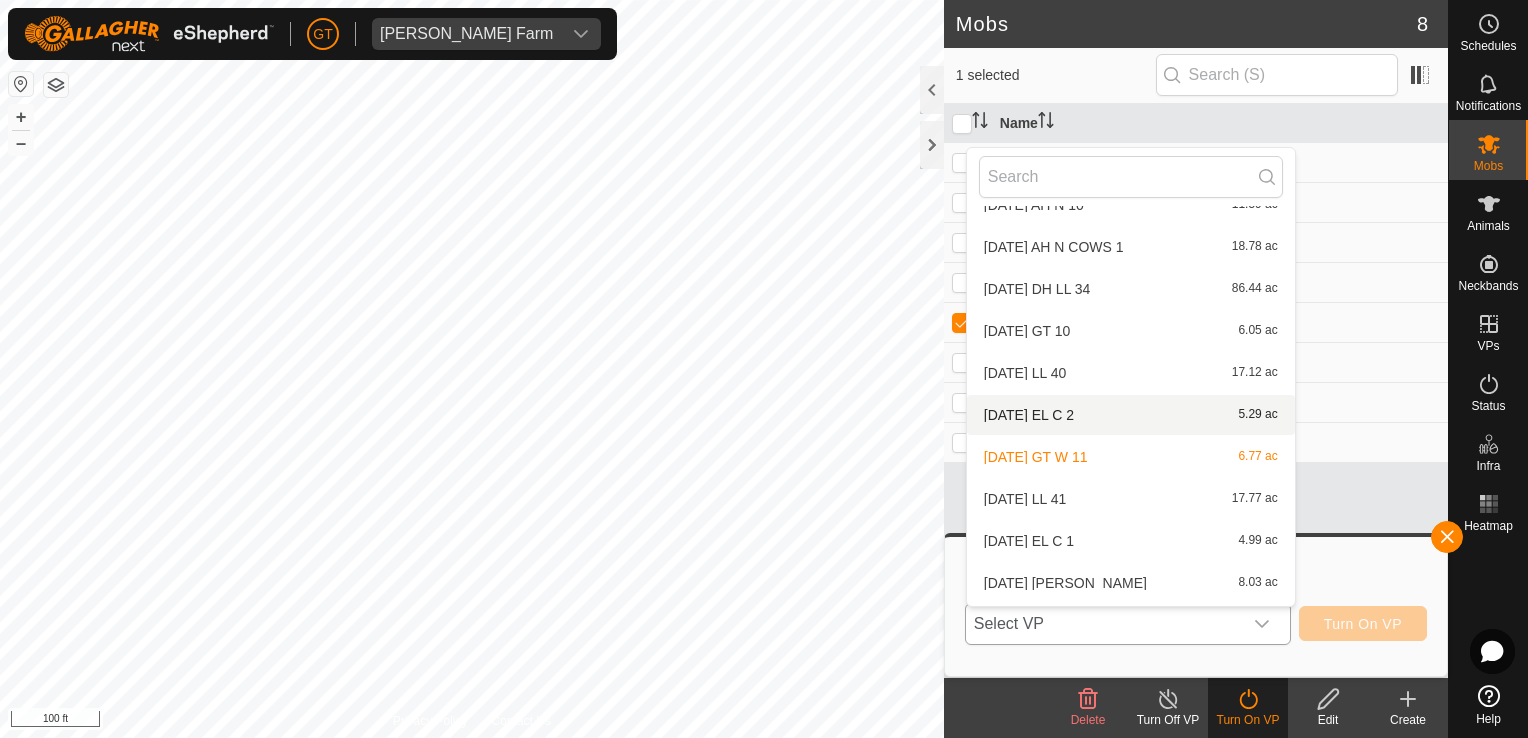 scroll, scrollTop: 106, scrollLeft: 0, axis: vertical 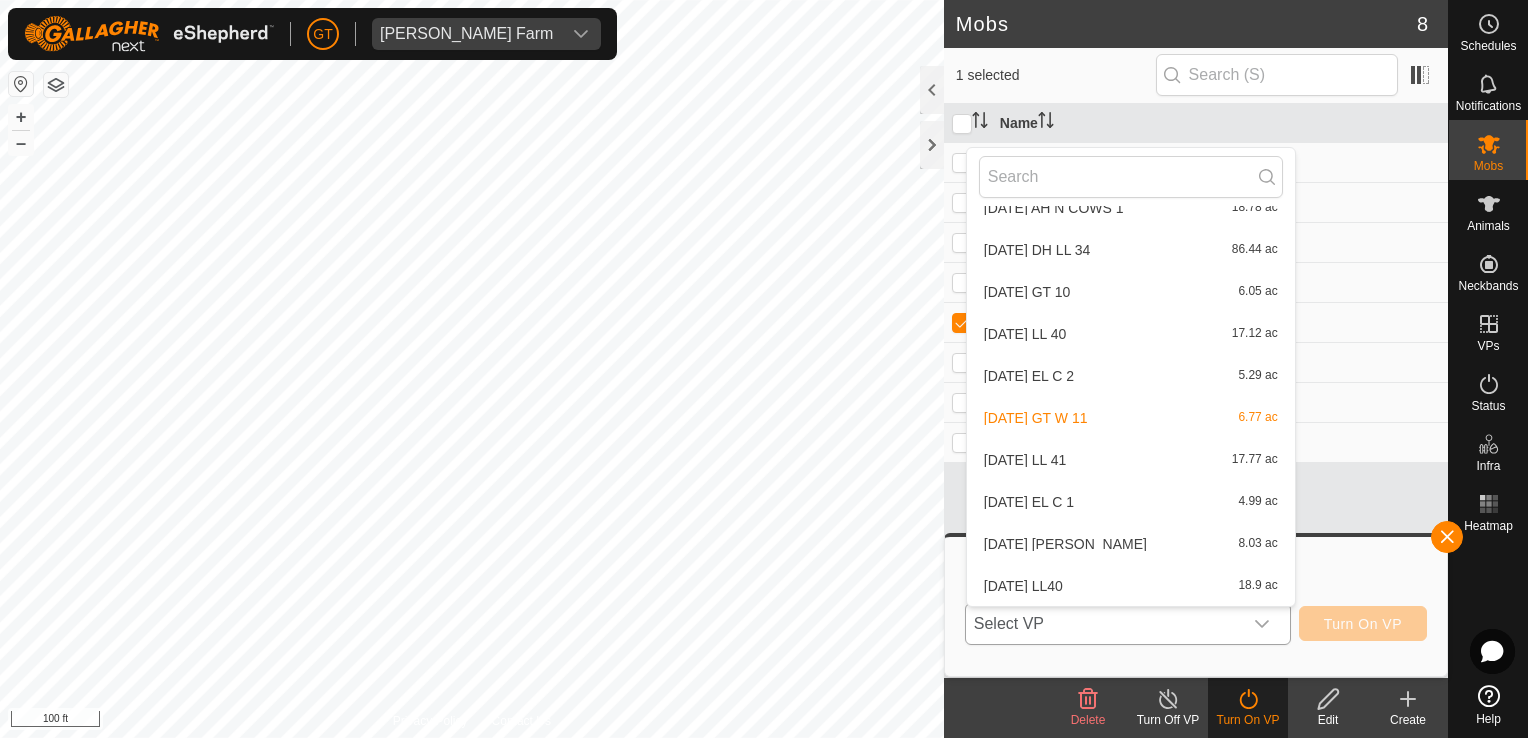 click on "[DATE]    [PERSON_NAME]  8.03 ac" at bounding box center [1131, 544] 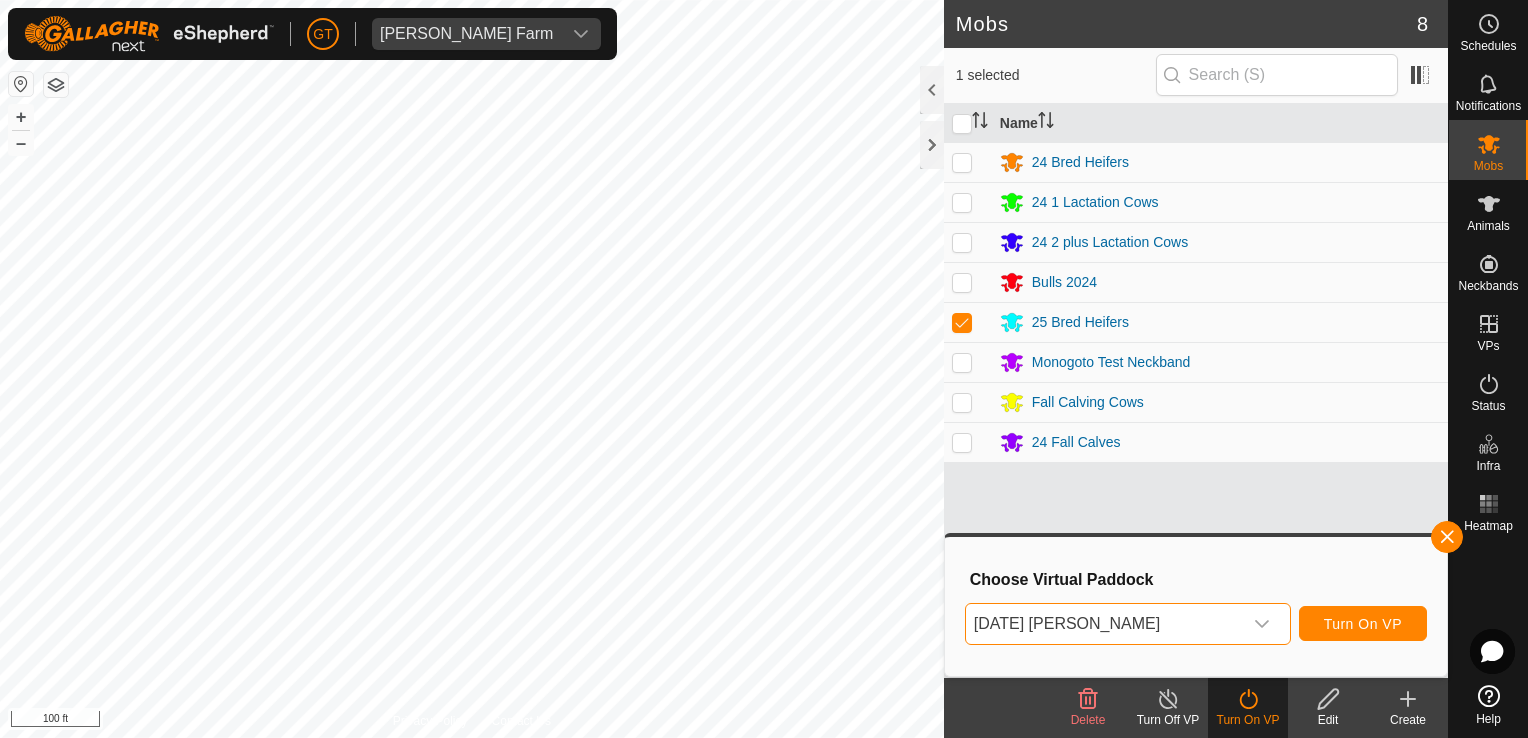 click 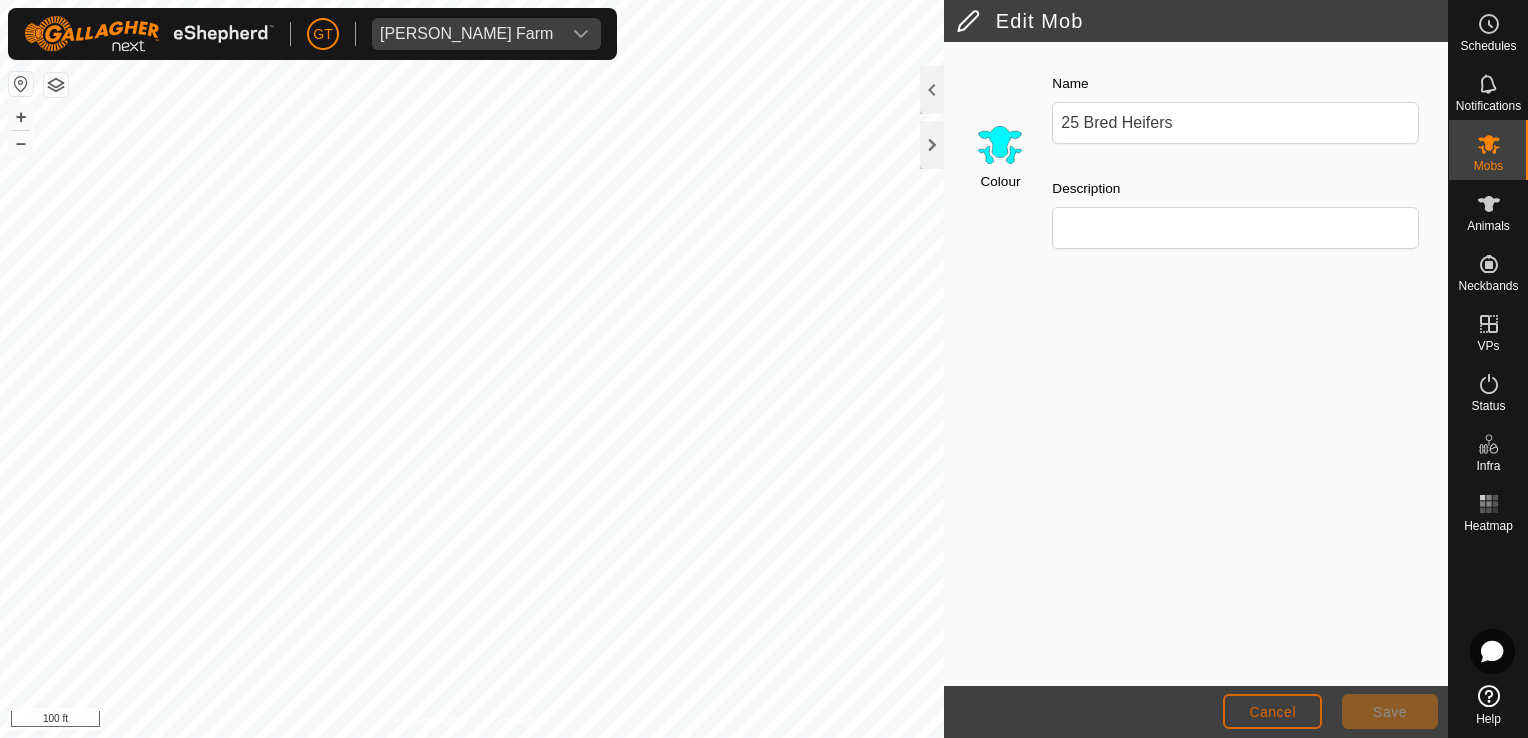 click on "Cancel" 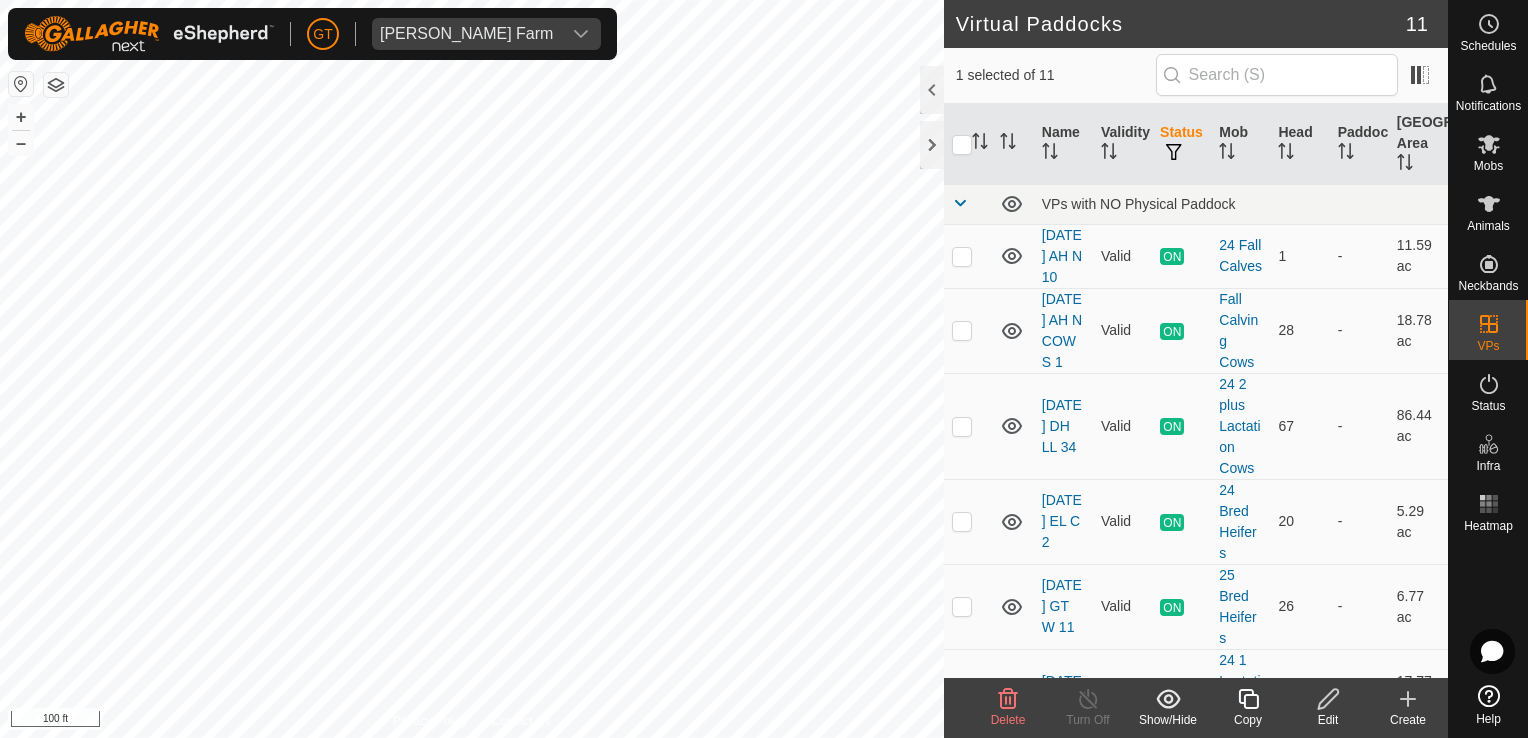 click 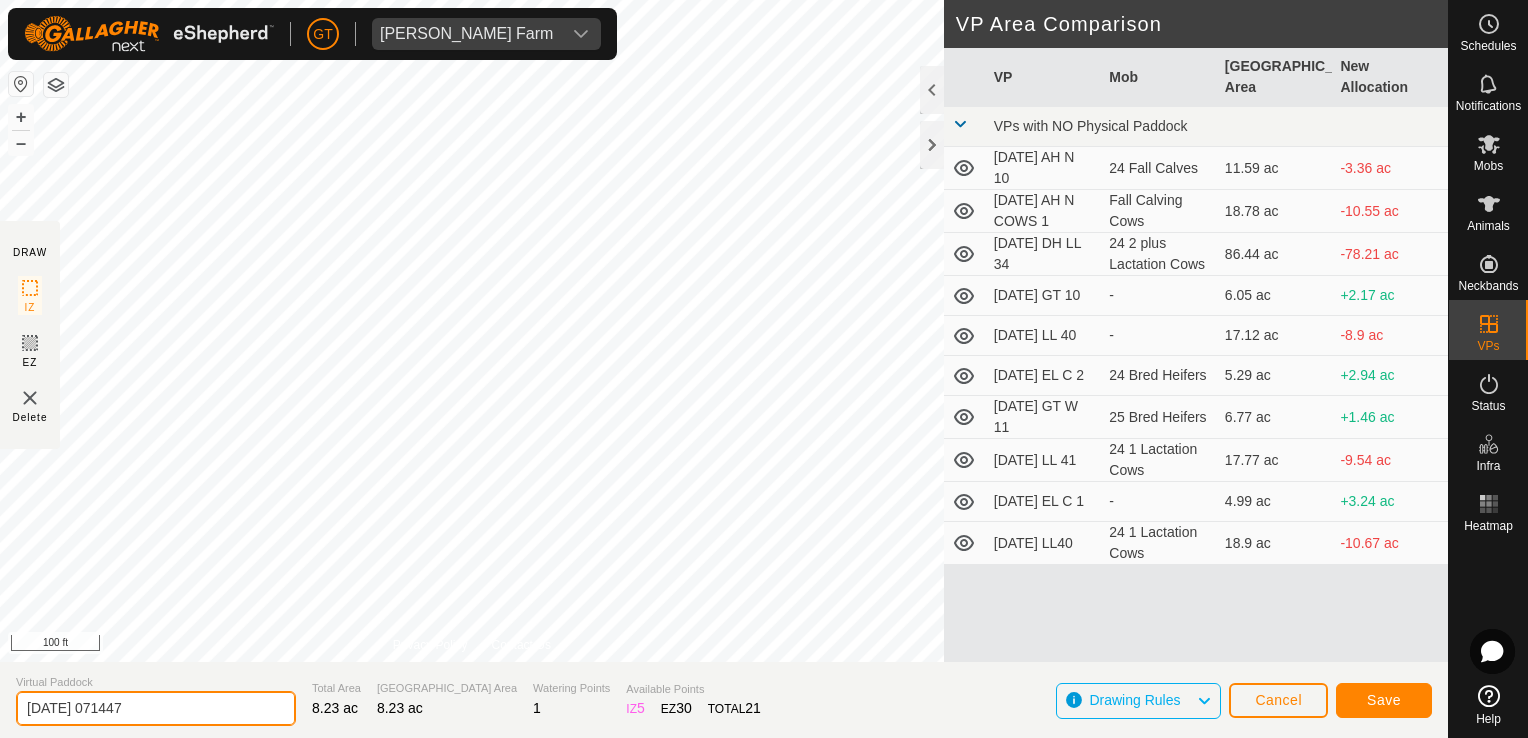 click on "[DATE] 071447" 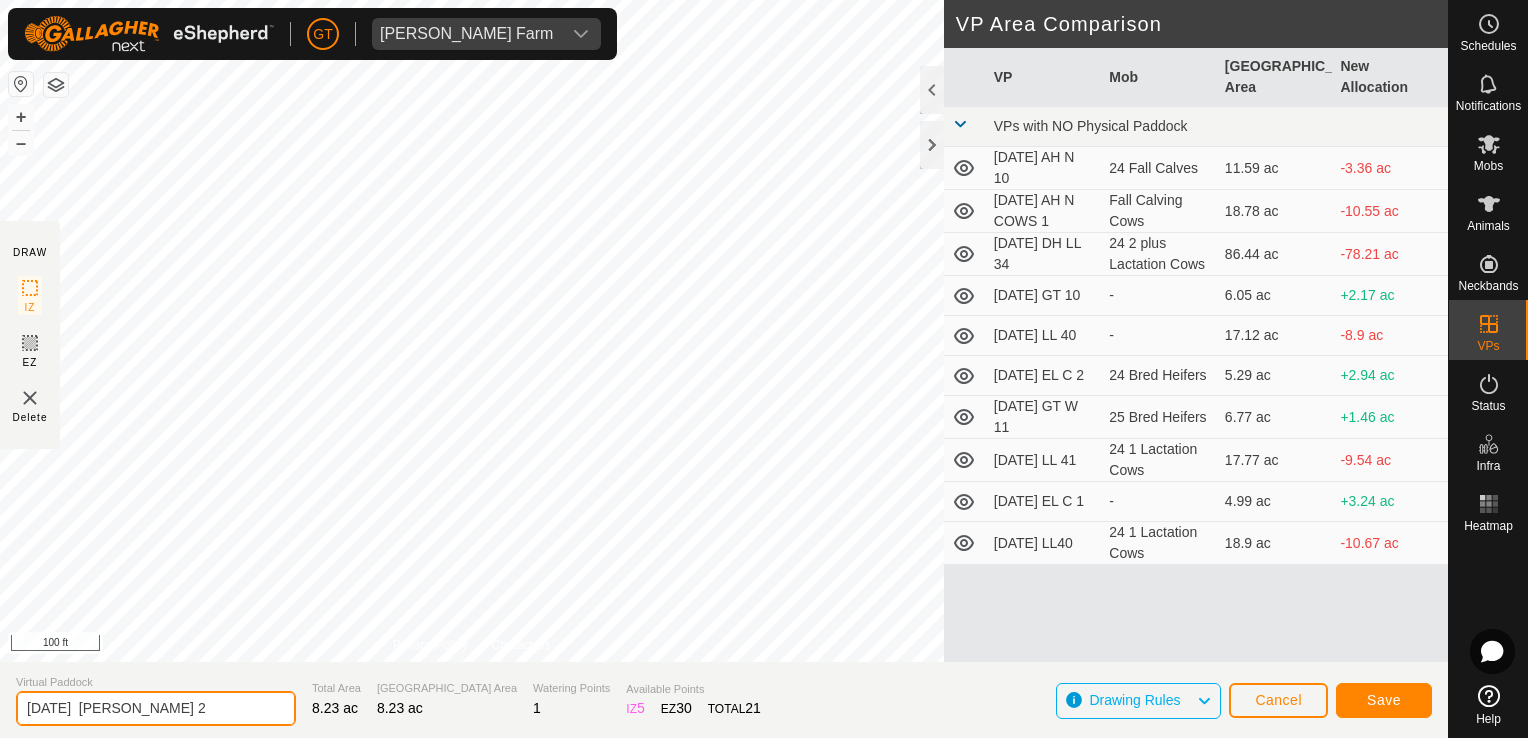 type on "[DATE]  [PERSON_NAME] 2" 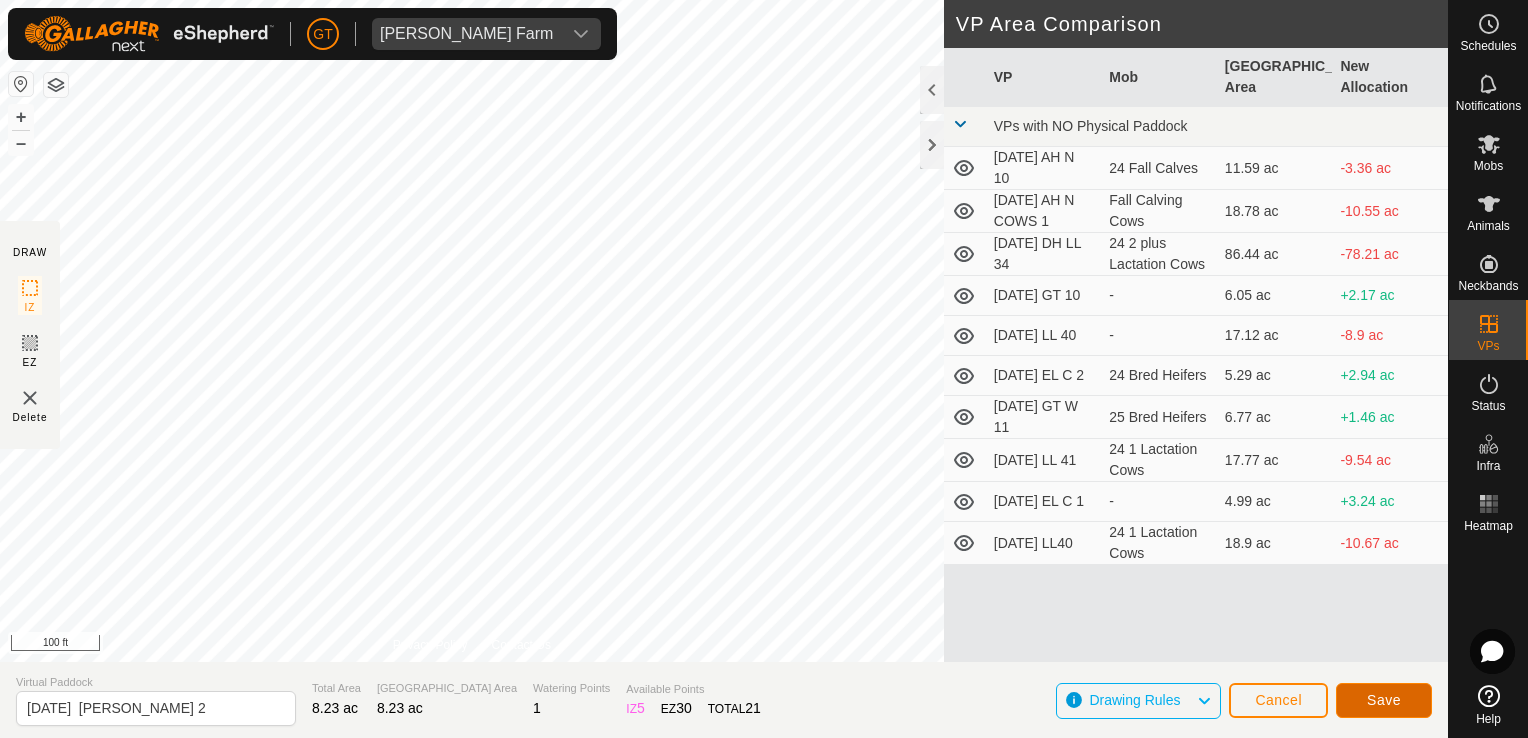 click on "Save" 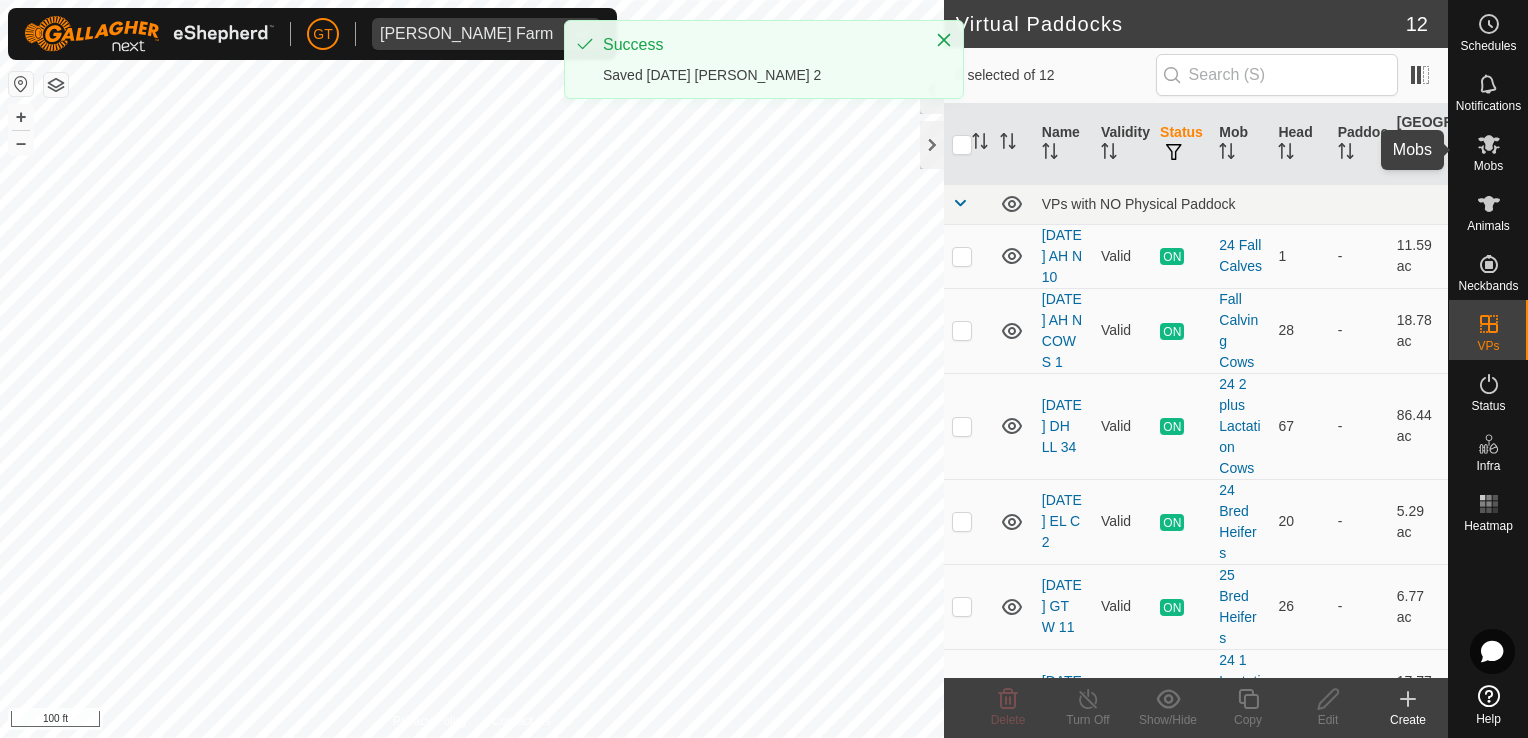 click 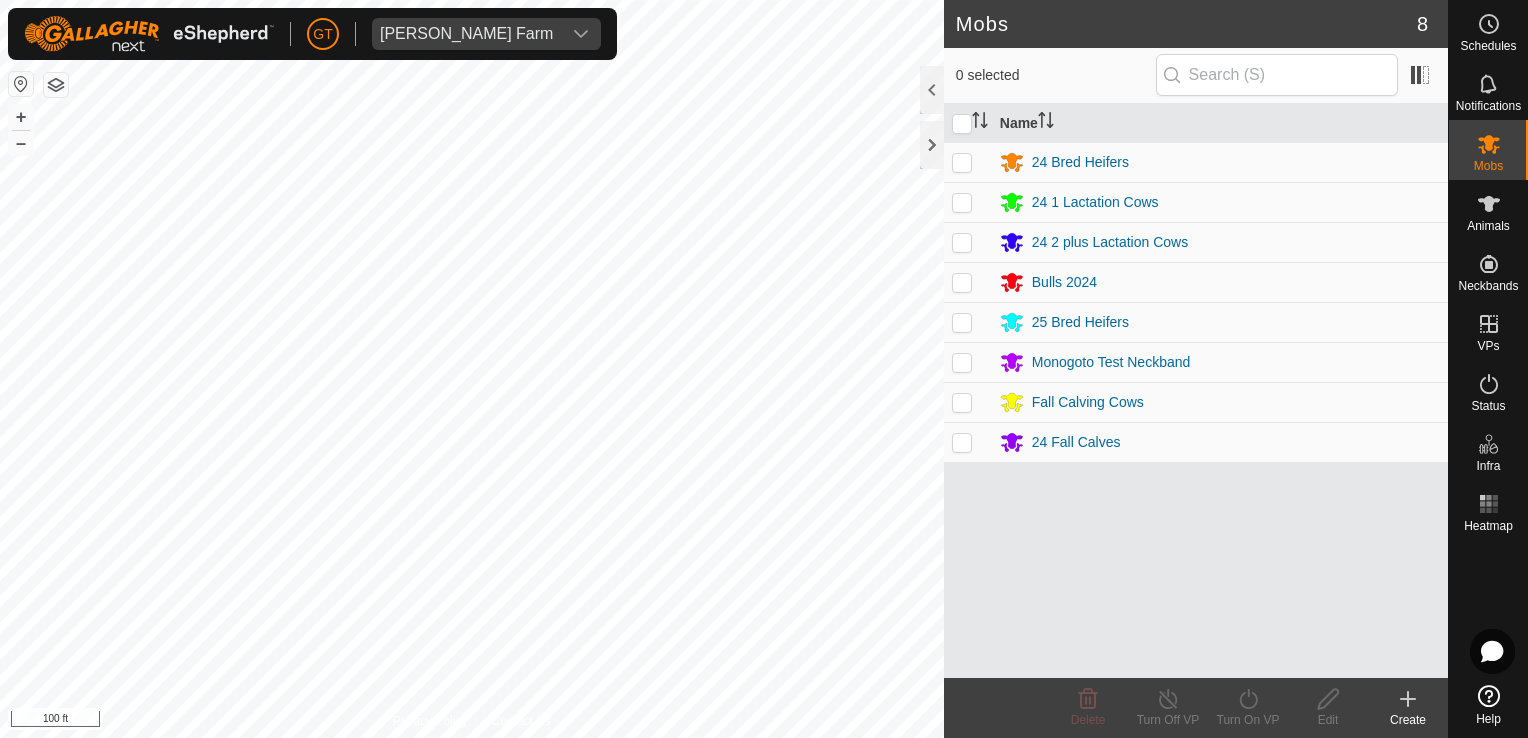 click at bounding box center (962, 322) 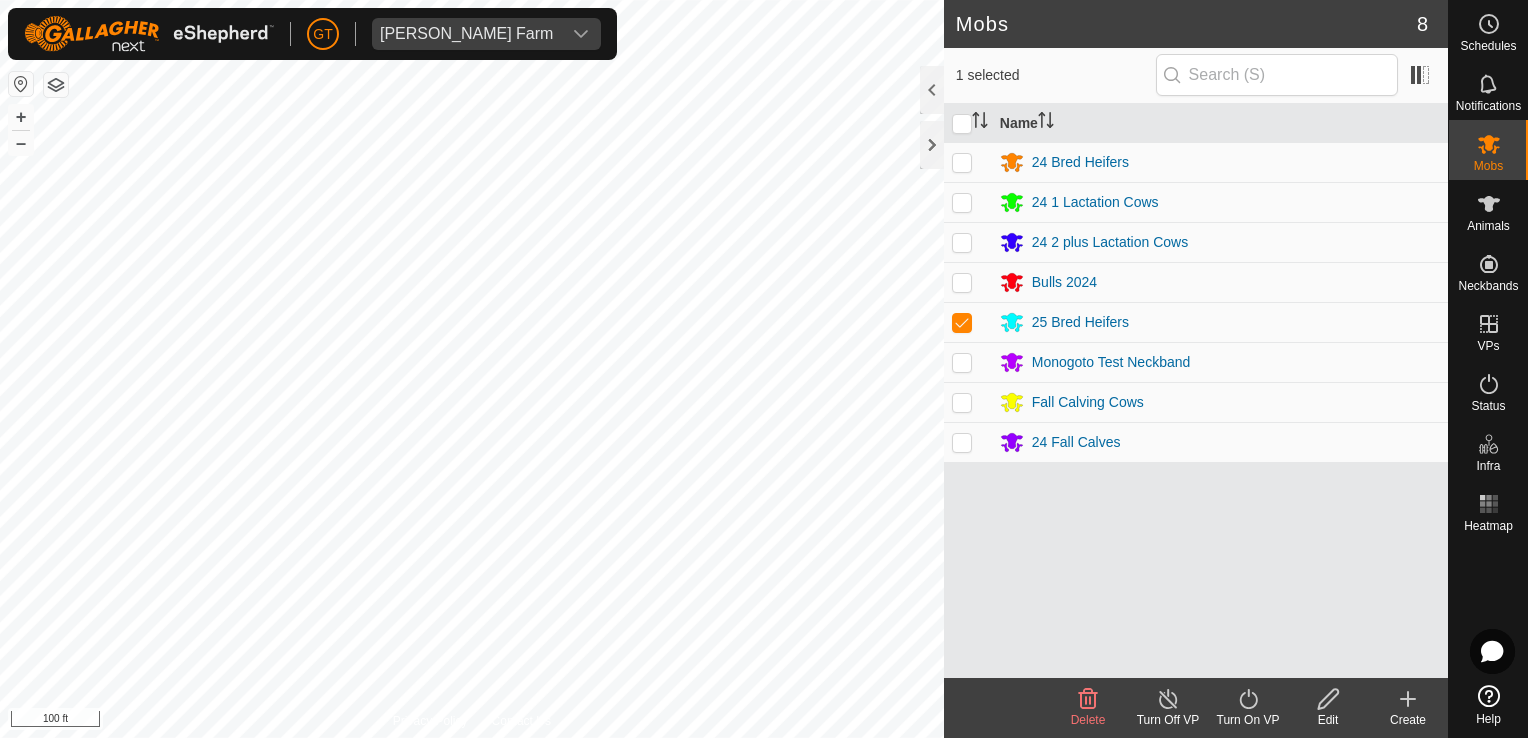 click 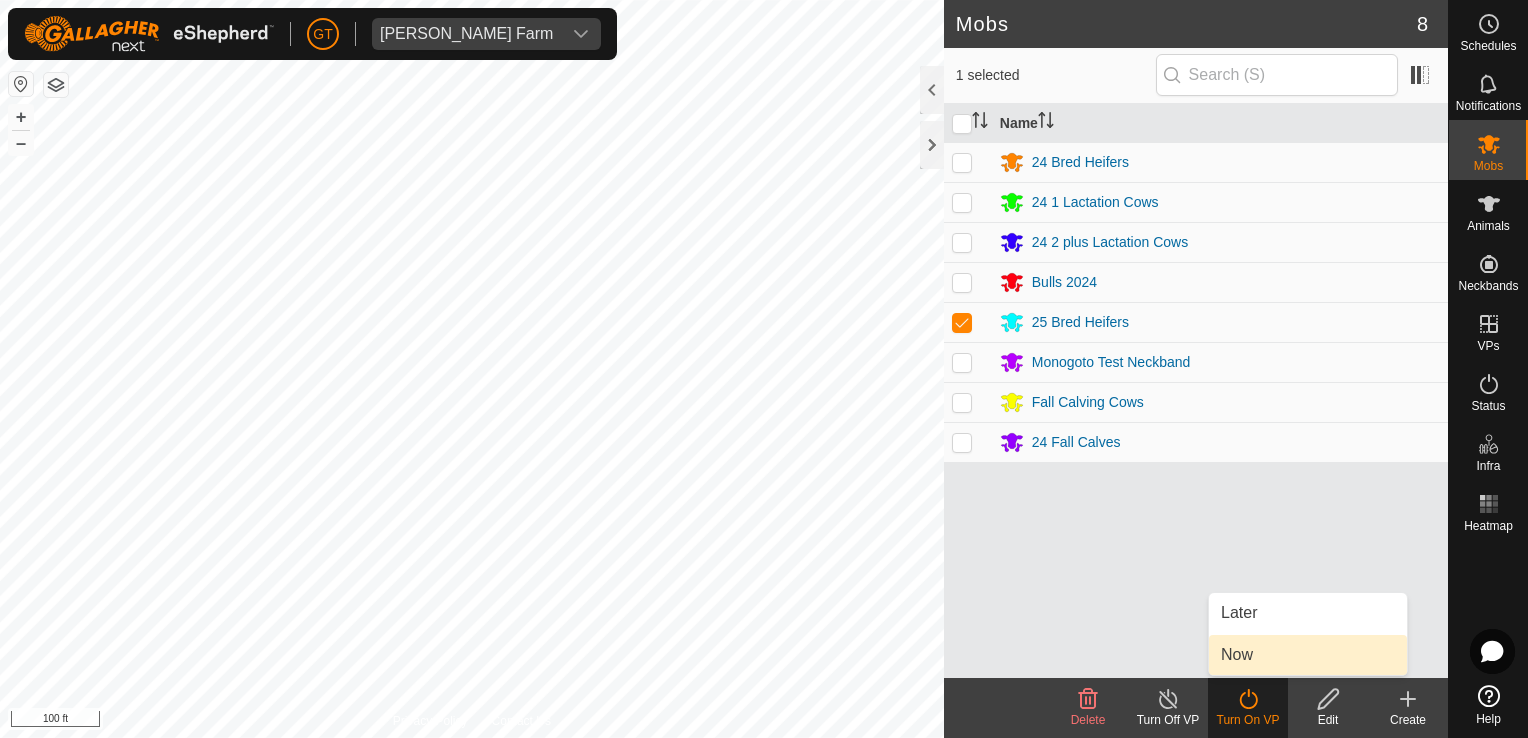 click on "Now" at bounding box center [1308, 655] 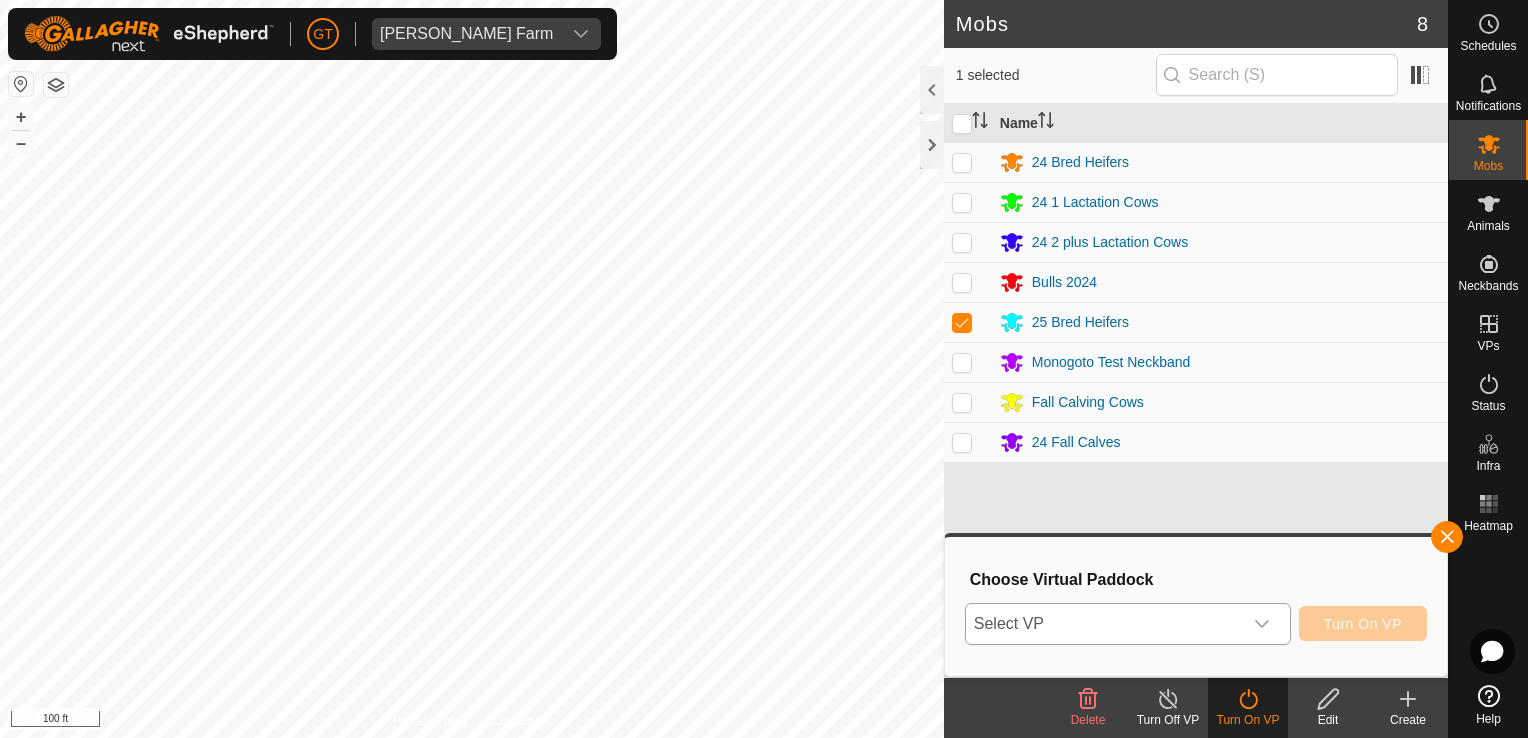click 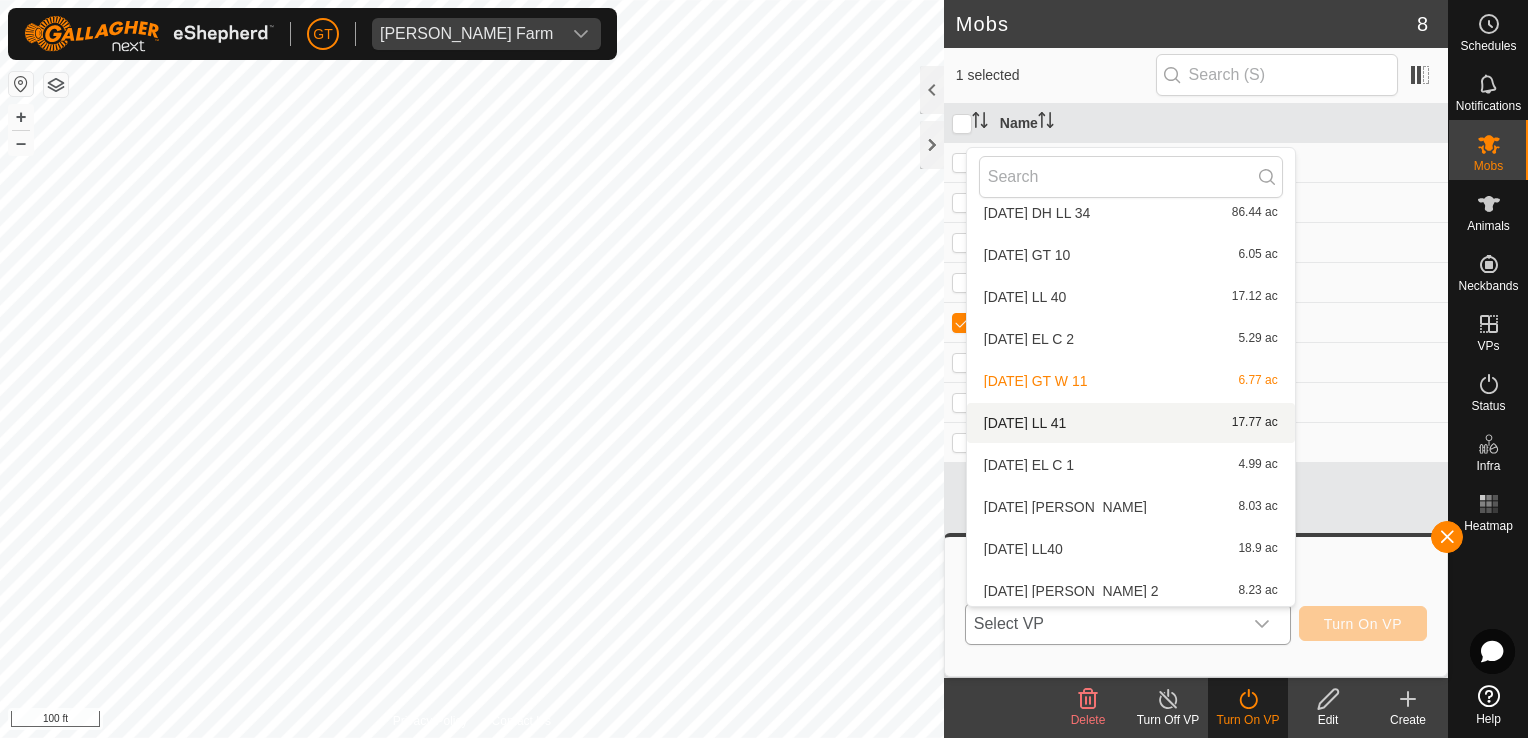 scroll, scrollTop: 148, scrollLeft: 0, axis: vertical 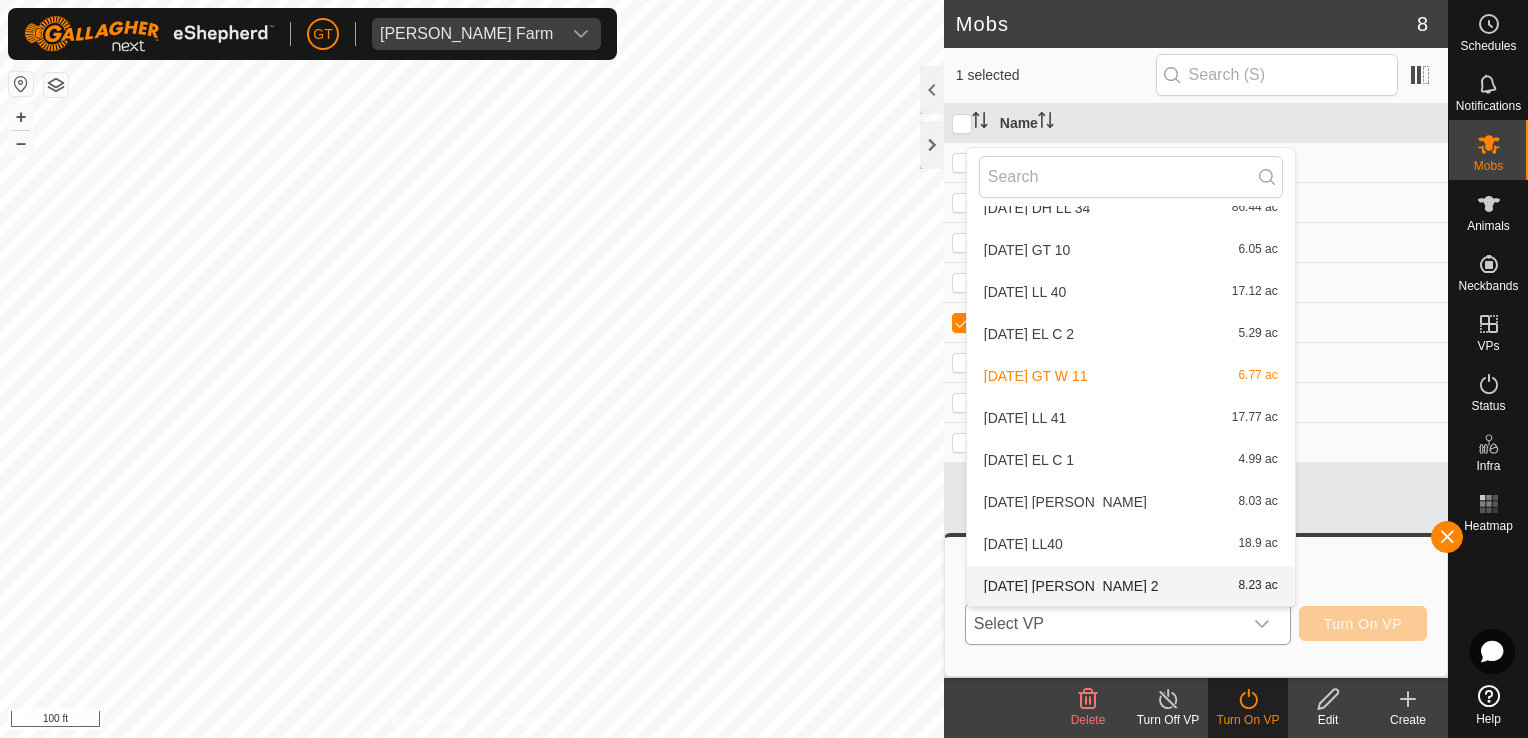 click 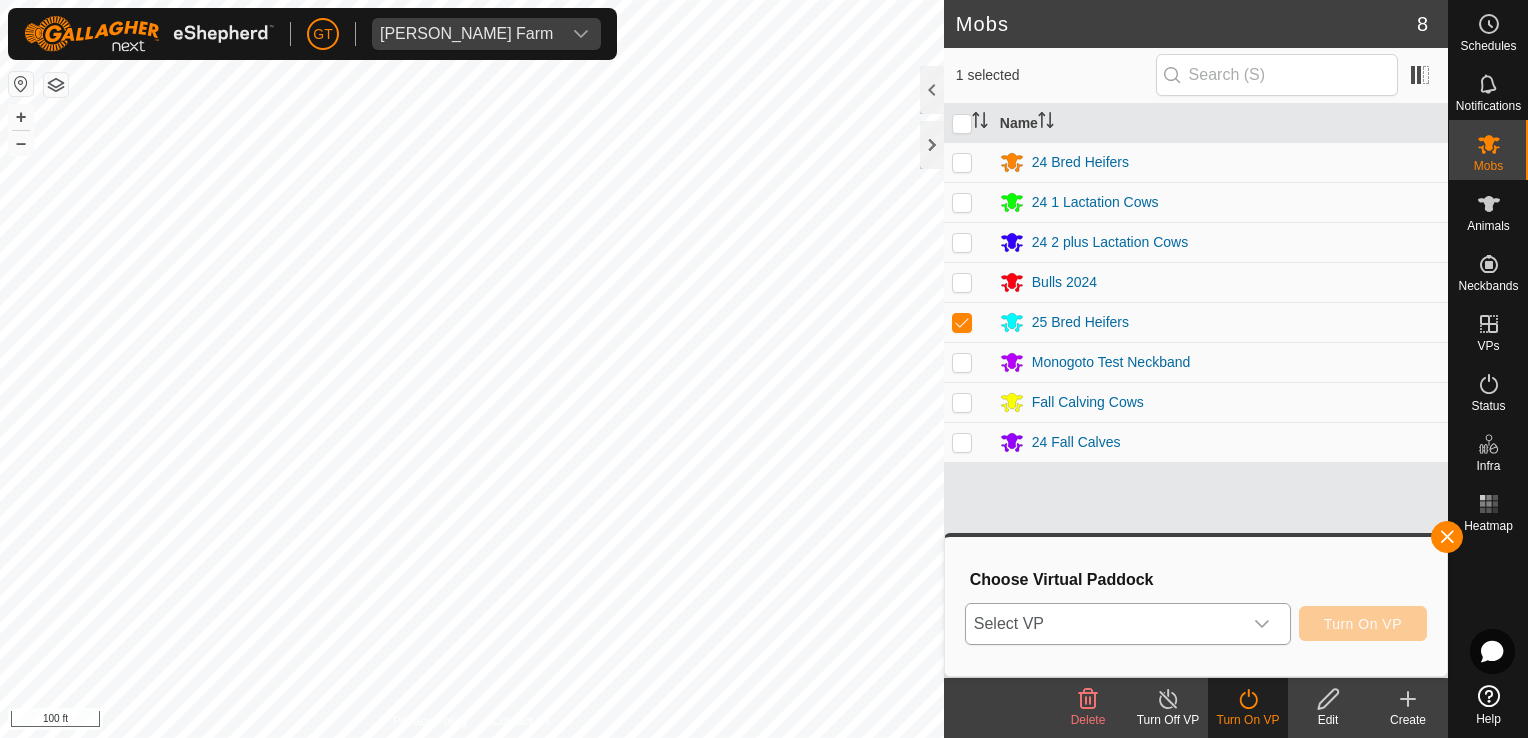 click 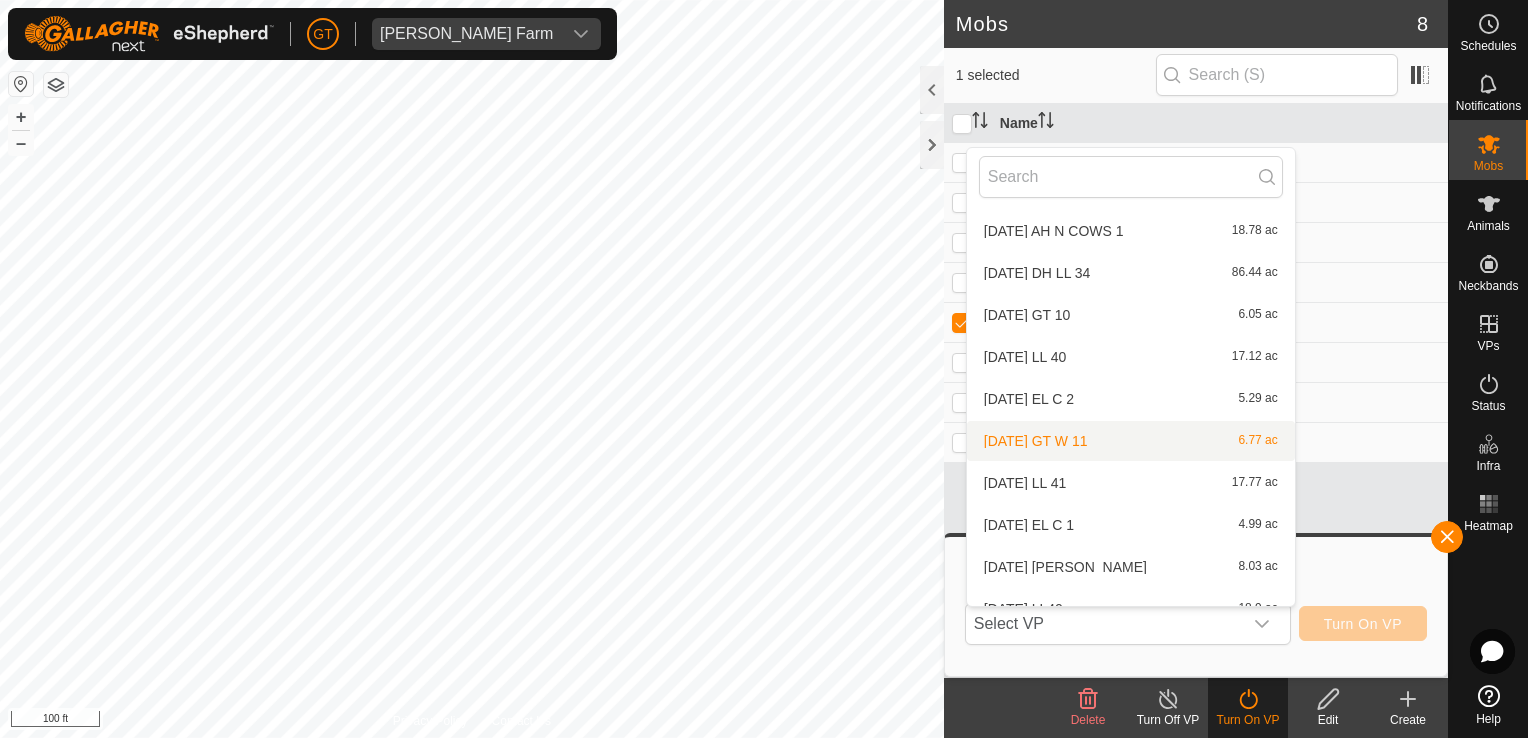 scroll, scrollTop: 148, scrollLeft: 0, axis: vertical 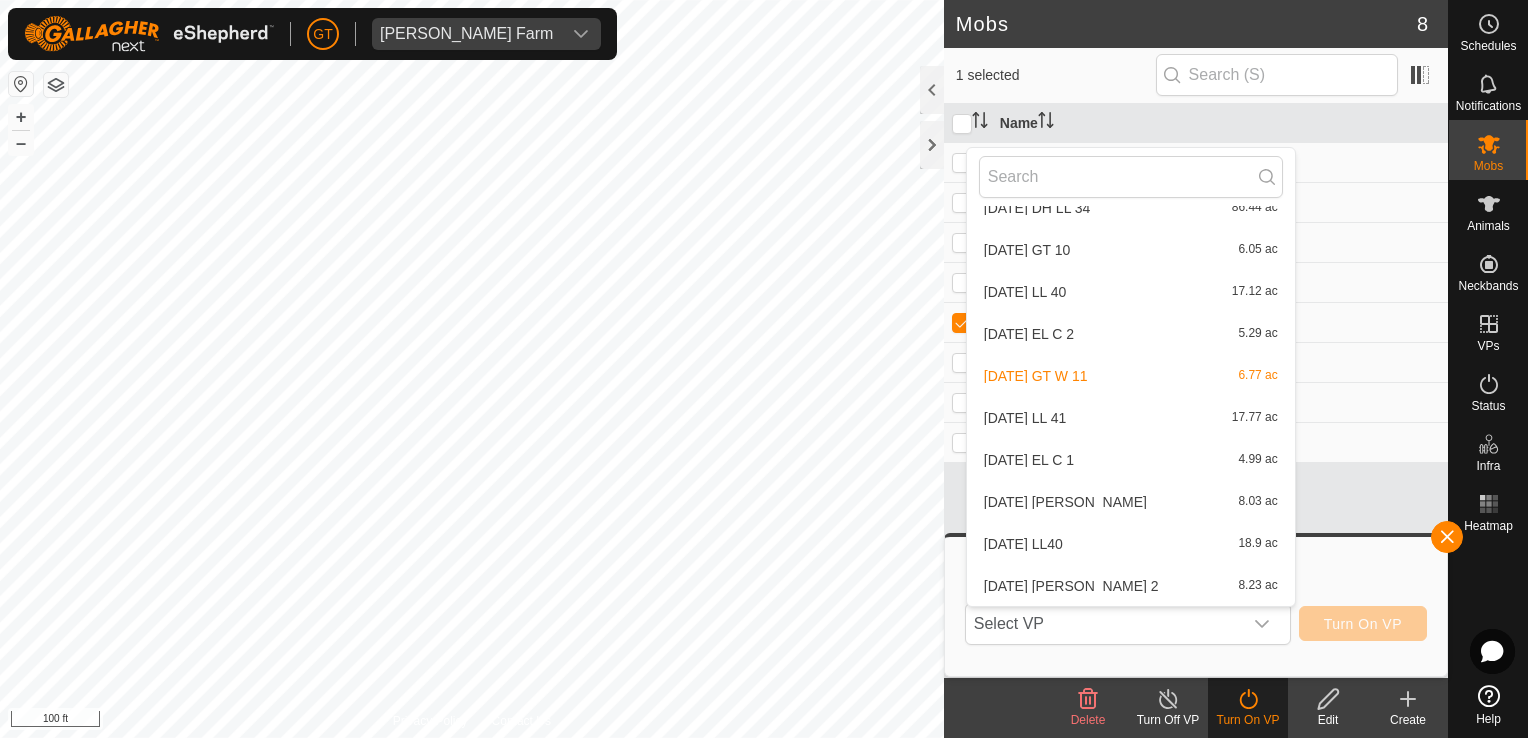click on "[DATE]  [PERSON_NAME] 2  8.23 ac" at bounding box center [1131, 586] 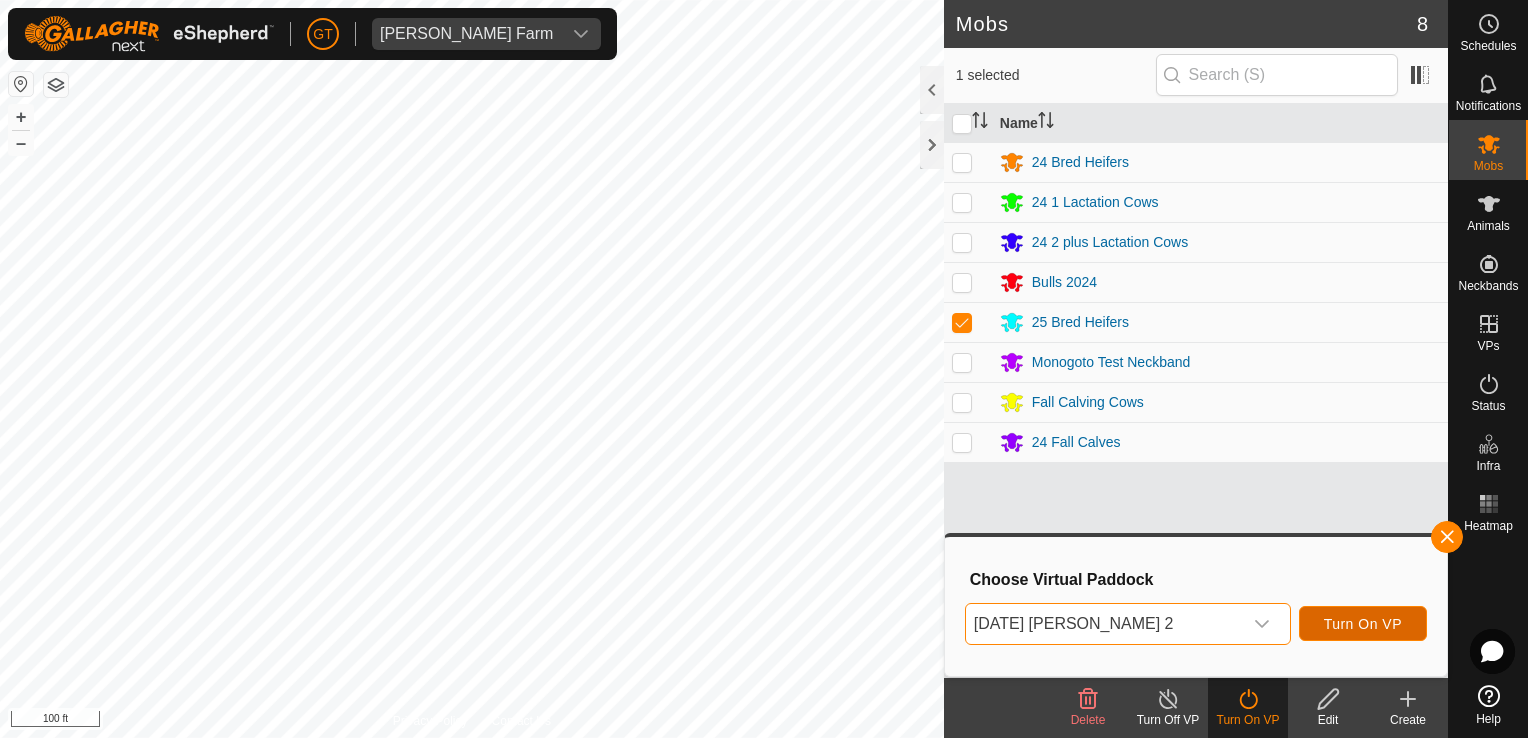 click on "Turn On VP" at bounding box center (1363, 624) 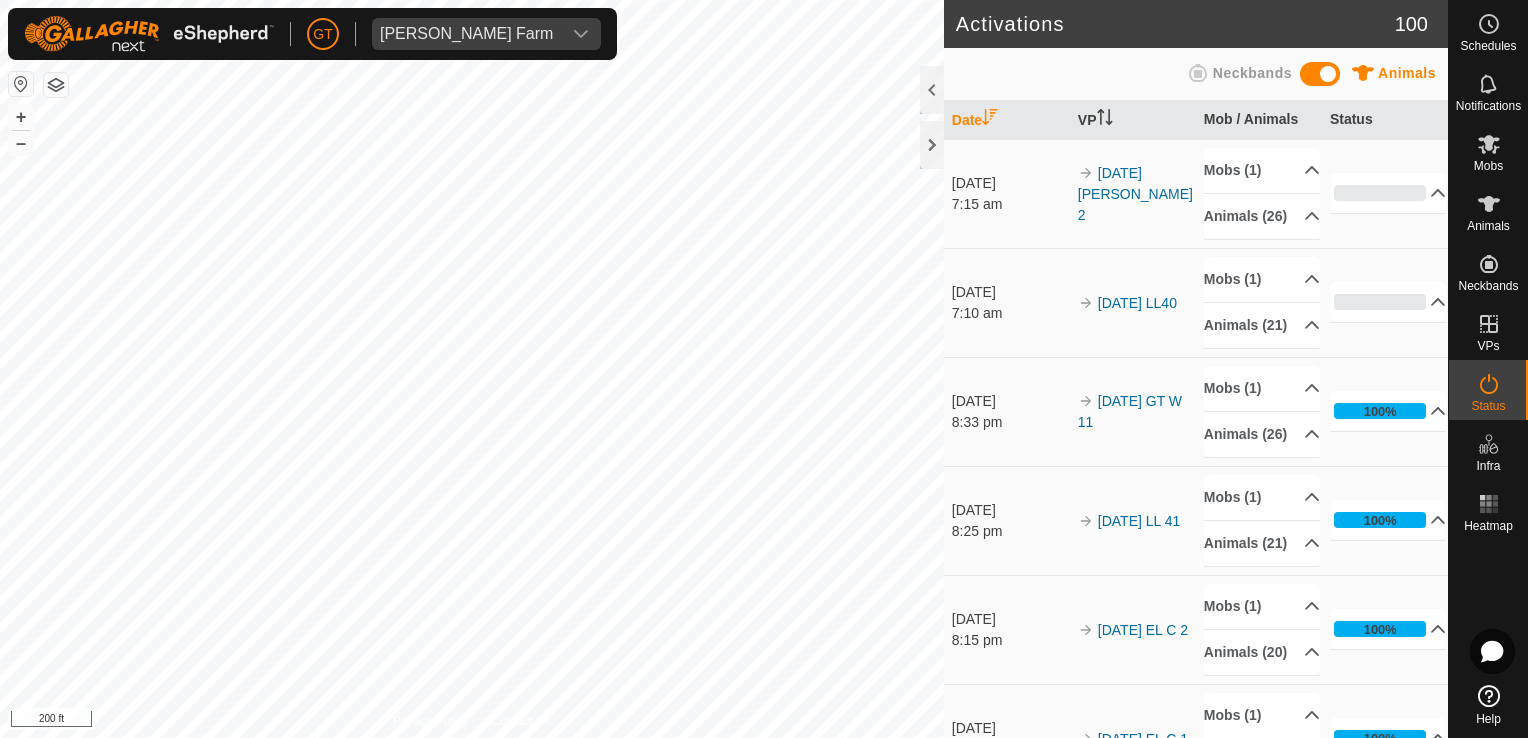 click on "[PERSON_NAME] Farm Schedules Notifications Mobs Animals Neckbands VPs Status Infra Heatmap Help Activations 100 Animals Neckbands   Date   VP   Mob / Animals   Status  [DATE] 7:15 am 2025-07-22  [PERSON_NAME] 2 Mobs (1)  25 Bred Heifers  Animals [PHONE_NUMBER]627   24652   24445   24618   24578   631Open   24693   24467   24616   24592   24564   24625   24513   14   24576   24600   24577   24619   24442   24547   24650   642STEER   24675  0% In Progress Pending  26  Sent   0  Completed Confirmed   0  Overridden  0  Cancelled   0  [DATE] 7:10 am 2025-07-22   LL40 Mobs (1)  24 1 Lactation Cows  Animals (21)  696   557Male   695   685   697   679   678   689   687   676   682   680   692   688   693   683   691   686   677   694   681  0% In Progress Pending  21  Sent   0  Completed Confirmed   0  Overridden  0  Cancelled   0  [DATE] 8:33 pm 2025-07-20   GT W  11 Mobs (1)  25 Bred Heifers  Animals [PHONE_NUMBER]627   24652   24445   24618   24578   631Open" at bounding box center [764, 369] 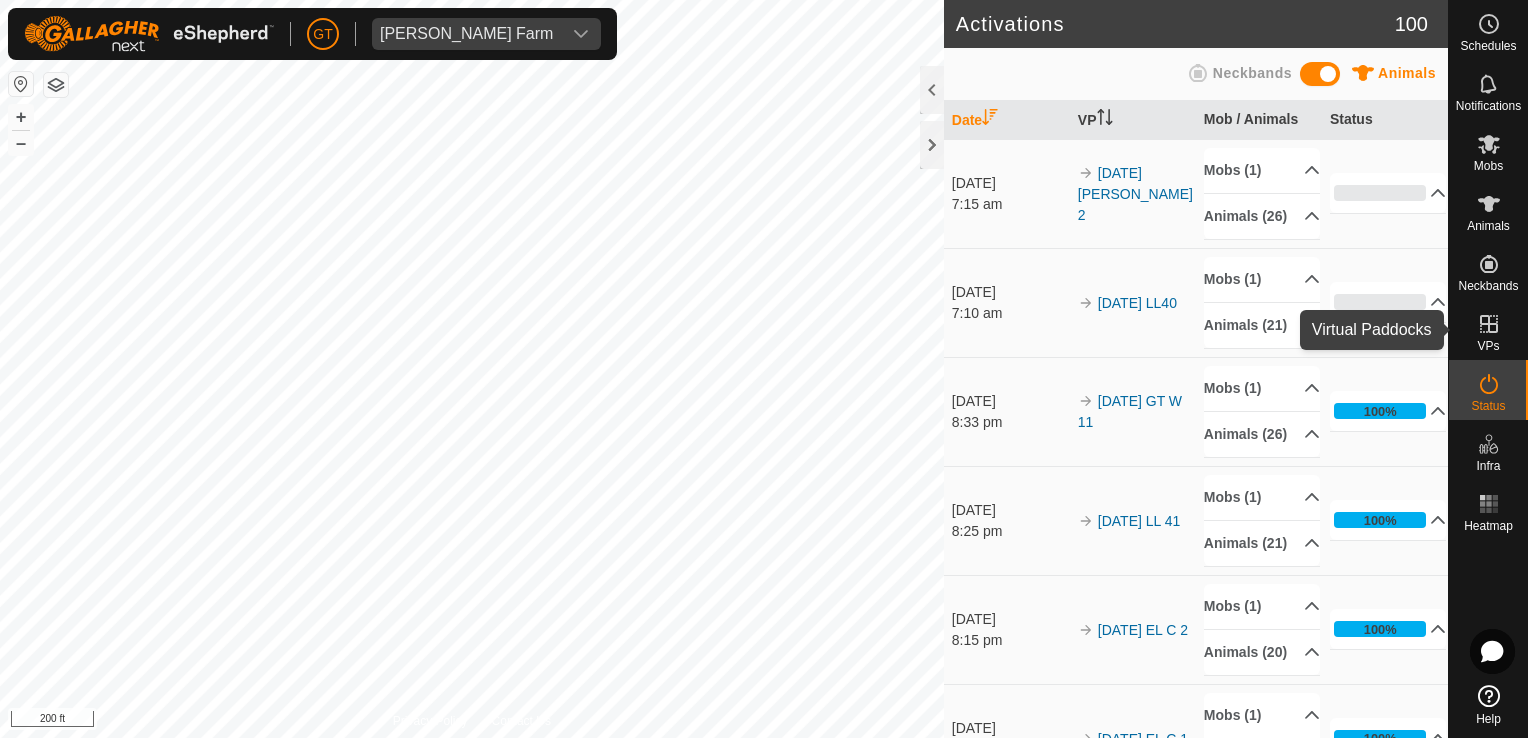 click 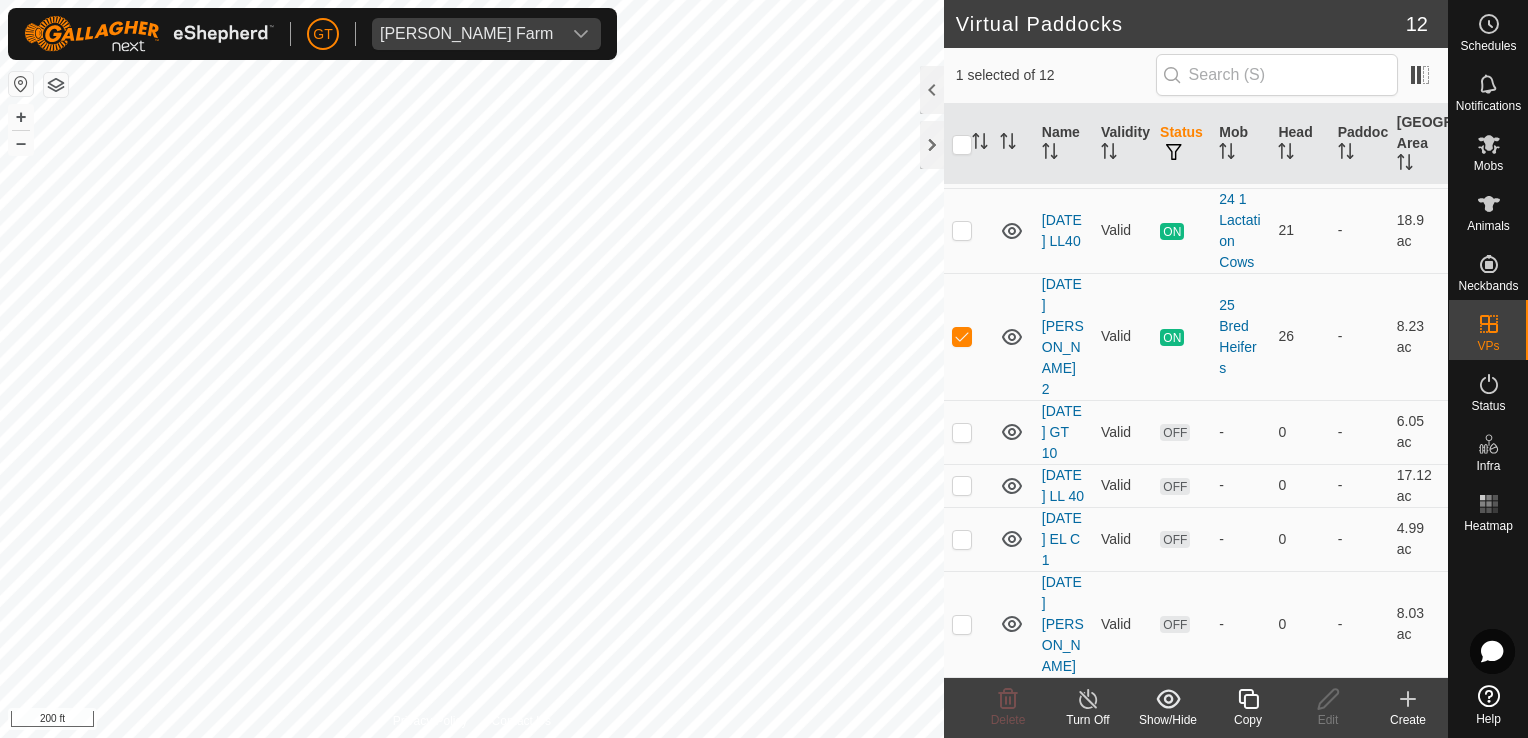 scroll, scrollTop: 563, scrollLeft: 0, axis: vertical 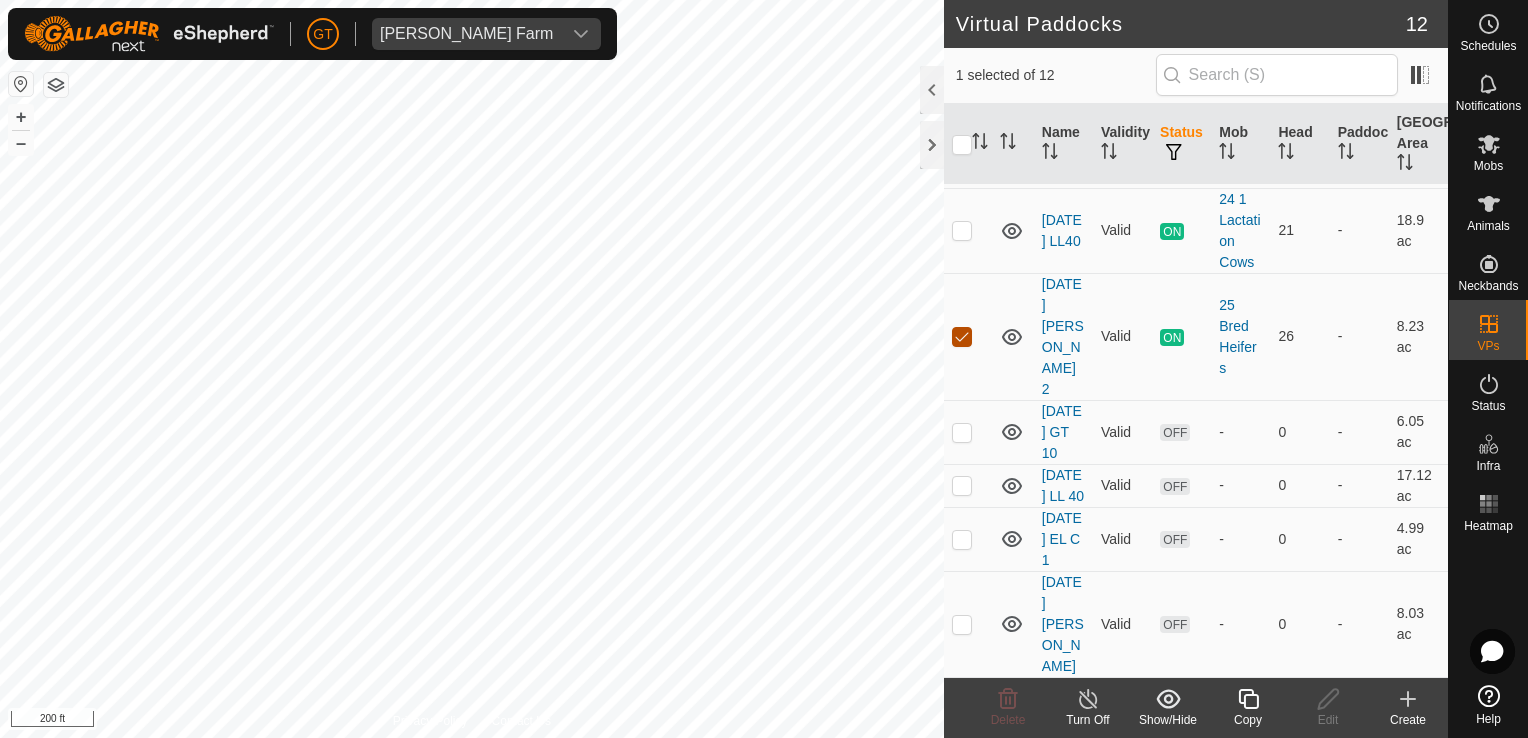 click at bounding box center (962, 337) 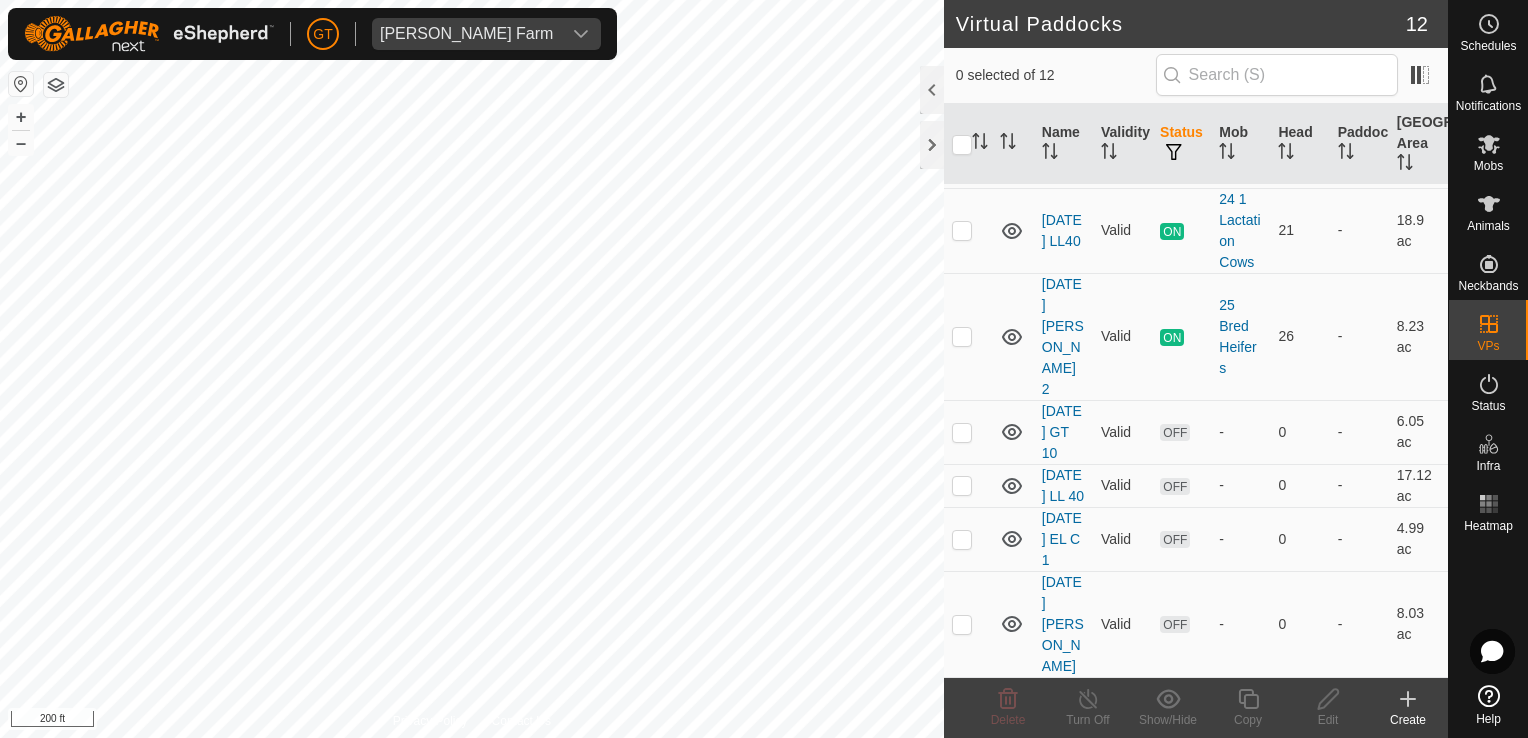 checkbox on "true" 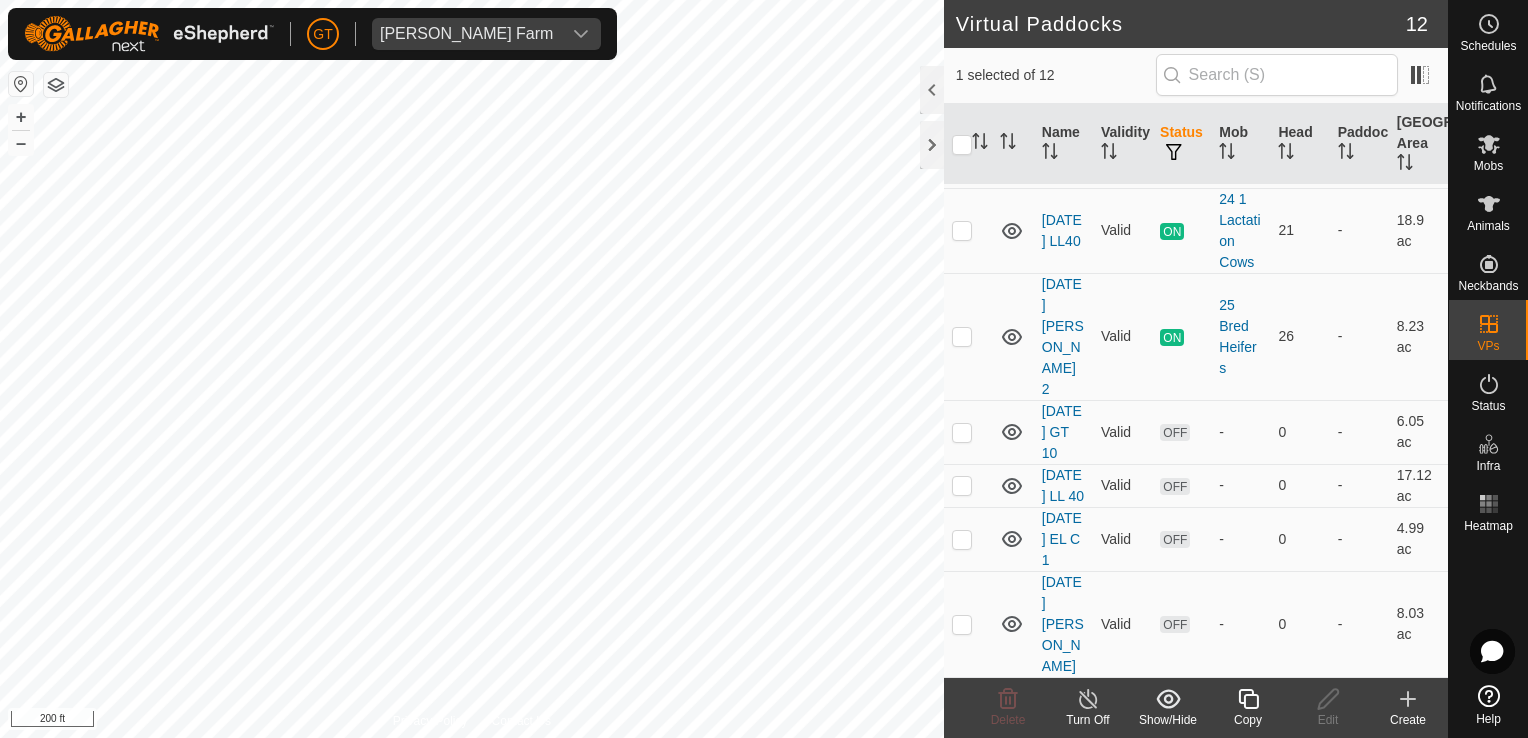 click 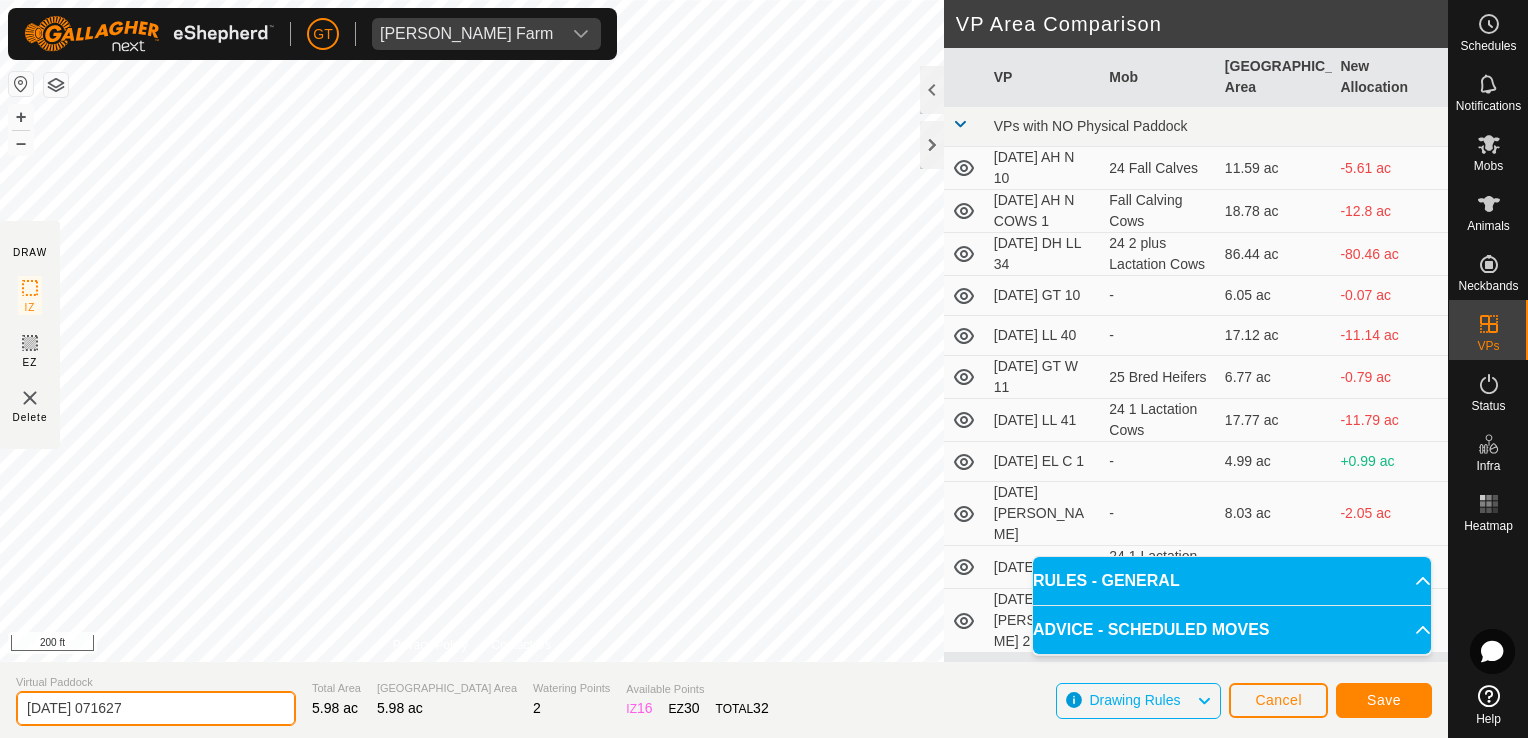 click on "[DATE] 071627" 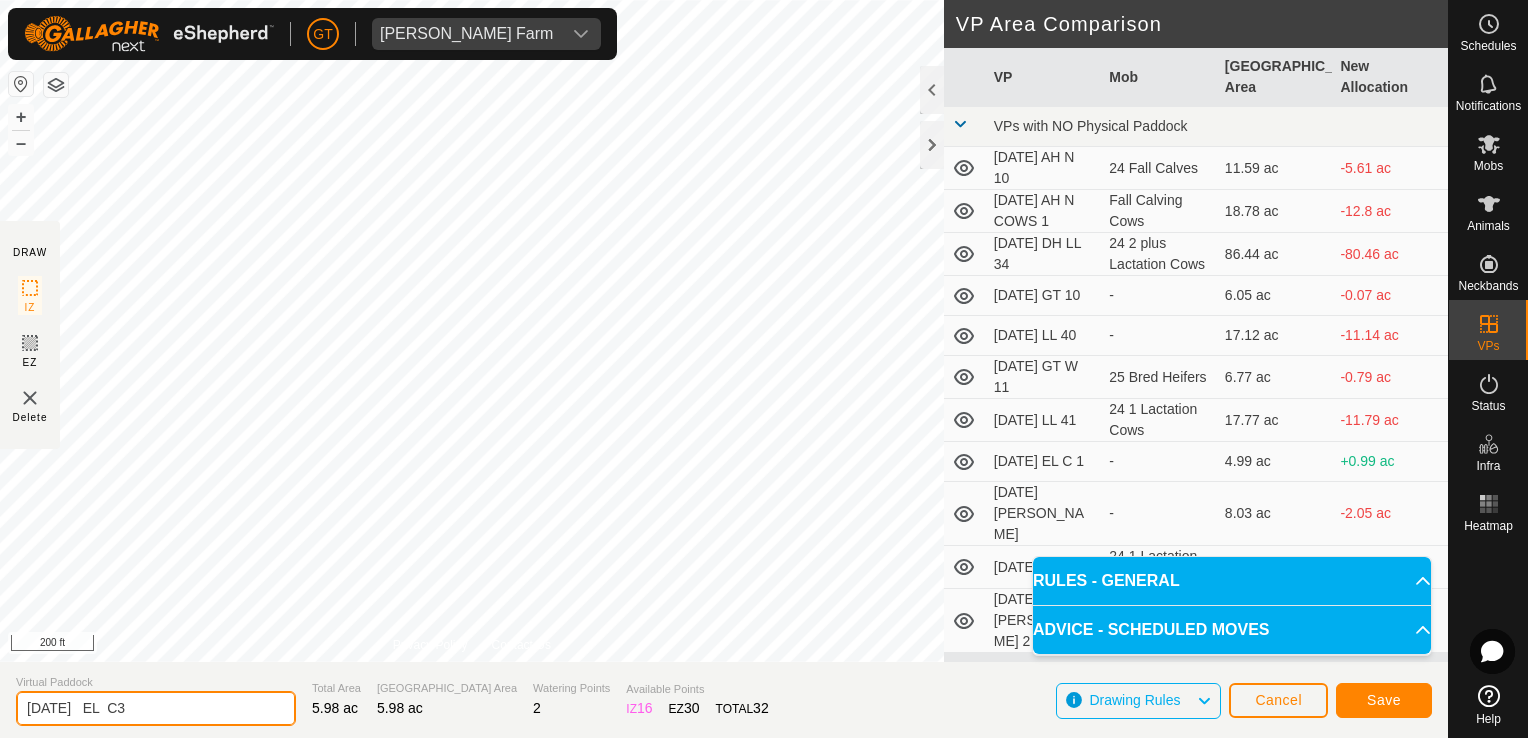 type on "[DATE]   EL  C3" 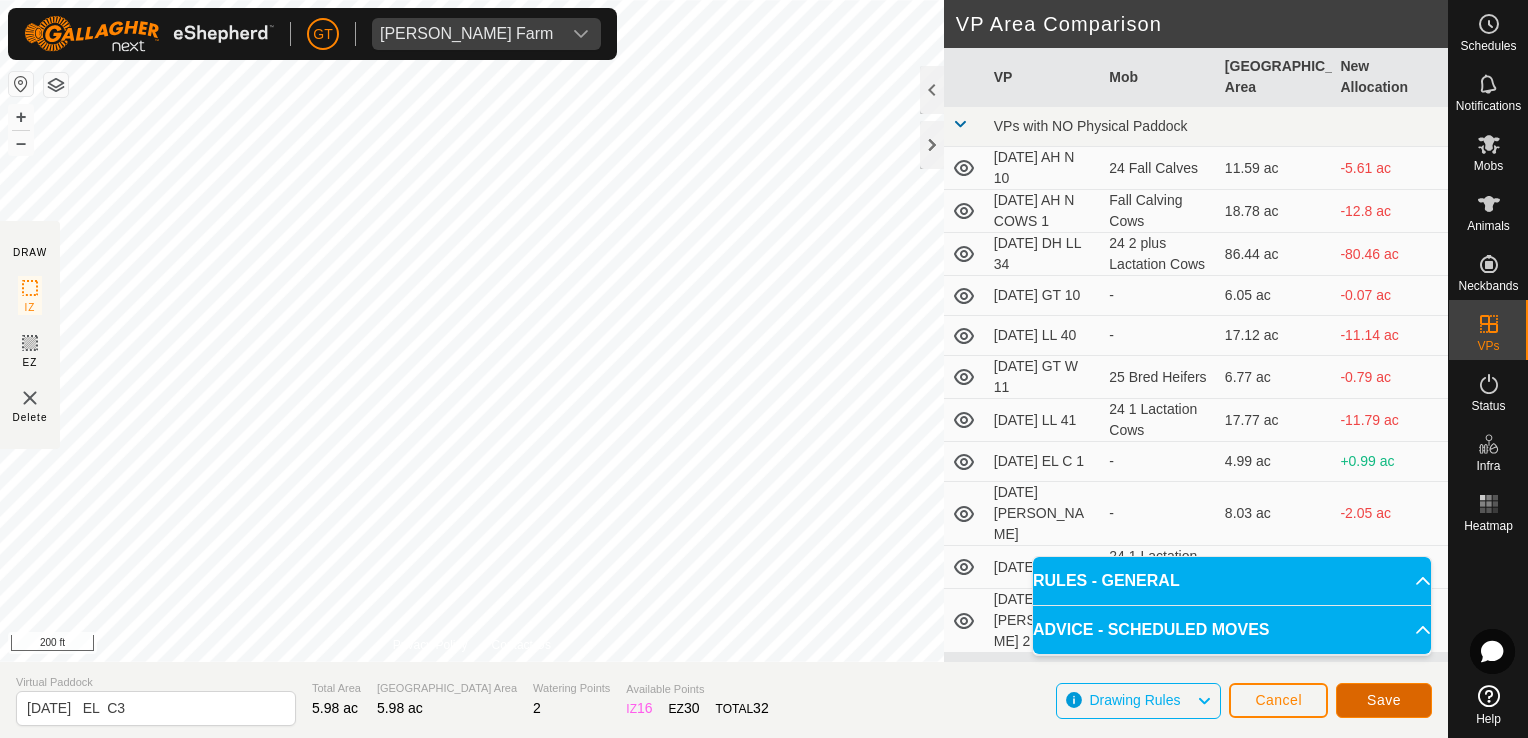 click on "Save" 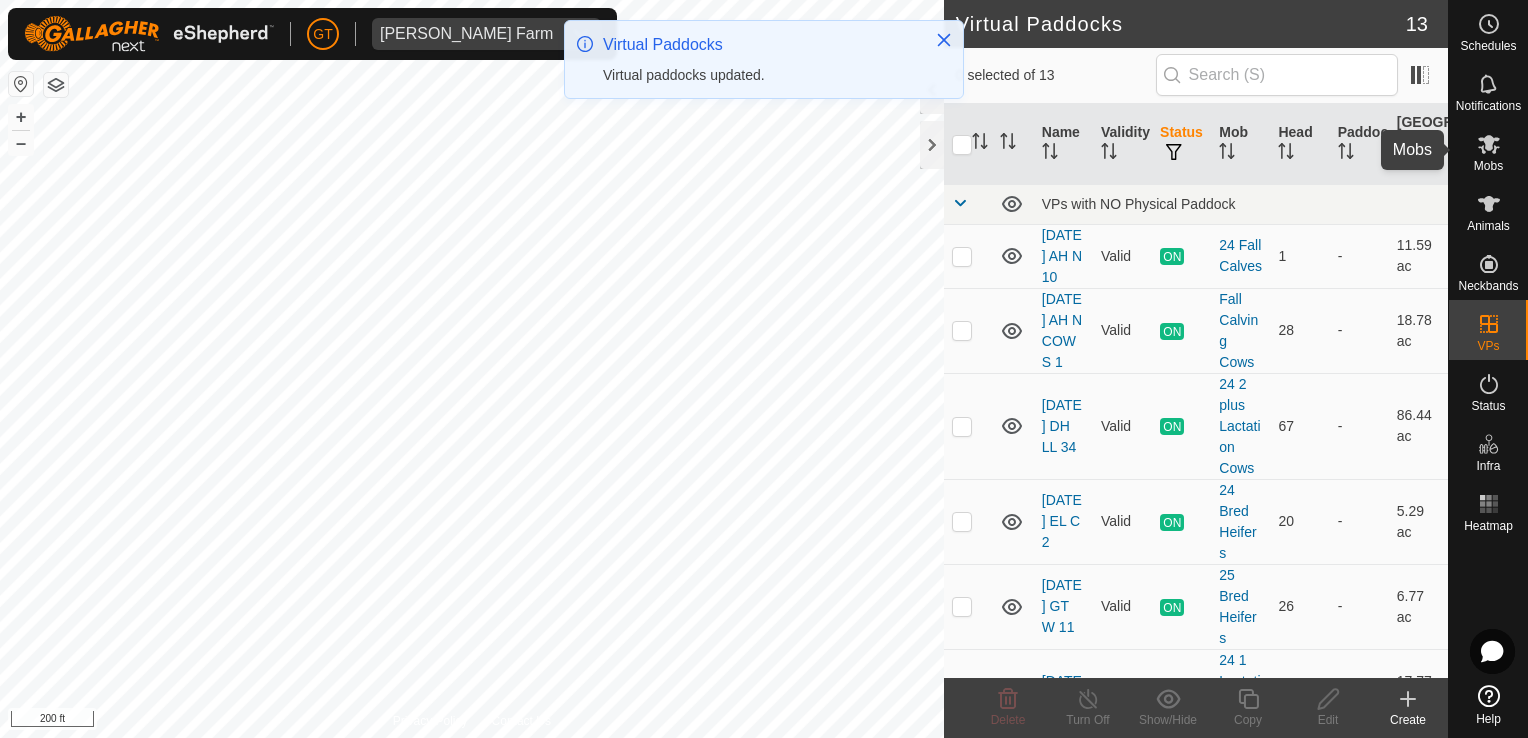 click 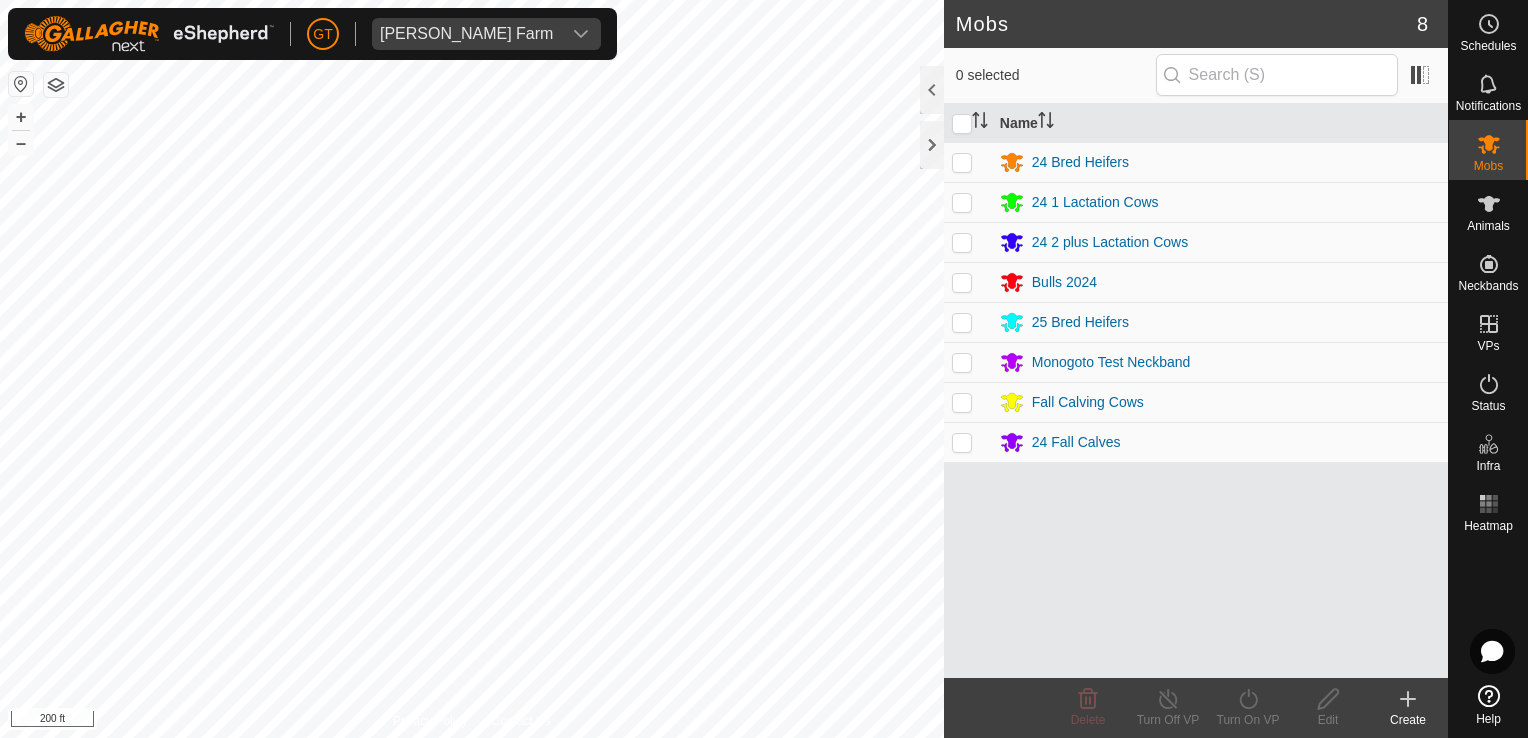 click at bounding box center (962, 162) 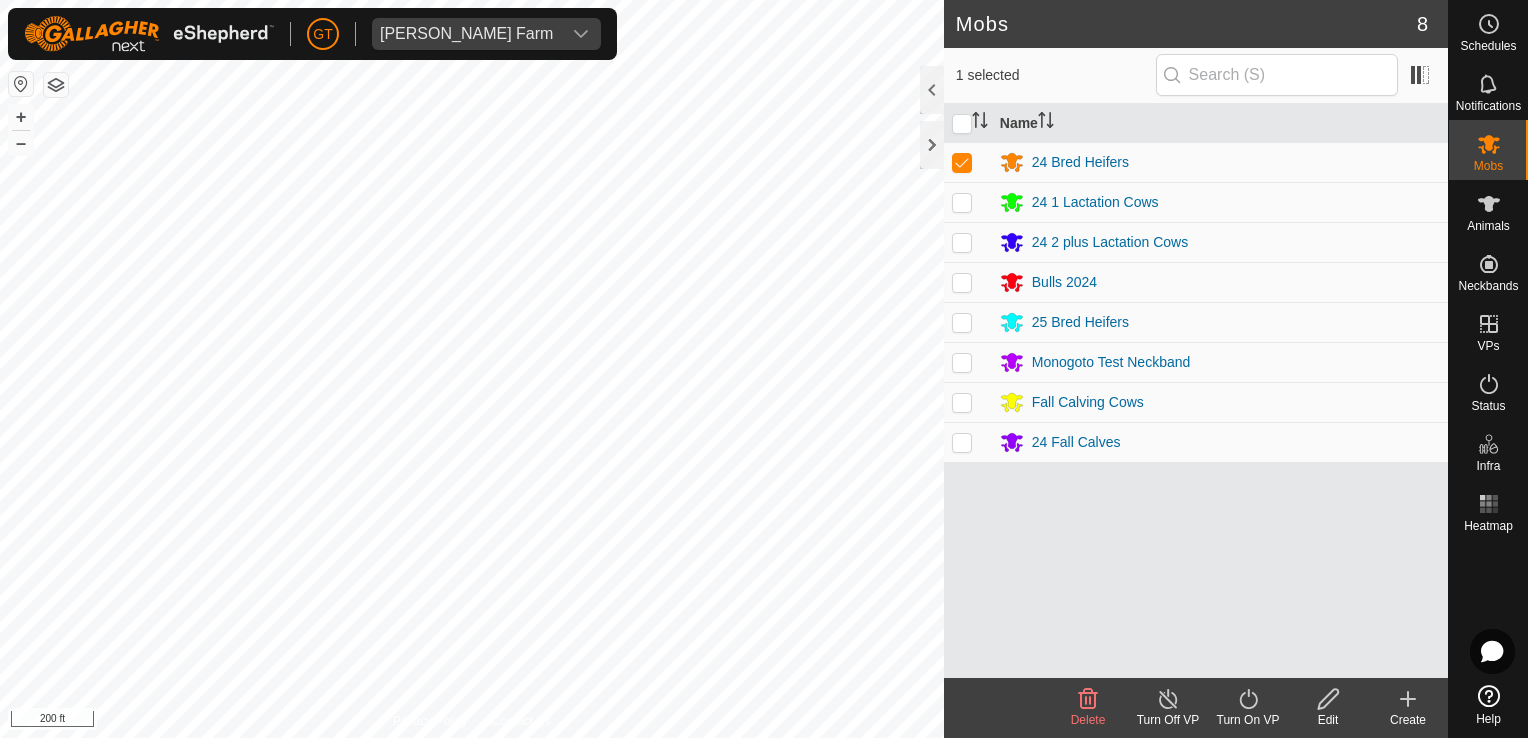 click 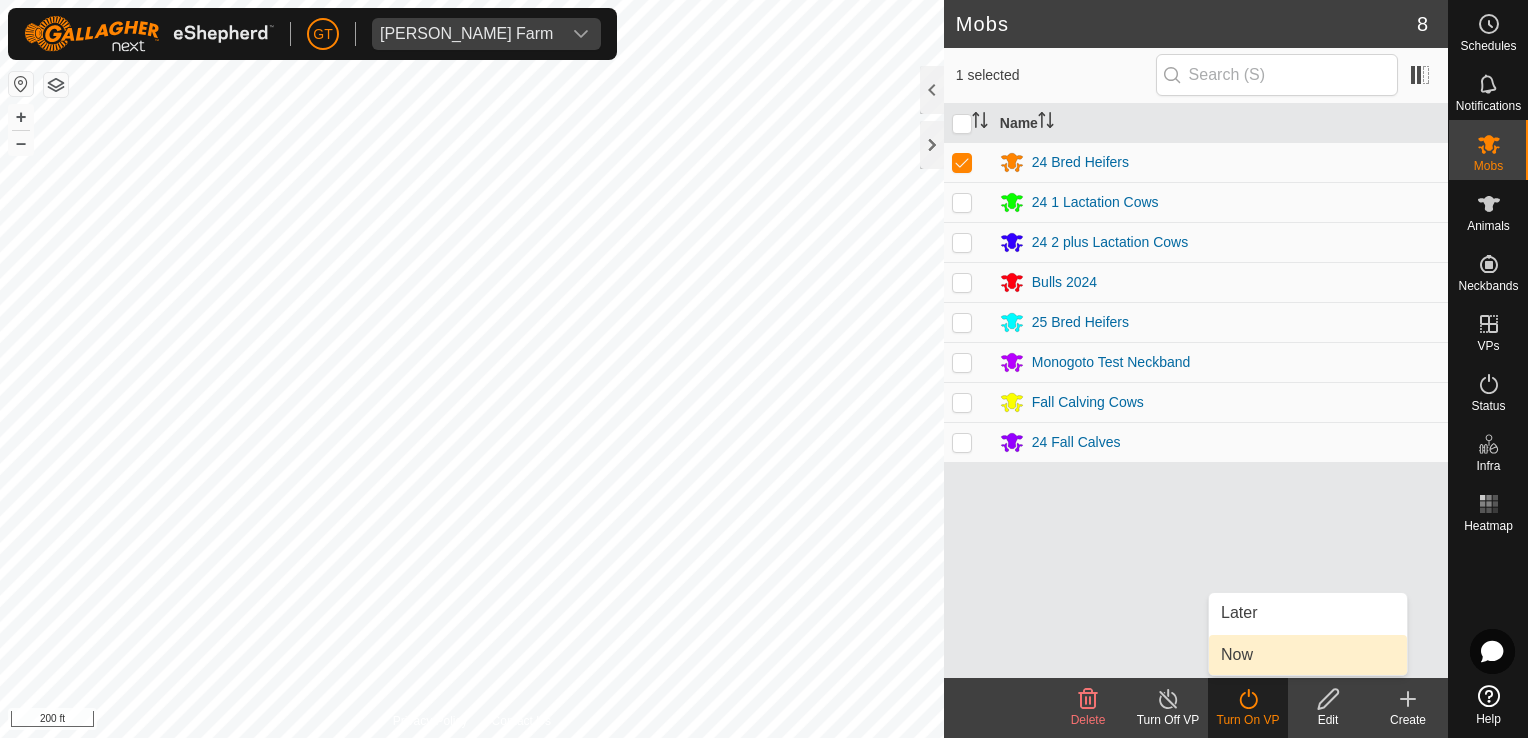click on "Now" at bounding box center (1308, 655) 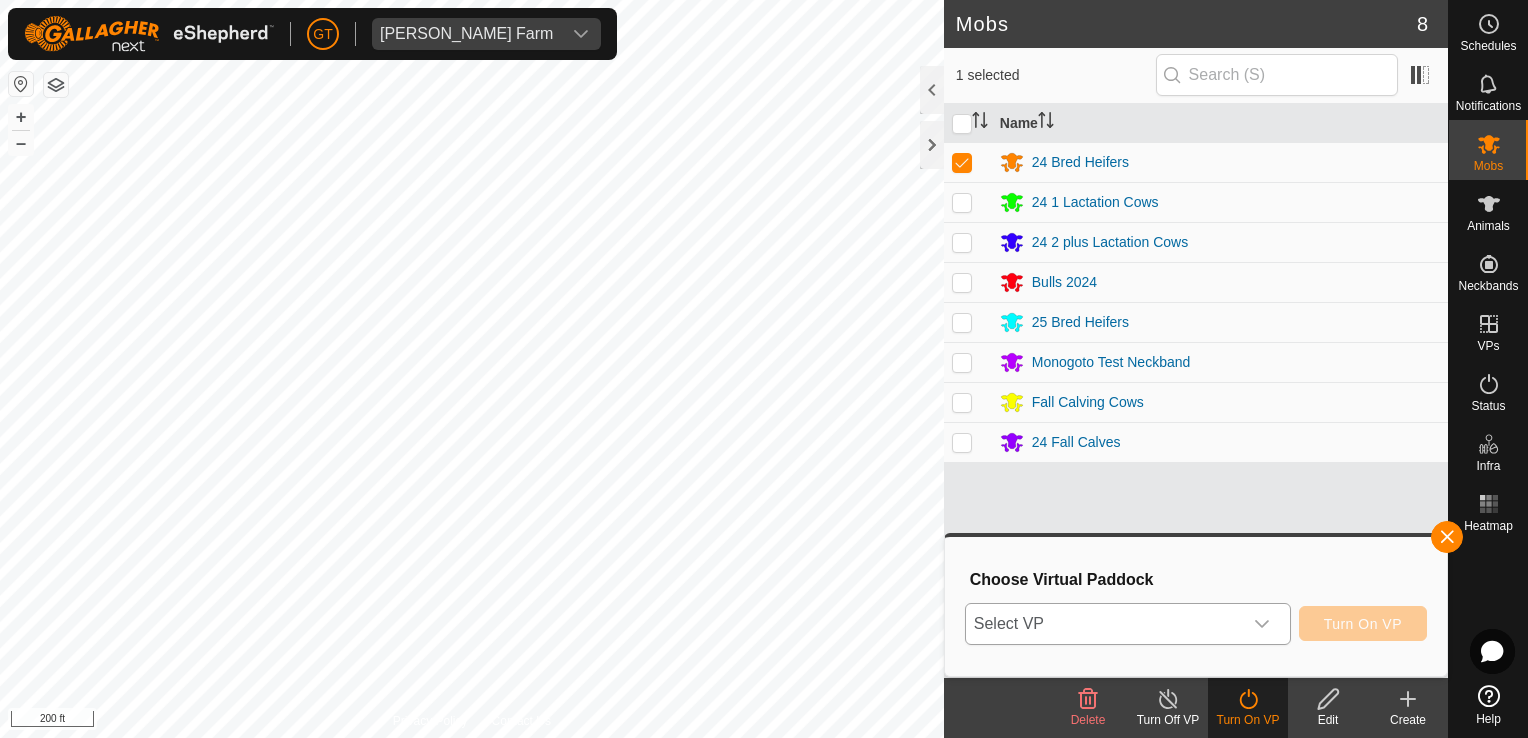 click at bounding box center (1262, 624) 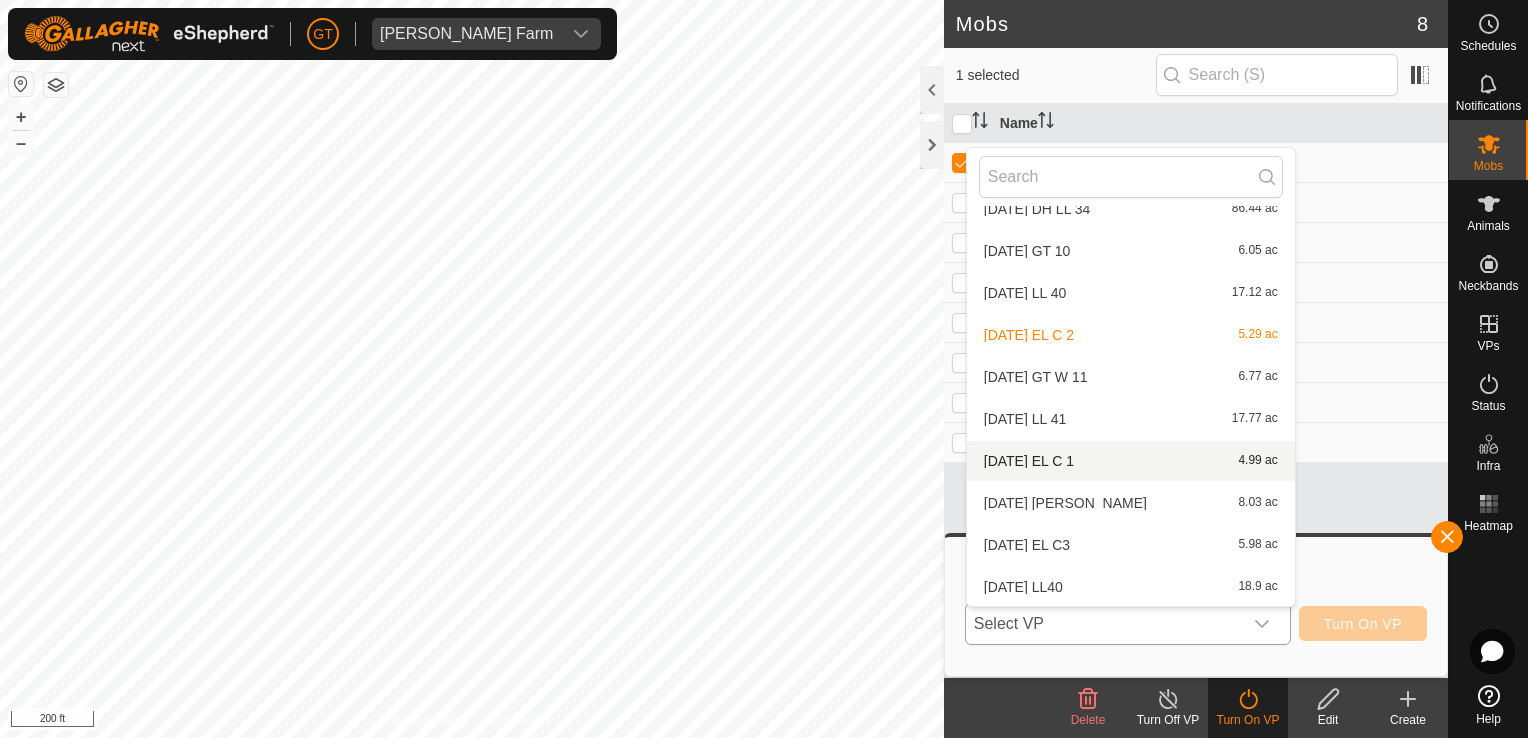 scroll, scrollTop: 190, scrollLeft: 0, axis: vertical 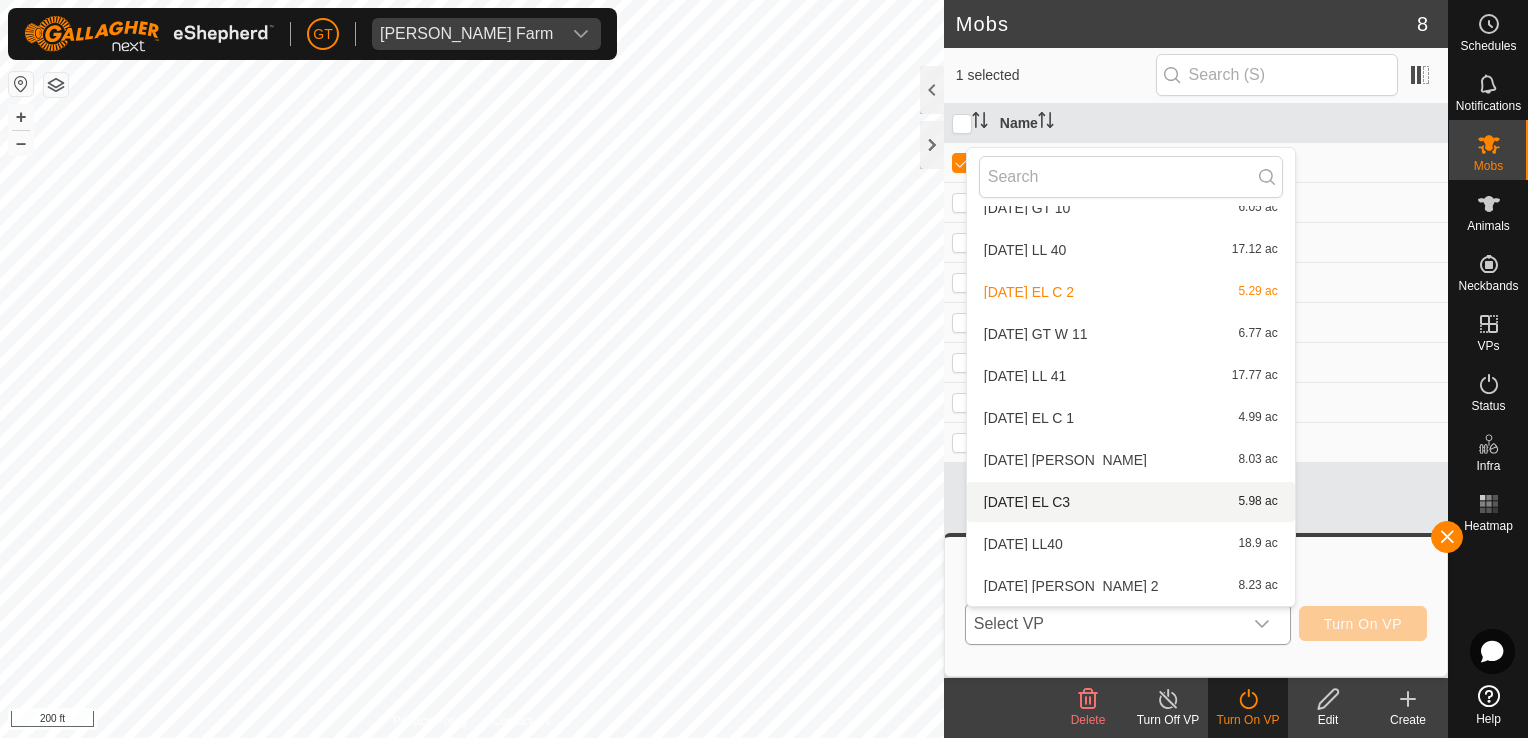 click on "[DATE]   EL  C3  5.98 ac" at bounding box center [1131, 502] 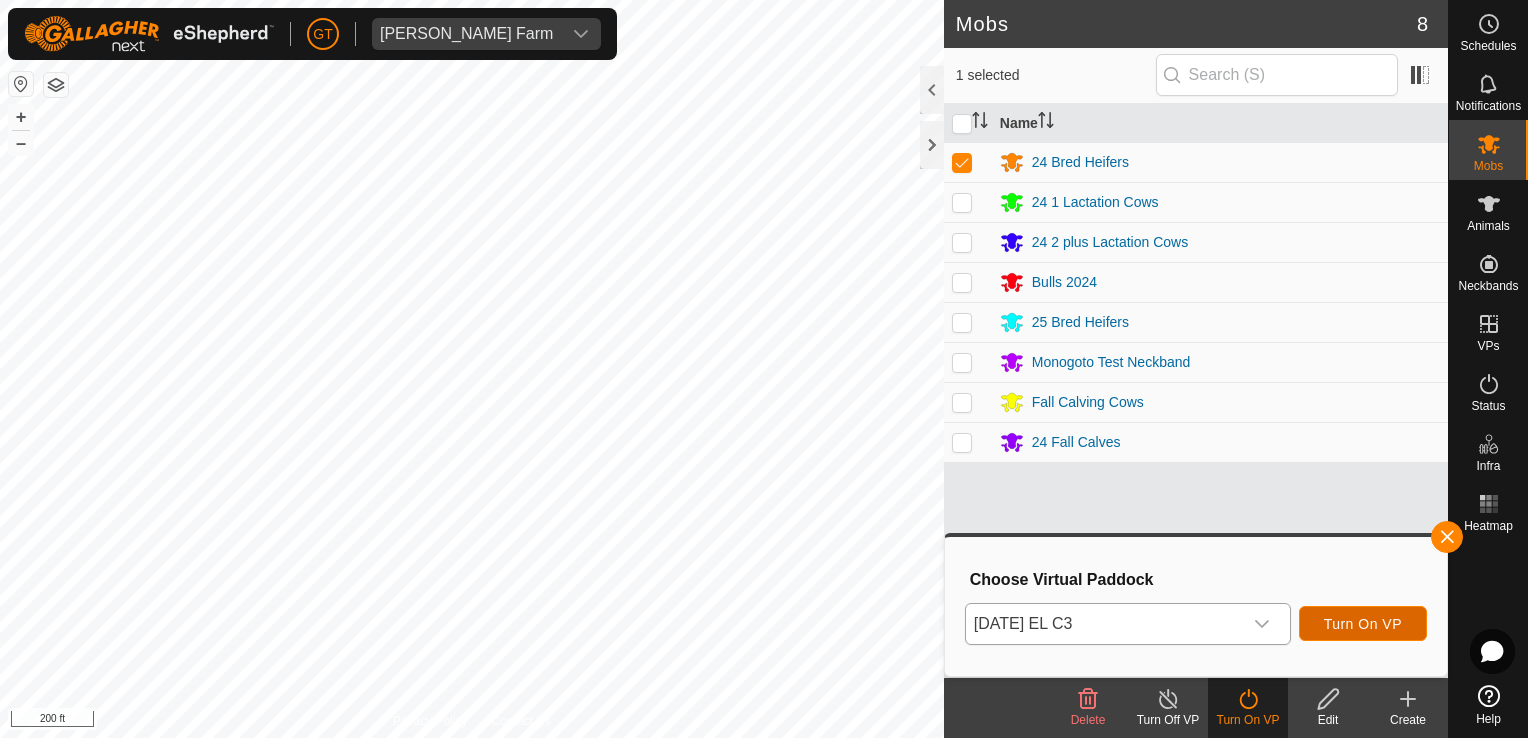 click on "Turn On VP" at bounding box center [1363, 624] 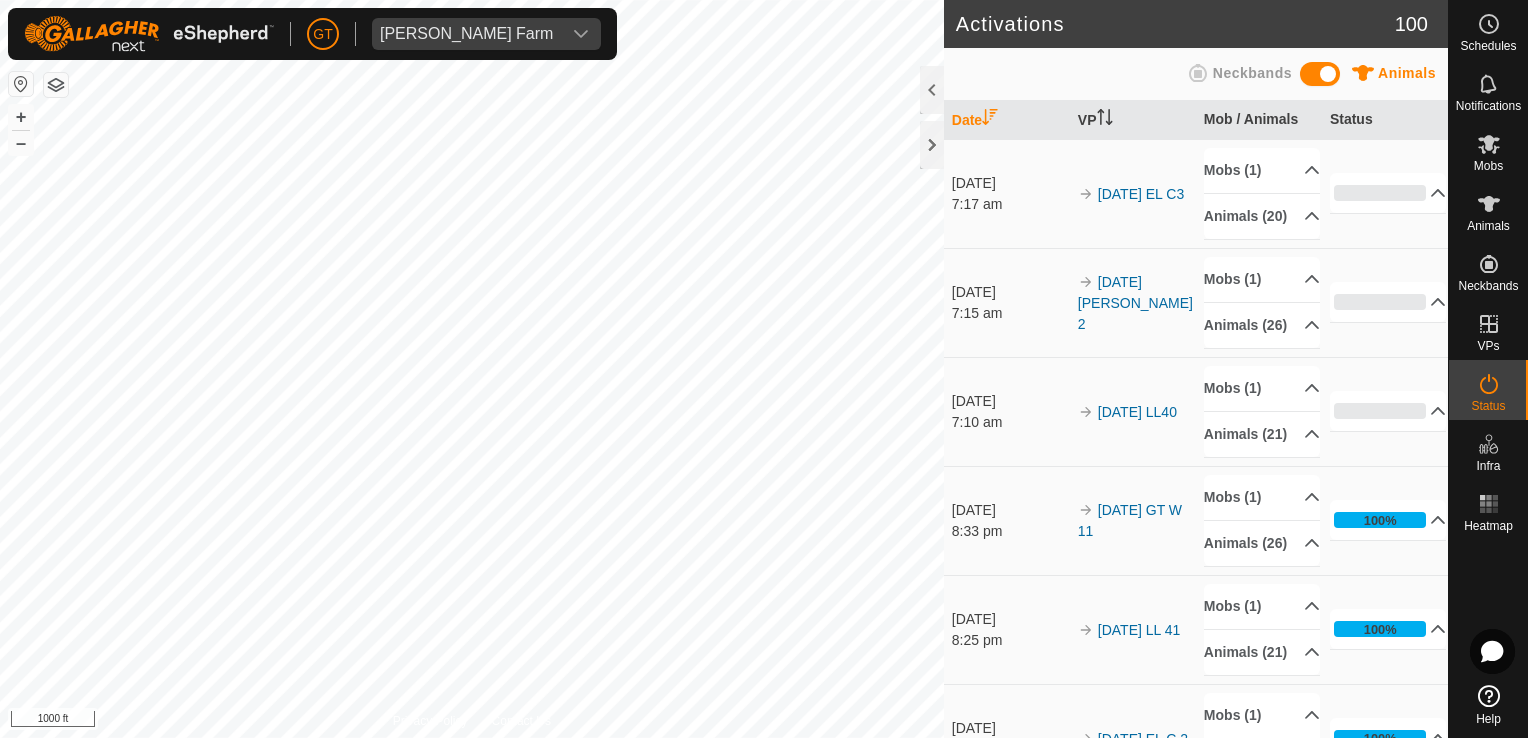 click on "Activations 100 Animals Neckbands   Date   VP   Mob / Animals   Status  [DATE] 7:17 am 2025-07-22   EL  C3 Mobs (1)  24 Bred Heifers  Animals [PHONE_NUMBER]5   706   707   704   712   714   711   708   702   715   717   716   705   709   700   703  0% In Progress Pending  20  Sent   0  Completed Confirmed   0  Overridden  0  Cancelled   0  [DATE] 7:15 am 2025-07-22  [PERSON_NAME] 2 Mobs (1)  25 Bred Heifers  Animals [PHONE_NUMBER]627   24652   24445   24618   24578   631Open   24693   24467   24616   24592   24564   24625   24513   14   24576   24600   24577   24619   24442   24547   24650   642STEER   24675  0% In Progress Pending  26  Sent   0  Completed Confirmed   0  Overridden  0  Cancelled   0  [DATE] 7:10 am 2025-07-22   LL40 Mobs (1)  24 1 Lactation Cows  Animals (21)  696   557Male   695   685   697   679   678   689   687   676   682   680   692   688   693   683   691   686   677   694   681  0% In Progress Pending  21  Sent   0  Completed Confirmed" 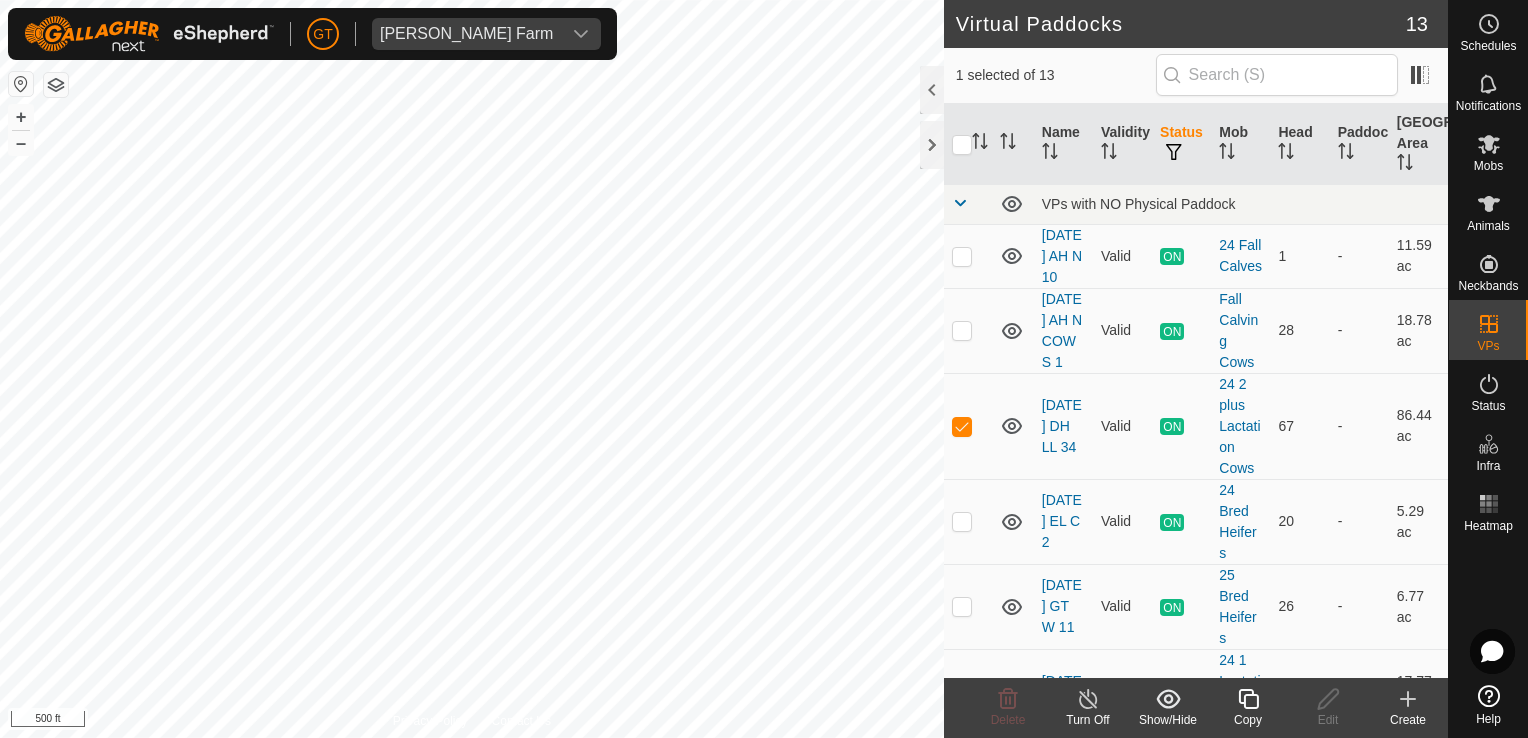 click on "Virtual Paddocks 13 1 selected of 13     Name   Validity   Status   Mob   Head   Paddock   Grazing Area   VPs with NO Physical Paddock  [DATE]   AH N 10  Valid  ON  24 Fall Calves   1   -   11.59 ac  [DATE]   AH  N COWS 1  Valid  ON  Fall Calving Cows   28   -   18.78 ac  [DATE]   DH LL 34  Valid  ON  24 2 plus Lactation Cows   67   -   86.44 ac  [DATE]   EL  C 2  Valid  ON  24 Bred Heifers   20   -   5.29 ac  [DATE]   GT W  11  Valid  ON  25 Bred Heifers   26   -   6.77 ac  [DATE]   LL 41  Valid  ON  24 1 Lactation Cows   21   -   17.77 ac  [DATE]   EL  C3  Valid  ON  24 Bred Heifers   20   -   5.98 ac  [DATE]   LL40  Valid  ON  24 1 Lactation Cows   21   -   18.9 ac  [DATE]  [PERSON_NAME] 2  Valid  ON  25 Bred Heifers   26   -   8.23 ac  [DATE]   GT 10  Valid  OFF  -   0   -   6.05 ac  [DATE]   LL 40  Valid  OFF  -   0   -   17.12 ac  [DATE]  EL  C 1  Valid  OFF  -   0   -   4.99 ac  [DATE]    [PERSON_NAME]  Valid  OFF  -   0   -   8.03 ac  Delete  Turn Off   Copy" 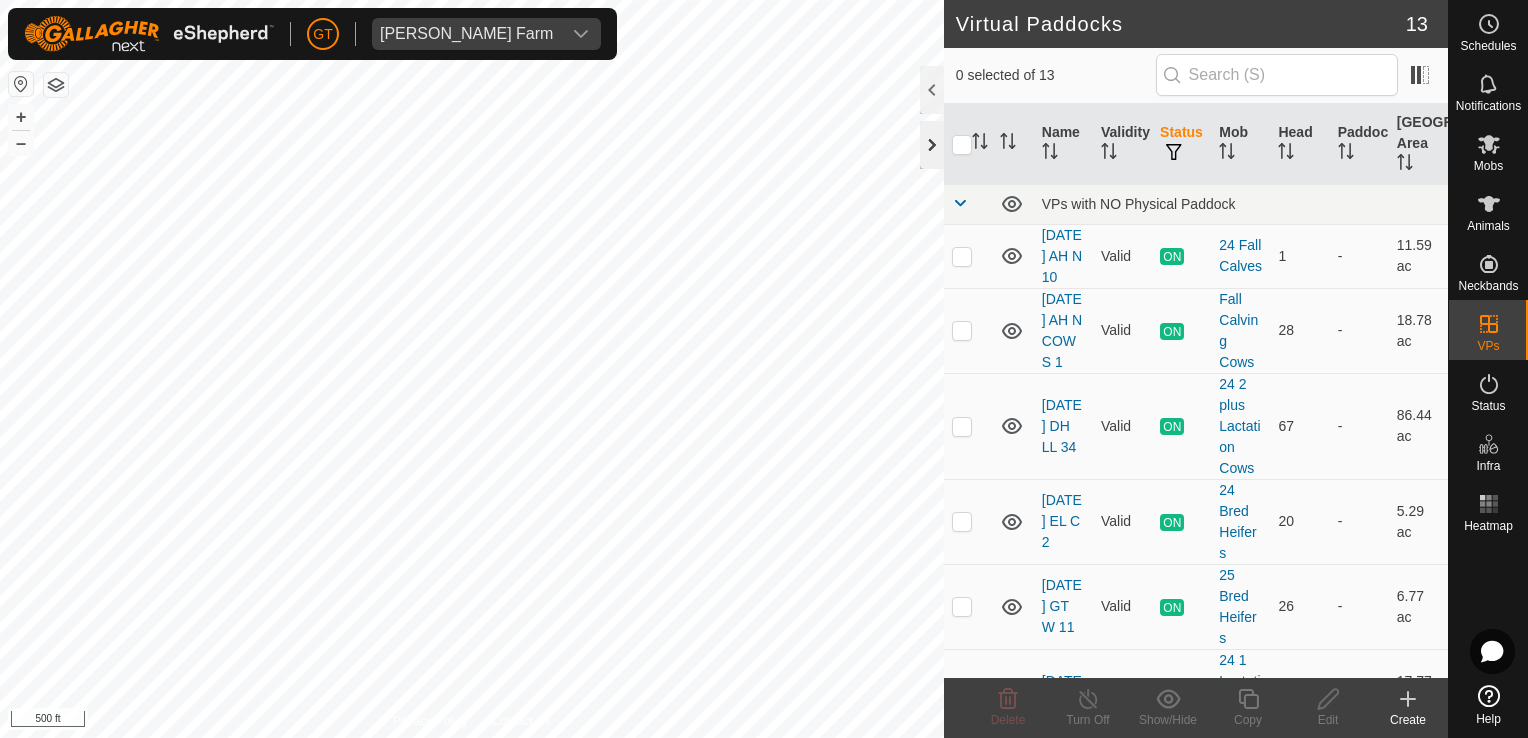 checkbox on "true" 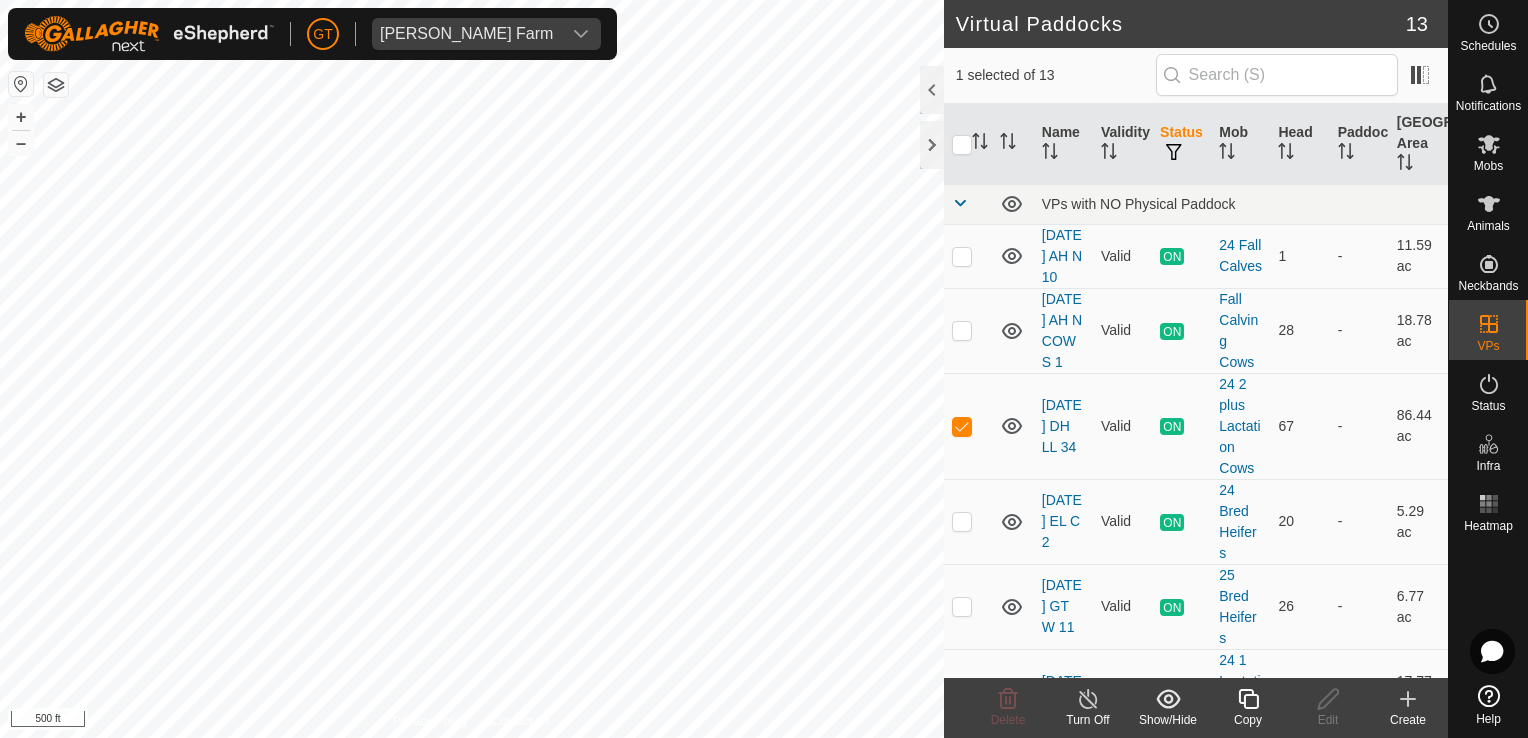 click 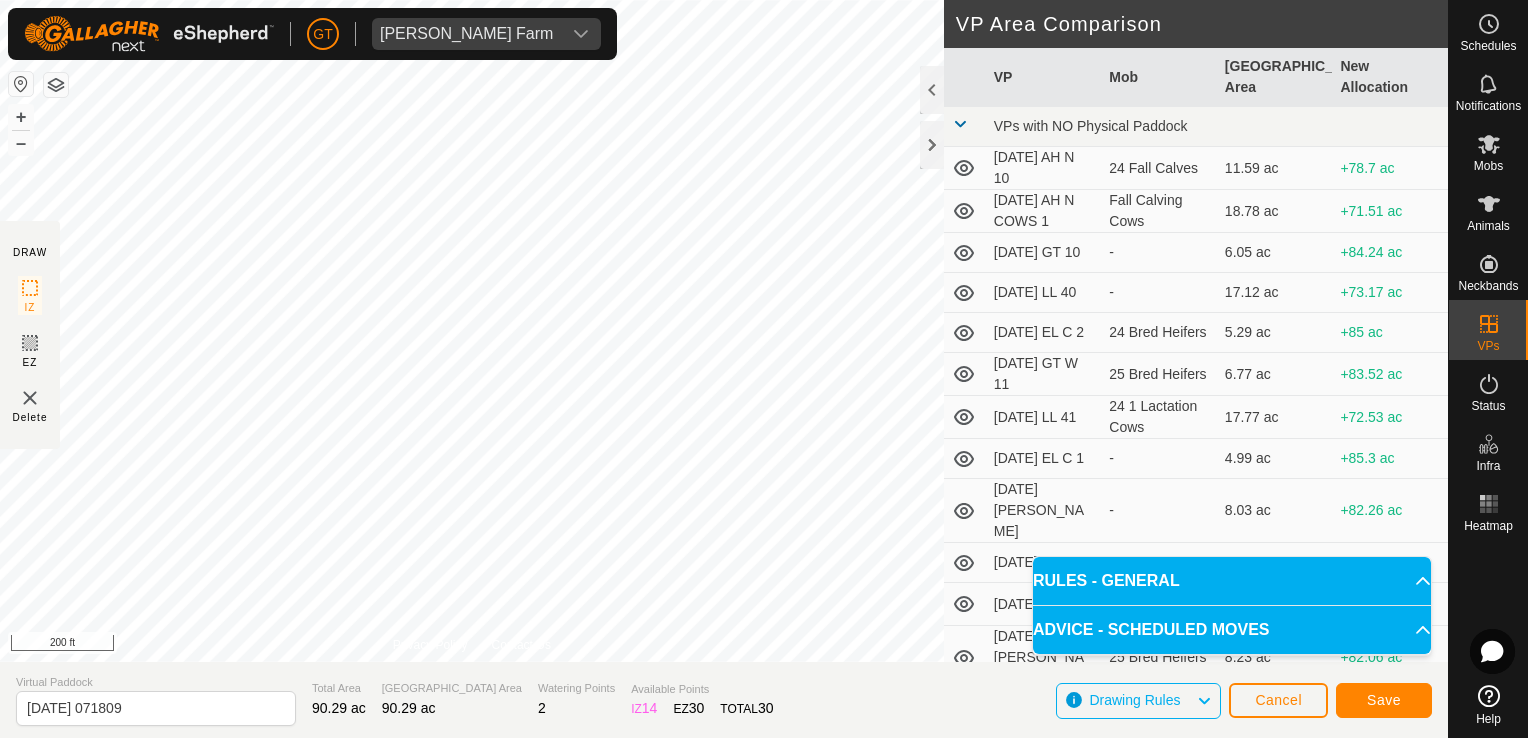 click on "[PERSON_NAME] Farm Schedules Notifications Mobs Animals Neckbands VPs Status Infra Heatmap Help DRAW IZ EZ Delete Privacy Policy Contact Us + – ⇧ i 200 ft VP Area Comparison     VP   Mob   Grazing Area   New Allocation  VPs with NO Physical Paddock  [DATE]   AH N 10   24 Fall Calves   11.59 ac  +78.7 ac  [DATE]   AH  N COWS 1   Fall Calving Cows   18.78 ac  +71.51 ac  [DATE]   GT 10  -  6.05 ac  +84.24 ac  [DATE]   LL 40  -  17.12 ac  +73.17 ac  [DATE]   EL  C 2   24 Bred Heifers   5.29 ac  +85 ac  [DATE]   GT W  11   25 Bred Heifers   6.77 ac  +83.52 ac  [DATE]   LL 41   24 1 Lactation Cows   17.77 ac  +72.53 ac  [DATE]  EL  C 1  -  4.99 ac  +85.3 ac  [DATE]    [PERSON_NAME]  -  8.03 ac  +82.26 ac  [DATE]   EL  C3   24 Bred Heifers   5.98 ac  +84.31 ac  [DATE]   LL40   24 1 Lactation Cows   18.9 ac  +71.39 ac  [DATE]  [PERSON_NAME] 2   25 Bred Heifers   8.23 ac  +82.06 ac Virtual Paddock [DATE] 071809 Total Area 90.29 ac [GEOGRAPHIC_DATA] Area 90.29 ac Watering Points 2  IZ   14" 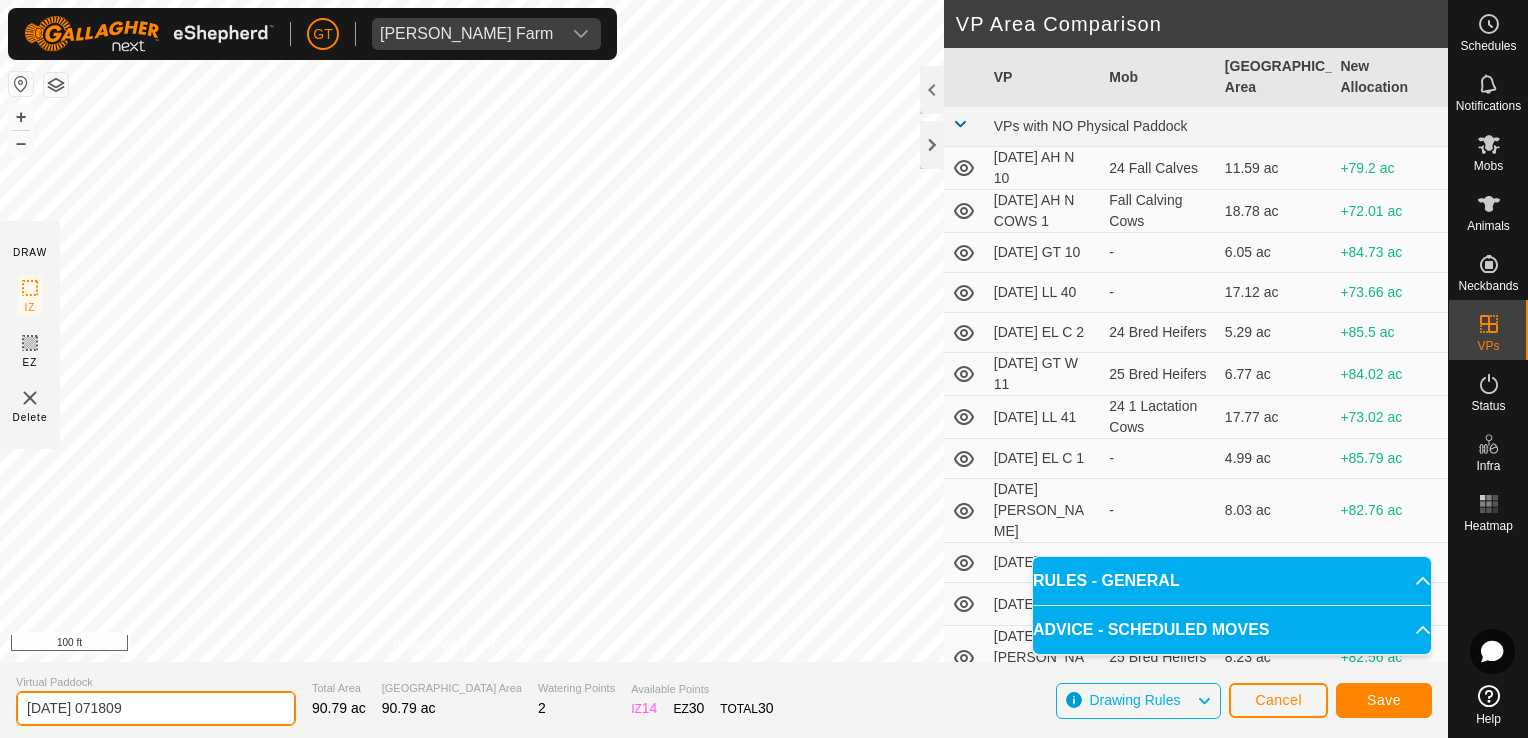 click on "[DATE] 071809" 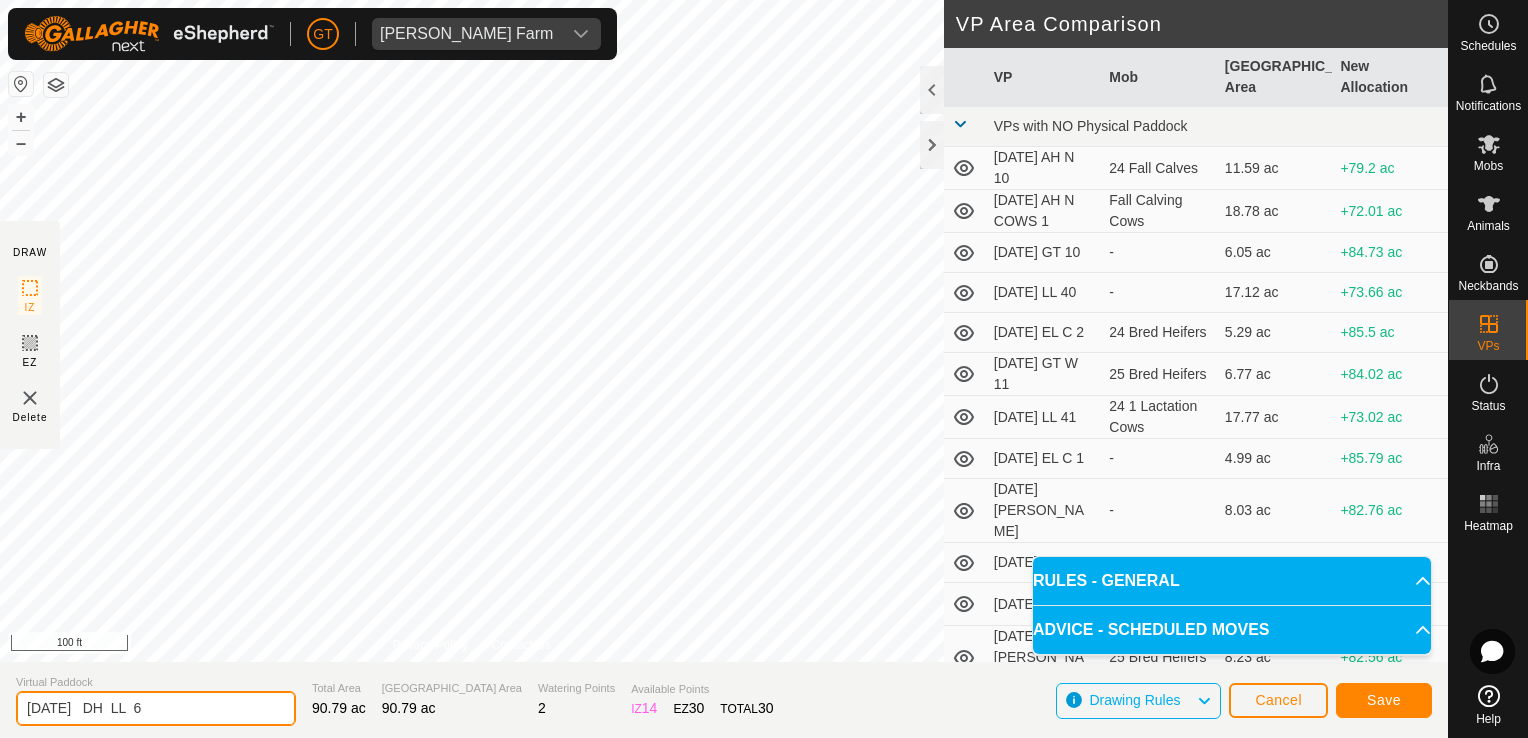 type on "[DATE]   DH  LL  6" 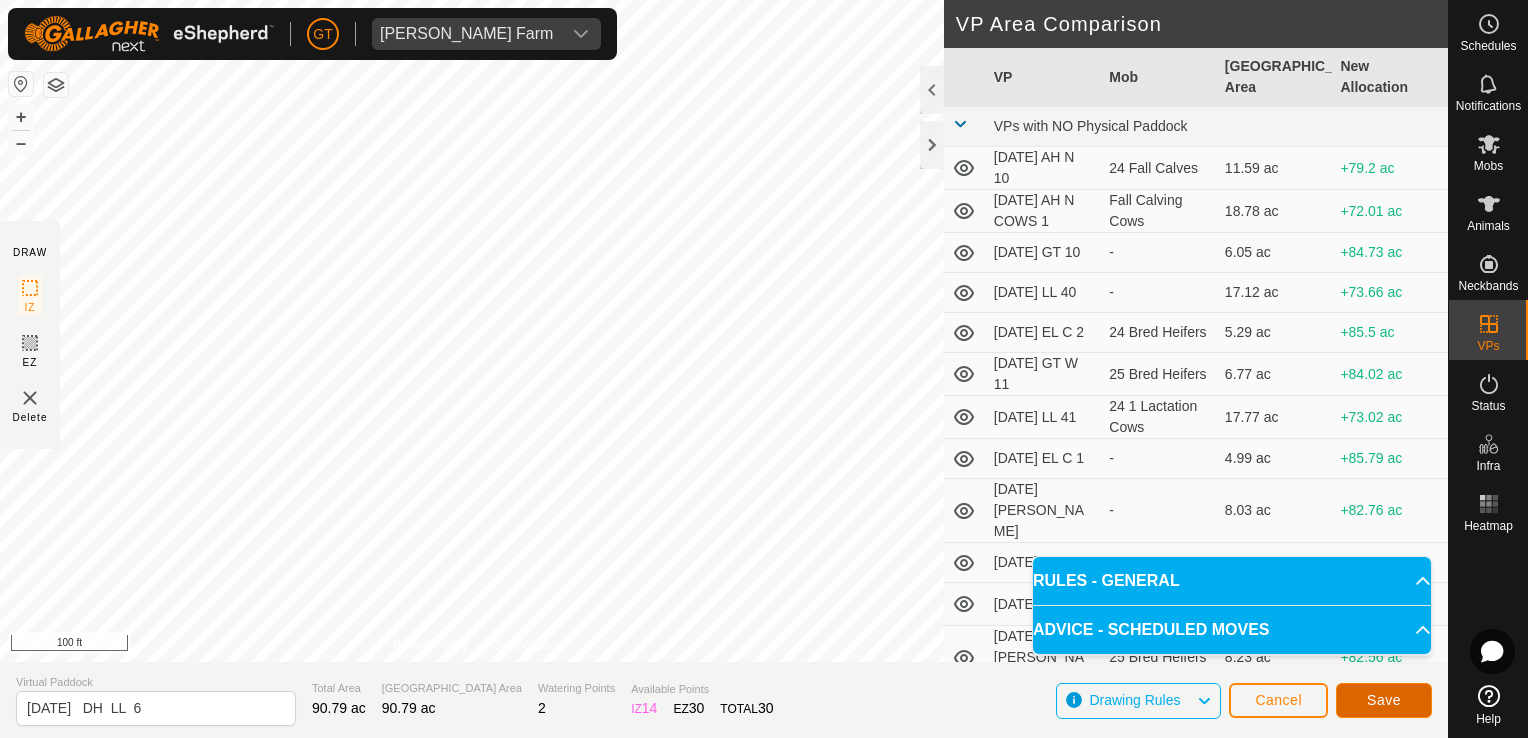 click on "Save" 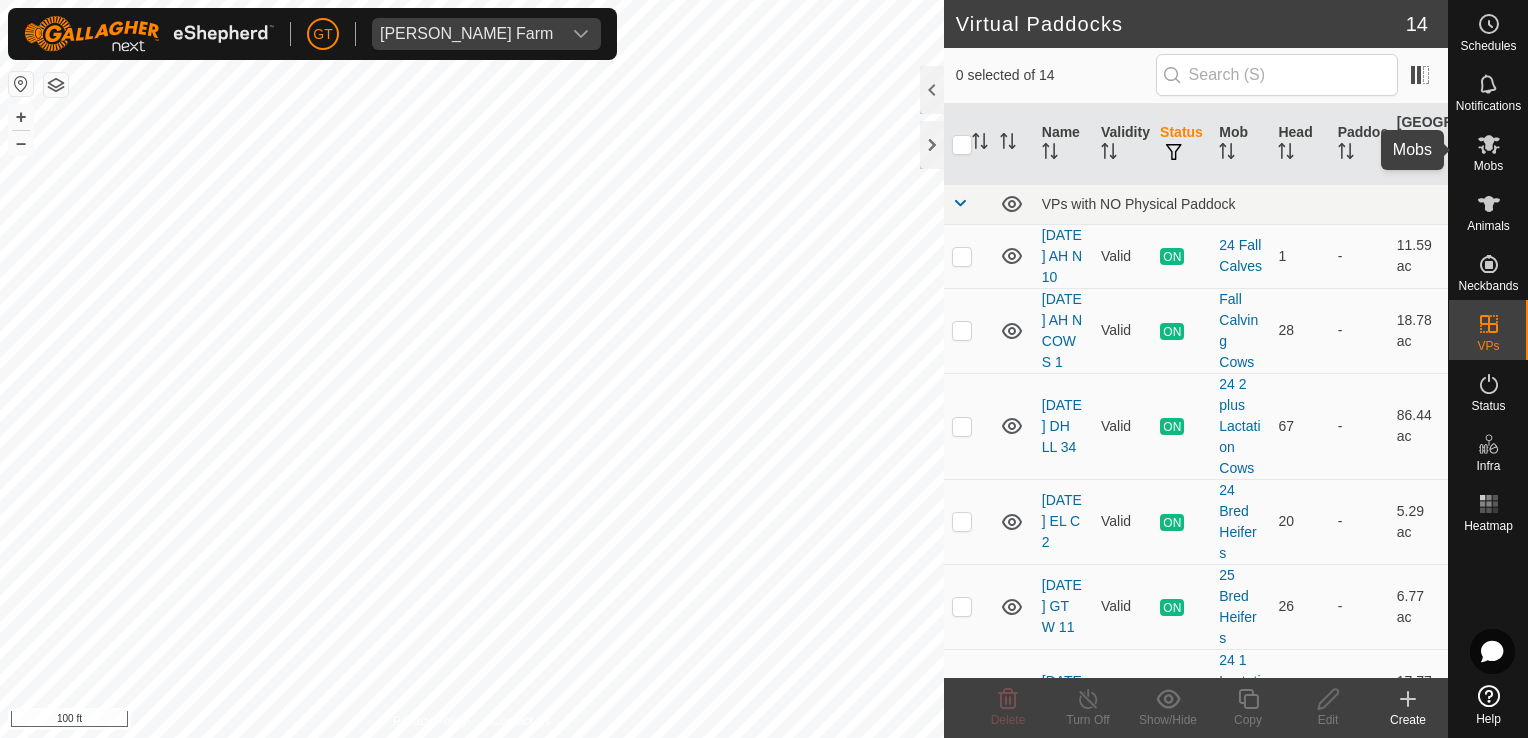 click 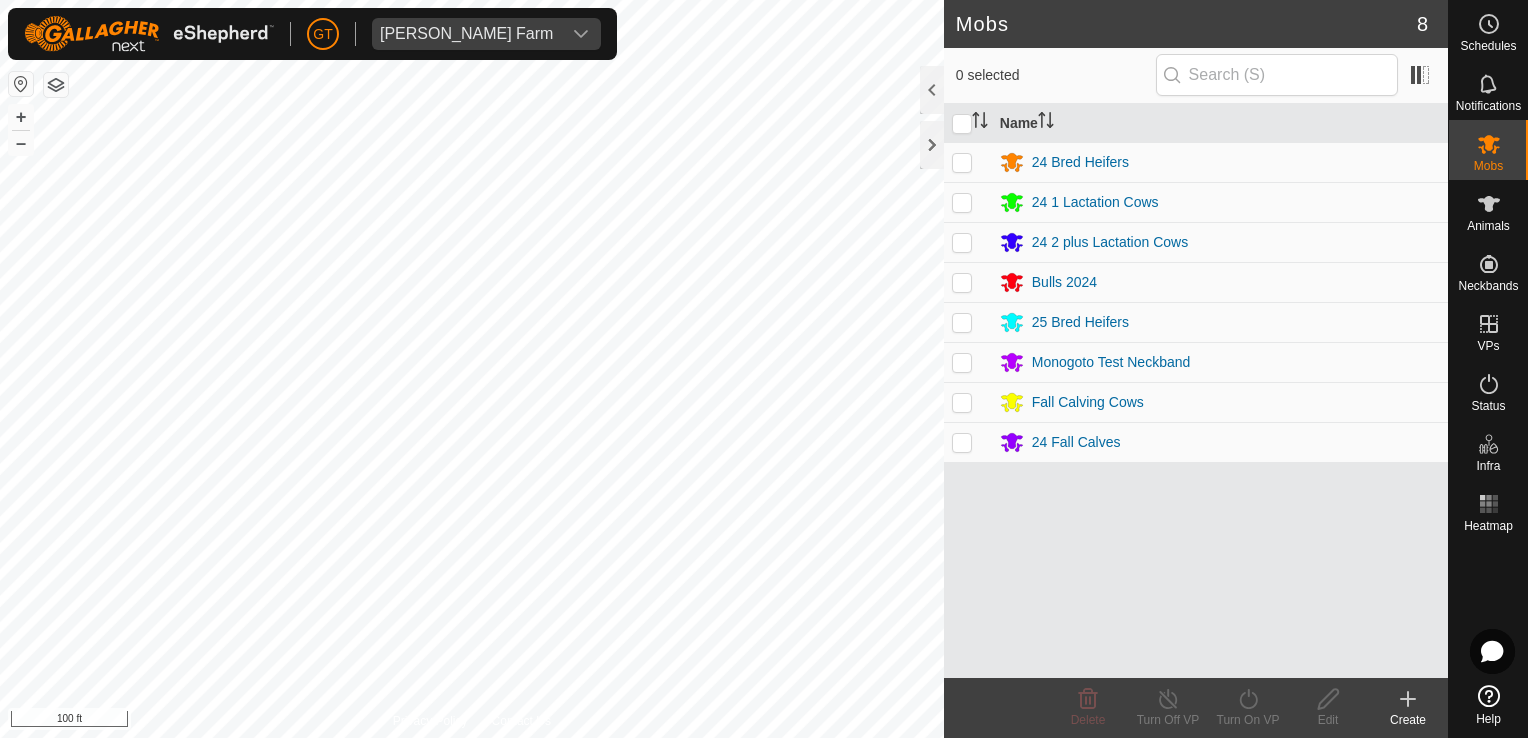 click at bounding box center (962, 242) 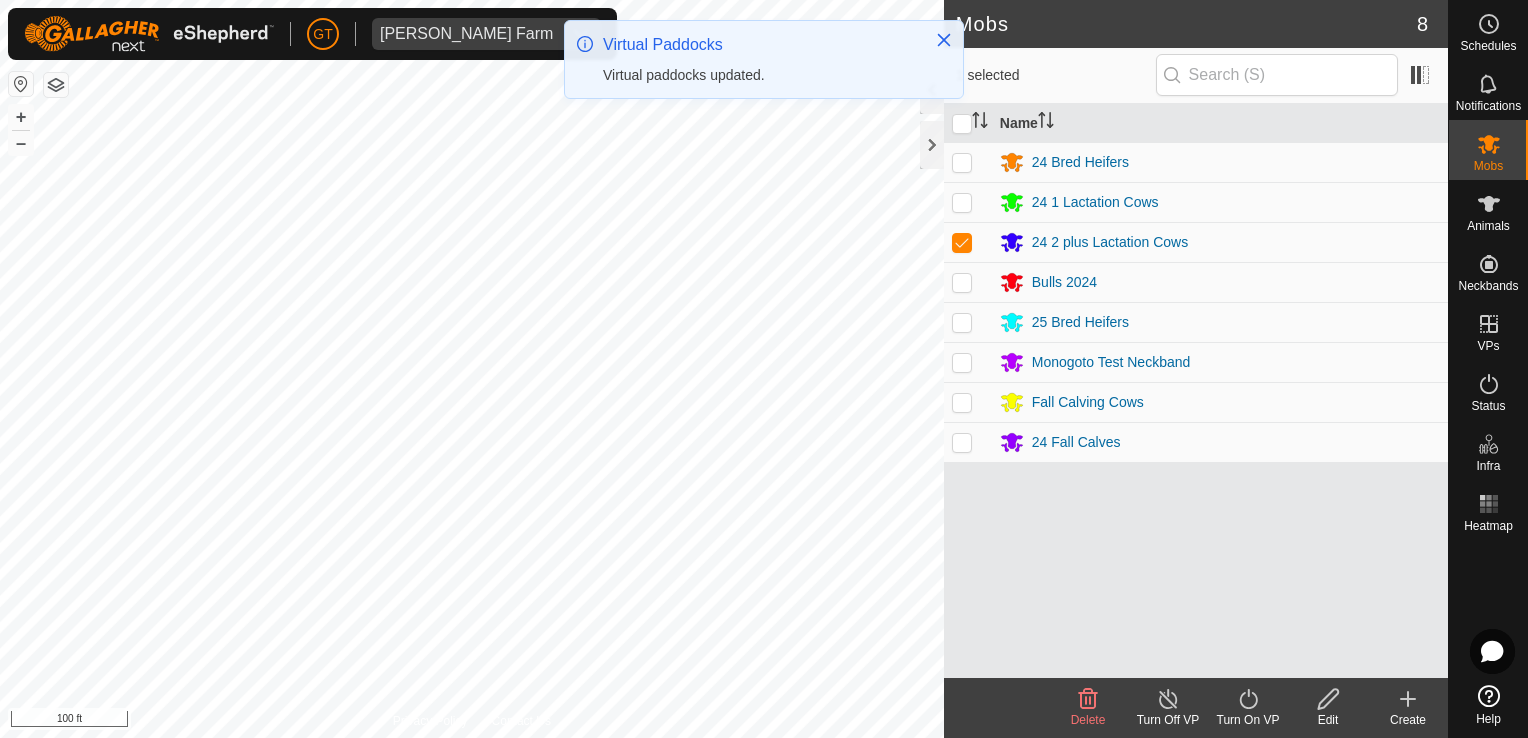 click 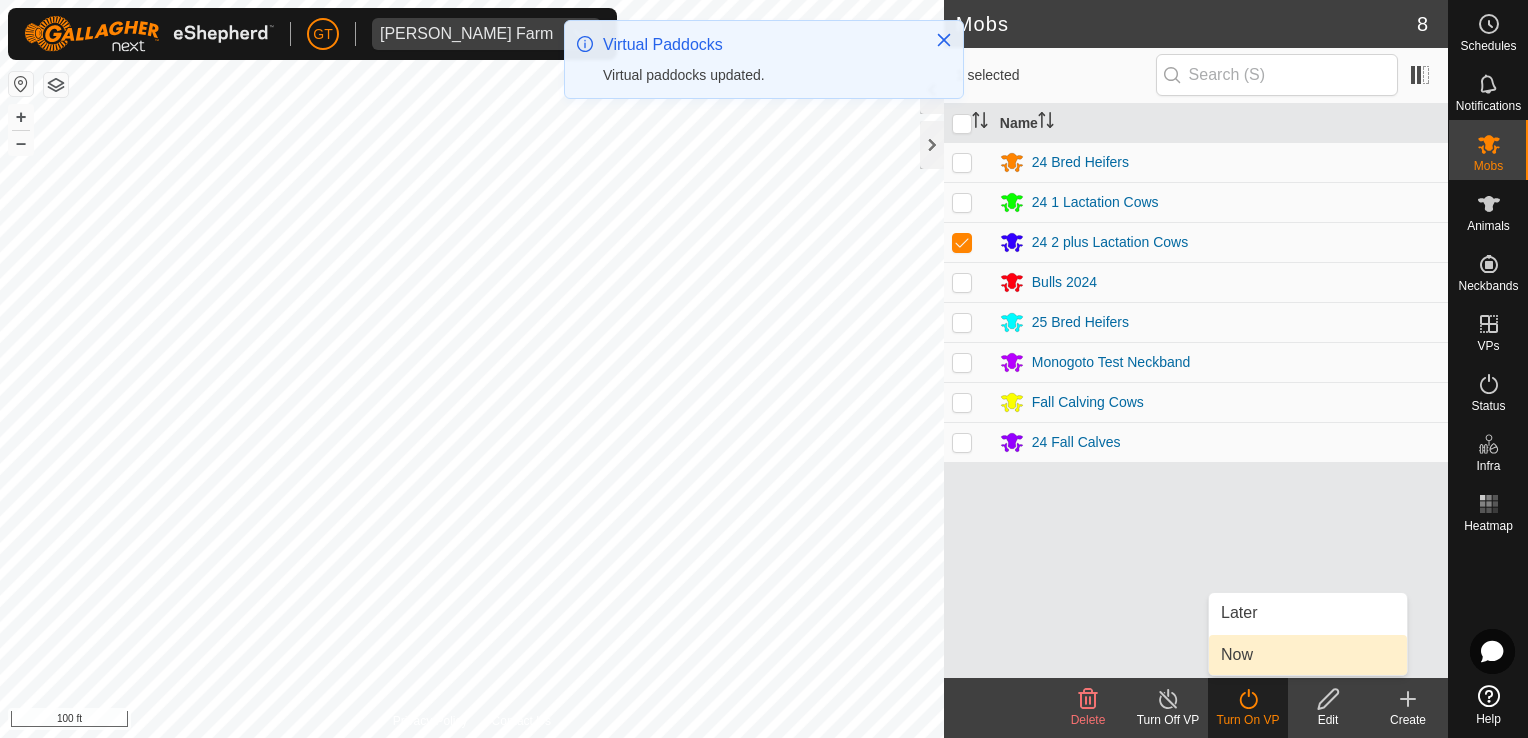 click on "Now" at bounding box center [1308, 655] 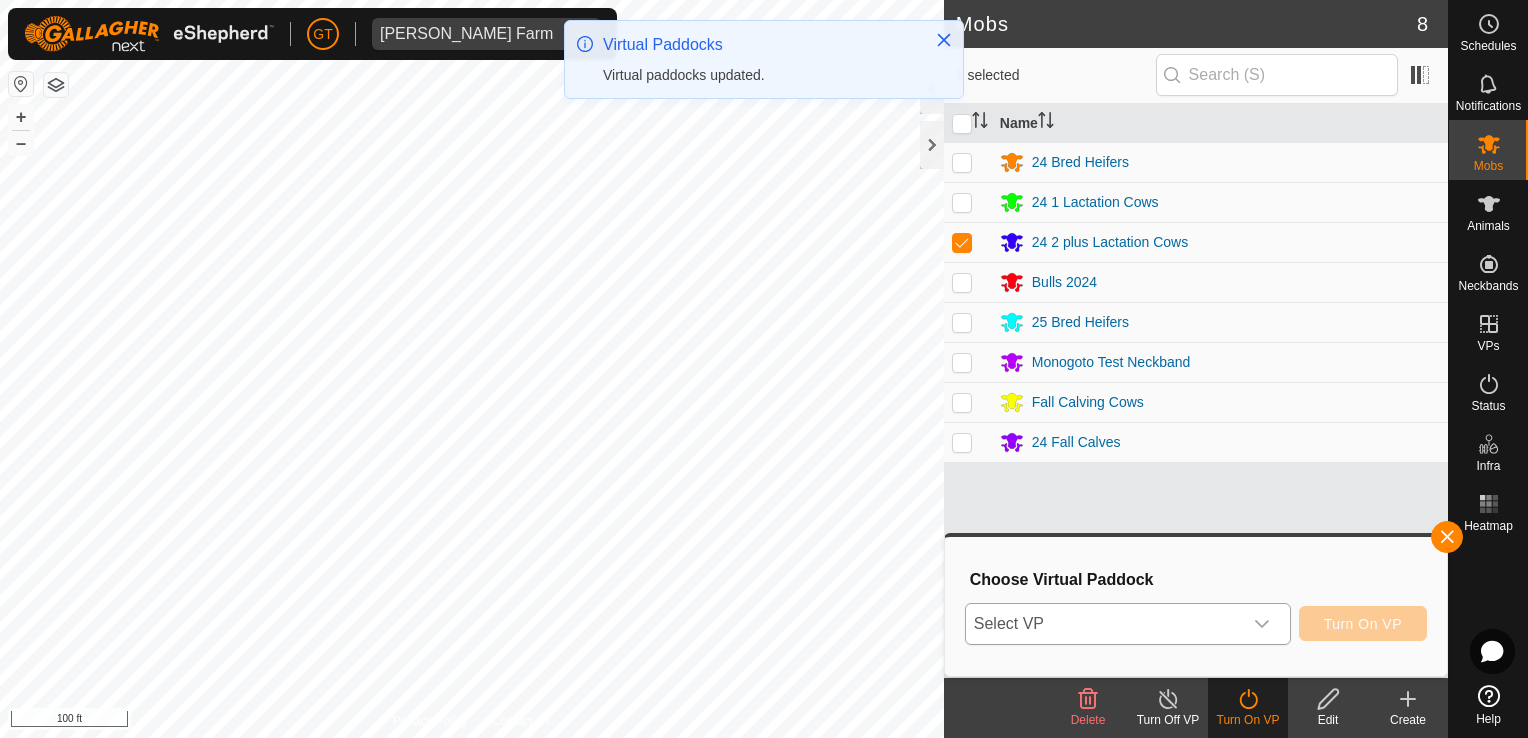 click 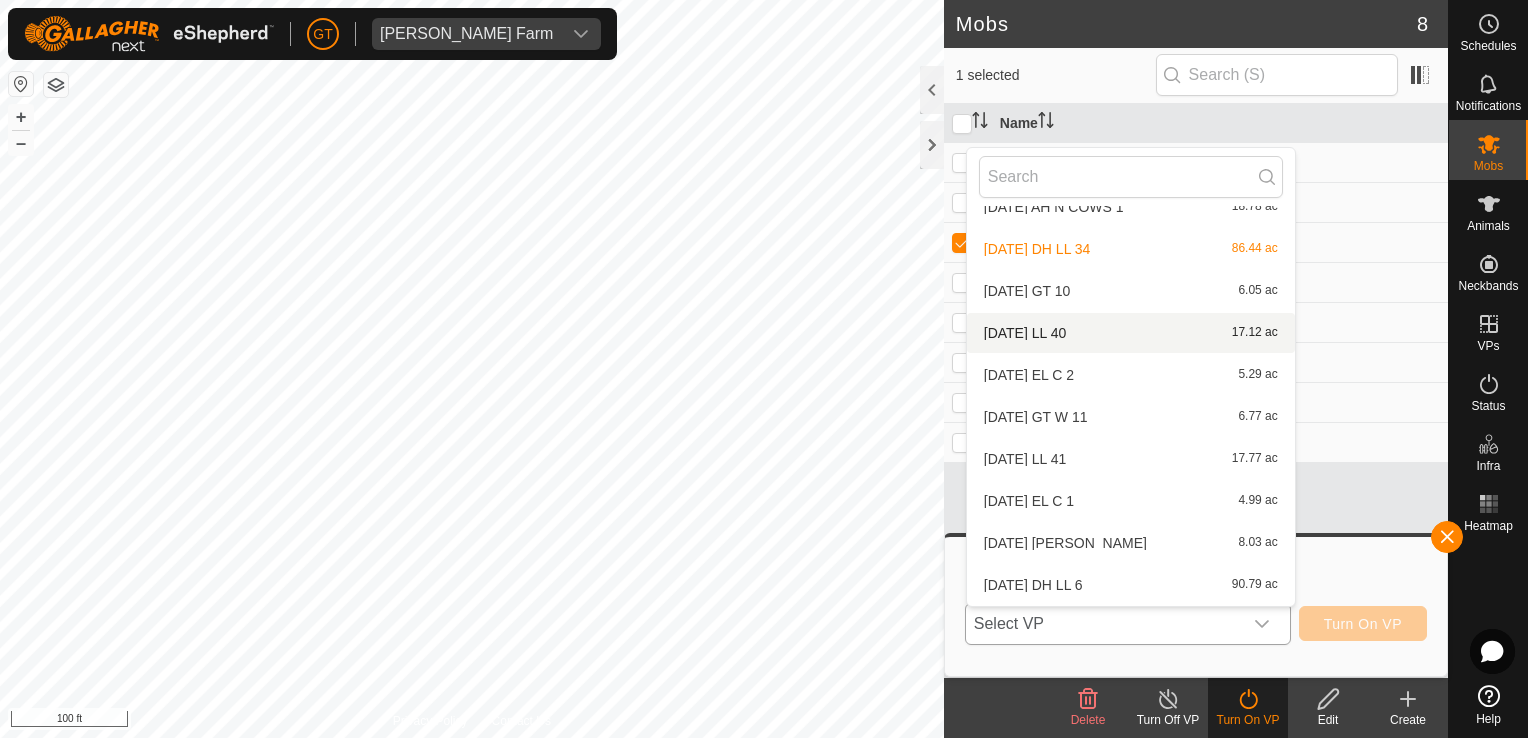 scroll, scrollTop: 232, scrollLeft: 0, axis: vertical 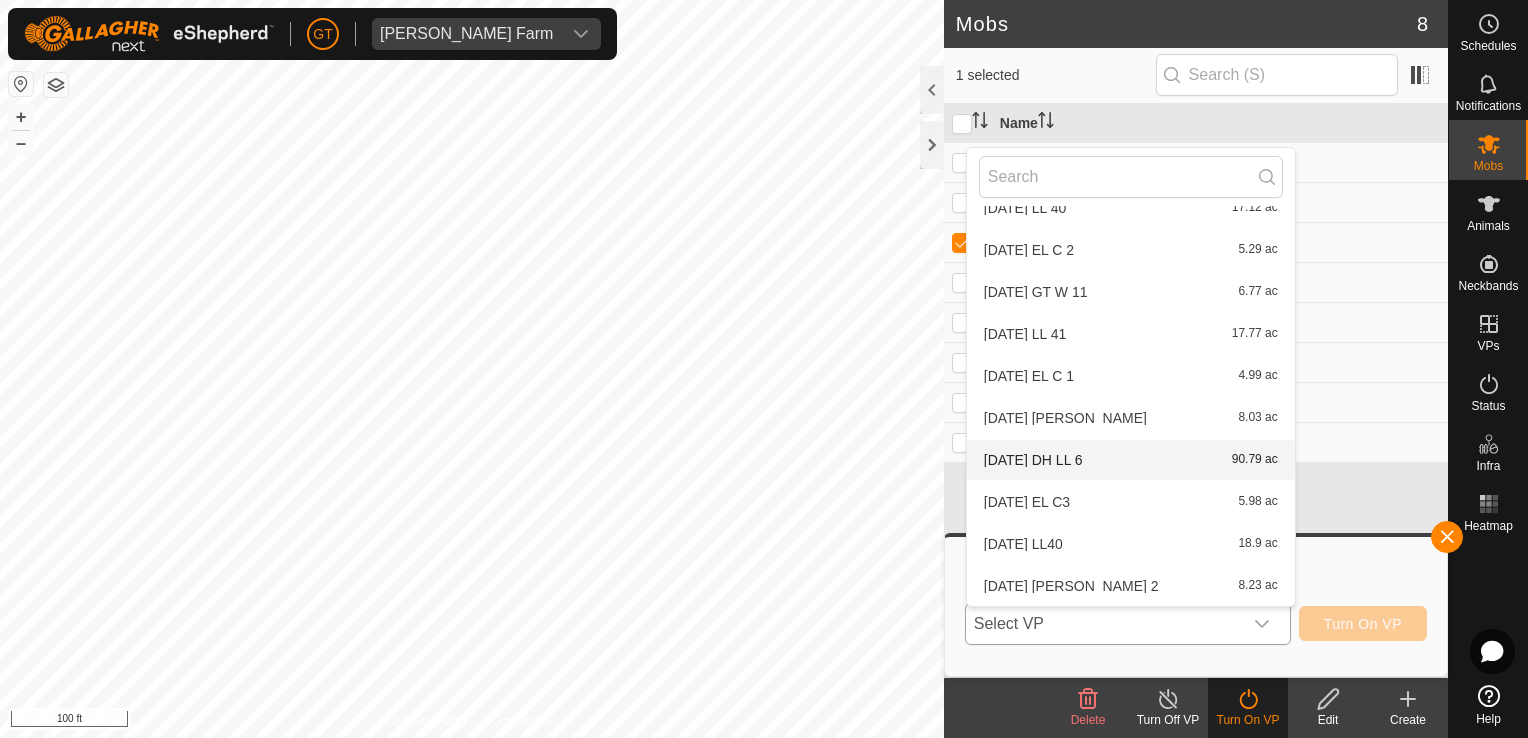 click on "[DATE]   DH  LL  6  90.79 ac" at bounding box center (1131, 460) 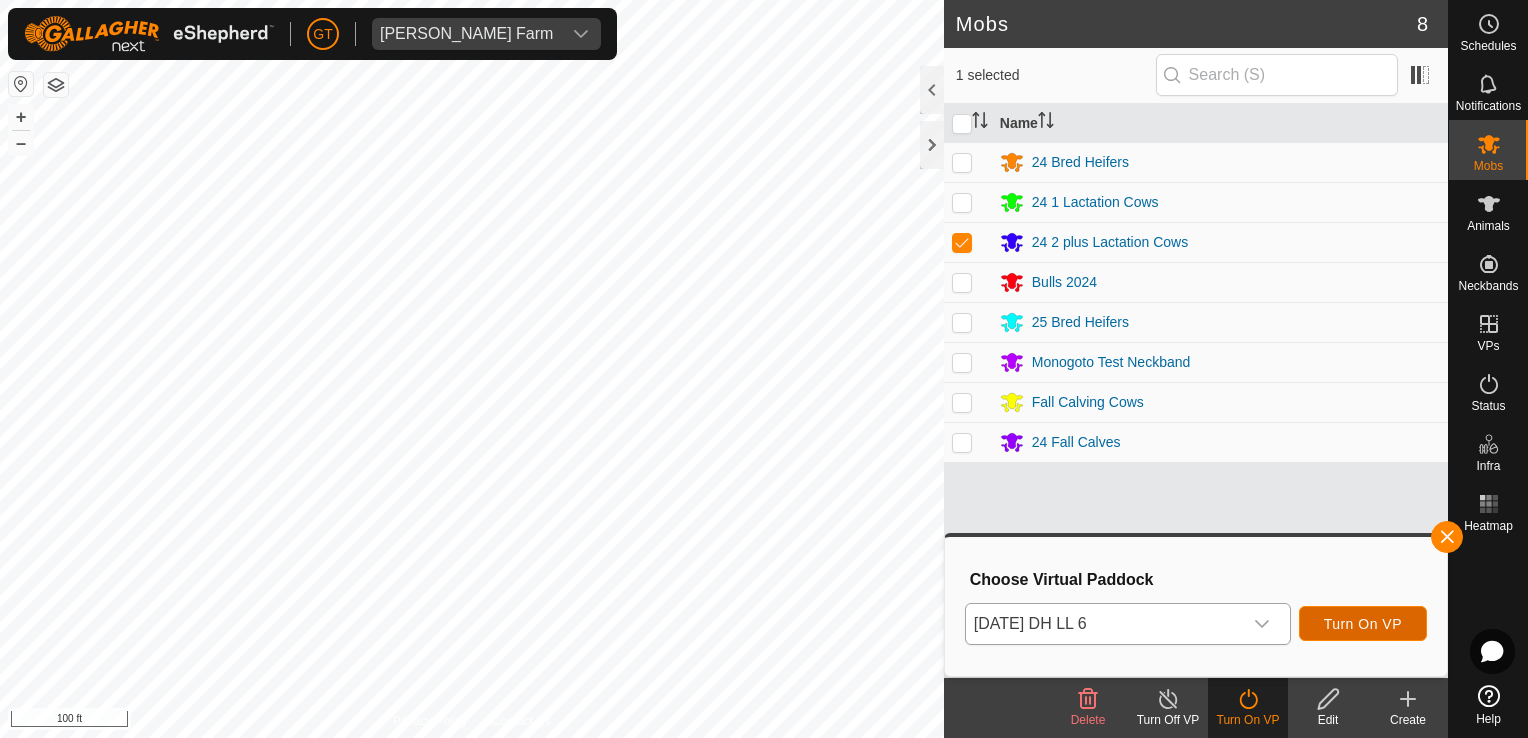 click on "Turn On VP" at bounding box center [1363, 624] 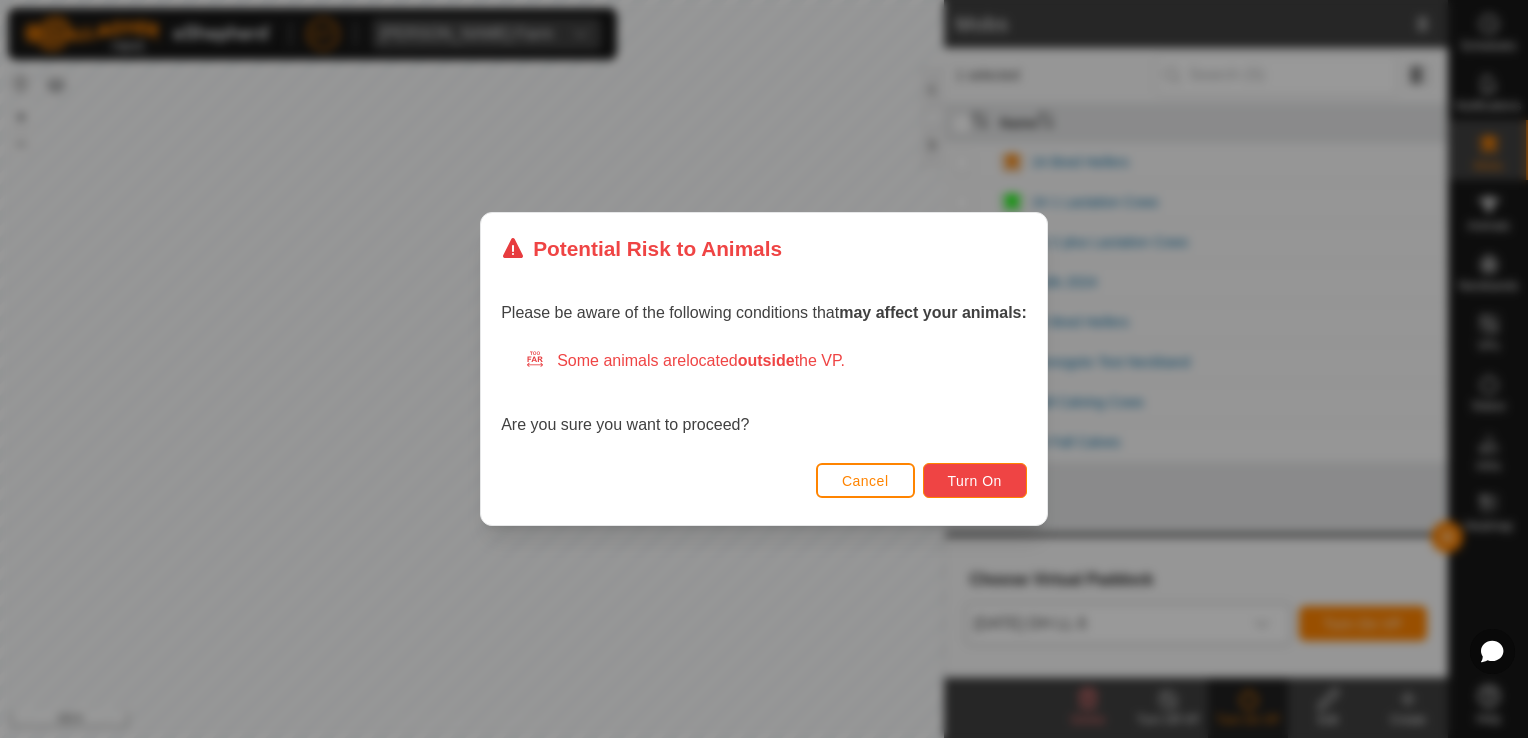 click on "Turn On" at bounding box center (975, 481) 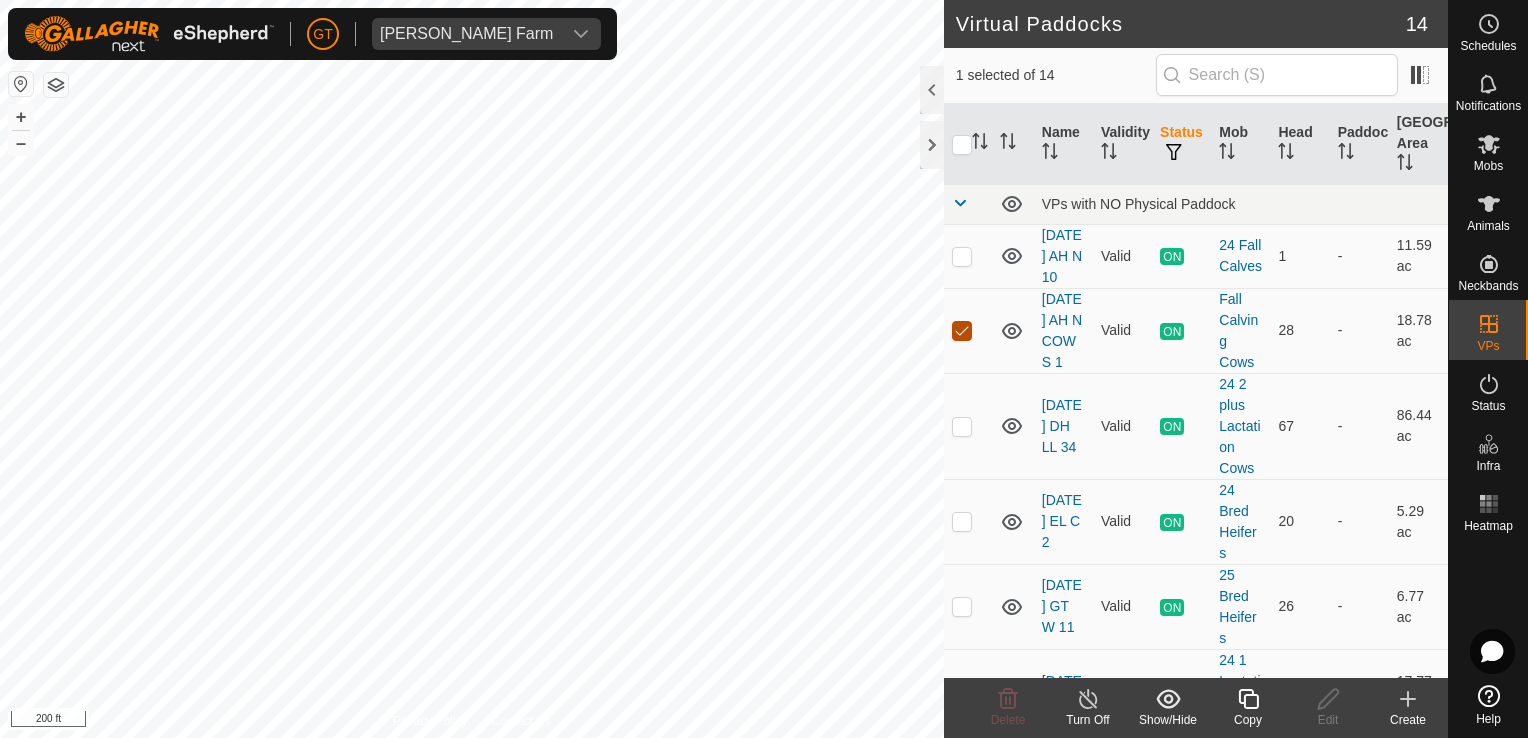 click at bounding box center [962, 331] 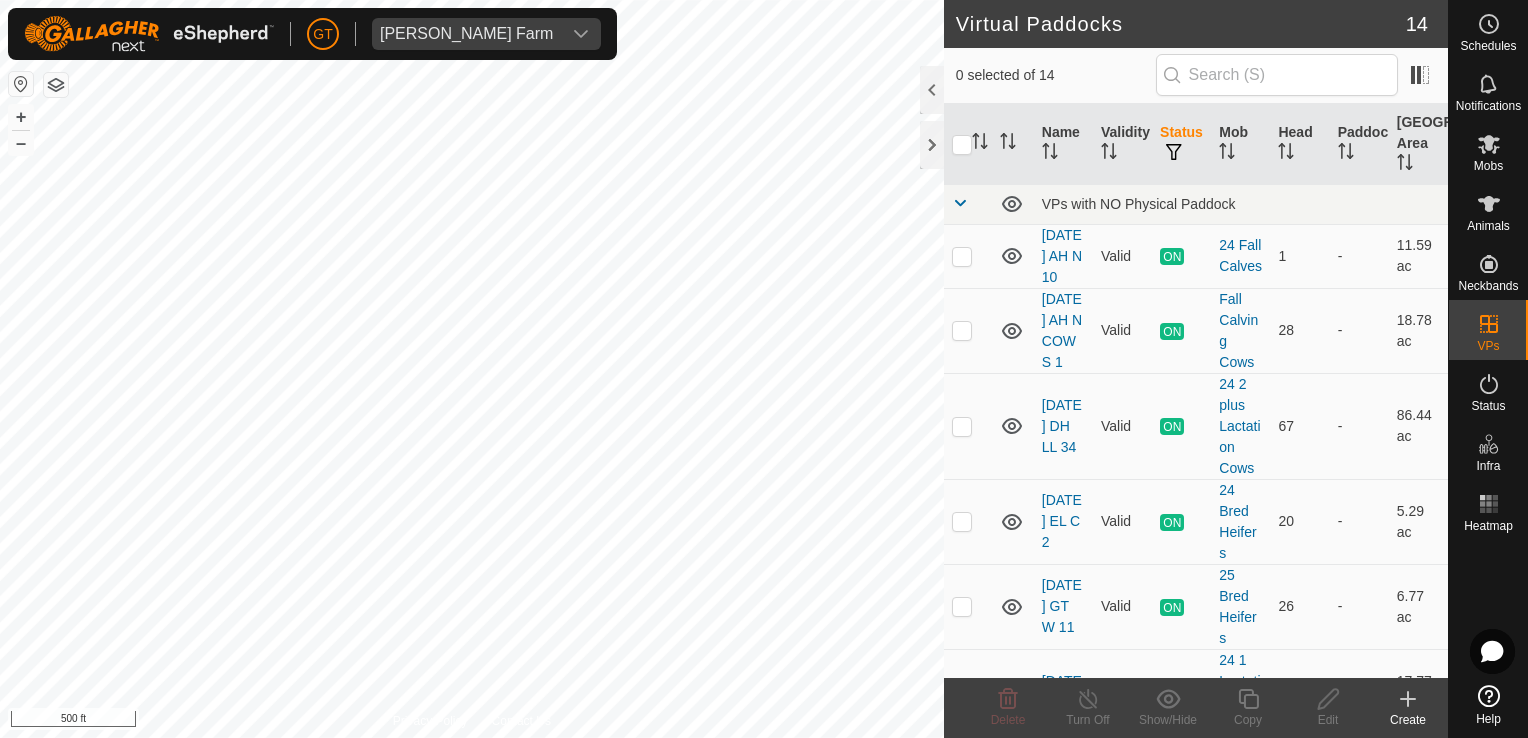 click on "[PERSON_NAME] Farm Schedules Notifications Mobs Animals Neckbands VPs Status Infra Heatmap Help Virtual Paddocks 14 0 selected of 14     Name   Validity   Status   Mob   Head   Paddock   Grazing Area   VPs with NO Physical Paddock  [DATE]   AH N 10  Valid  ON  24 Fall Calves   1   -   11.59 ac  [DATE]   AH  N COWS 1  Valid  ON  Fall Calving Cows   28   -   18.78 ac  [DATE]   DH LL 34  Valid  ON  24 2 plus Lactation Cows   67   -   86.44 ac  [DATE]   EL  C 2  Valid  ON  24 Bred Heifers   20   -   5.29 ac  [DATE]   GT W  11  Valid  ON  25 Bred Heifers   26   -   6.77 ac  [DATE]   LL 41  Valid  ON  24 1 Lactation Cows   21   -   17.77 ac  [DATE]   DH  LL  6  Valid  ON  24 2 plus Lactation Cows   67   -   90.79 ac  [DATE]   EL  C3  Valid  ON  24 Bred Heifers   20   -   5.98 ac  [DATE]   LL40  Valid  ON  24 1 Lactation Cows   21   -   18.9 ac  [DATE]  [PERSON_NAME] 2  Valid  ON  25 Bred Heifers   26   -   8.23 ac  [DATE]   GT 10  Valid  OFF  -   0   -   6.05 ac   Valid" at bounding box center (764, 369) 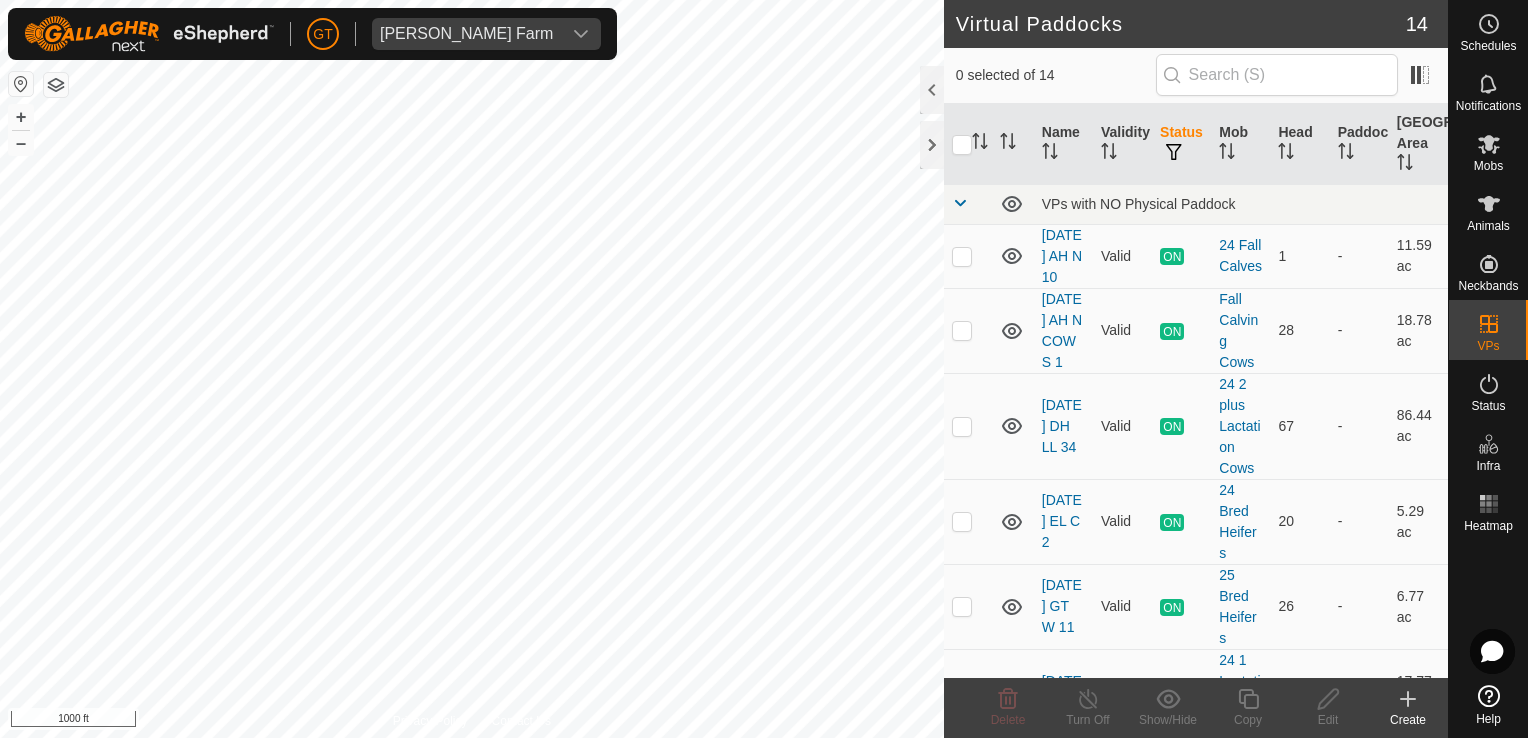 click on "[PERSON_NAME] Farm Schedules Notifications Mobs Animals Neckbands VPs Status Infra Heatmap Help Virtual Paddocks 14 0 selected of 14     Name   Validity   Status   Mob   Head   Paddock   Grazing Area   VPs with NO Physical Paddock  [DATE]   AH N 10  Valid  ON  24 Fall Calves   1   -   11.59 ac  [DATE]   AH  N COWS 1  Valid  ON  Fall Calving Cows   28   -   18.78 ac  [DATE]   DH LL 34  Valid  ON  24 2 plus Lactation Cows   67   -   86.44 ac  [DATE]   EL  C 2  Valid  ON  24 Bred Heifers   20   -   5.29 ac  [DATE]   GT W  11  Valid  ON  25 Bred Heifers   26   -   6.77 ac  [DATE]   LL 41  Valid  ON  24 1 Lactation Cows   21   -   17.77 ac  [DATE]   DH  LL  6  Valid  ON  24 2 plus Lactation Cows   67   -   90.79 ac  [DATE]   EL  C3  Valid  ON  24 Bred Heifers   20   -   5.98 ac  [DATE]   LL40  Valid  ON  24 1 Lactation Cows   21   -   18.9 ac  [DATE]  [PERSON_NAME] 2  Valid  ON  25 Bred Heifers   26   -   8.23 ac  [DATE]   GT 10  Valid  OFF  -   0   -   6.05 ac   Valid" at bounding box center [764, 369] 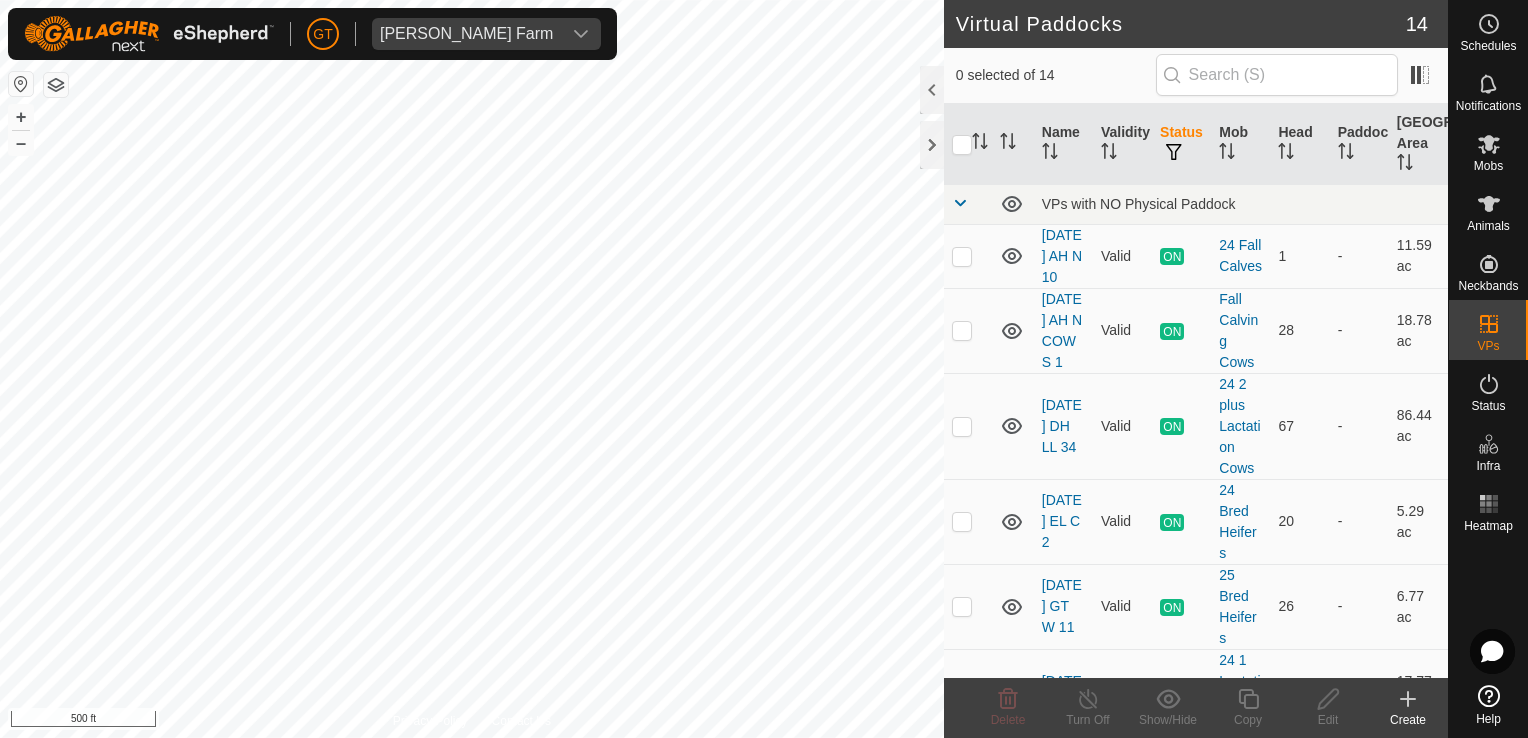 click on "[PERSON_NAME] Farm Schedules Notifications Mobs Animals Neckbands VPs Status Infra Heatmap Help Virtual Paddocks 14 0 selected of 14     Name   Validity   Status   Mob   Head   Paddock   Grazing Area   VPs with NO Physical Paddock  [DATE]   AH N 10  Valid  ON  24 Fall Calves   1   -   11.59 ac  [DATE]   AH  N COWS 1  Valid  ON  Fall Calving Cows   28   -   18.78 ac  [DATE]   DH LL 34  Valid  ON  24 2 plus Lactation Cows   67   -   86.44 ac  [DATE]   EL  C 2  Valid  ON  24 Bred Heifers   20   -   5.29 ac  [DATE]   GT W  11  Valid  ON  25 Bred Heifers   26   -   6.77 ac  [DATE]   LL 41  Valid  ON  24 1 Lactation Cows   21   -   17.77 ac  [DATE]   DH  LL  6  Valid  ON  24 2 plus Lactation Cows   67   -   90.79 ac  [DATE]   EL  C3  Valid  ON  24 Bred Heifers   20   -   5.98 ac  [DATE]   LL40  Valid  ON  24 1 Lactation Cows   21   -   18.9 ac  [DATE]  [PERSON_NAME] 2  Valid  ON  25 Bred Heifers   26   -   8.23 ac  [DATE]   GT 10  Valid  OFF  -   0   -   6.05 ac   Valid" at bounding box center [764, 369] 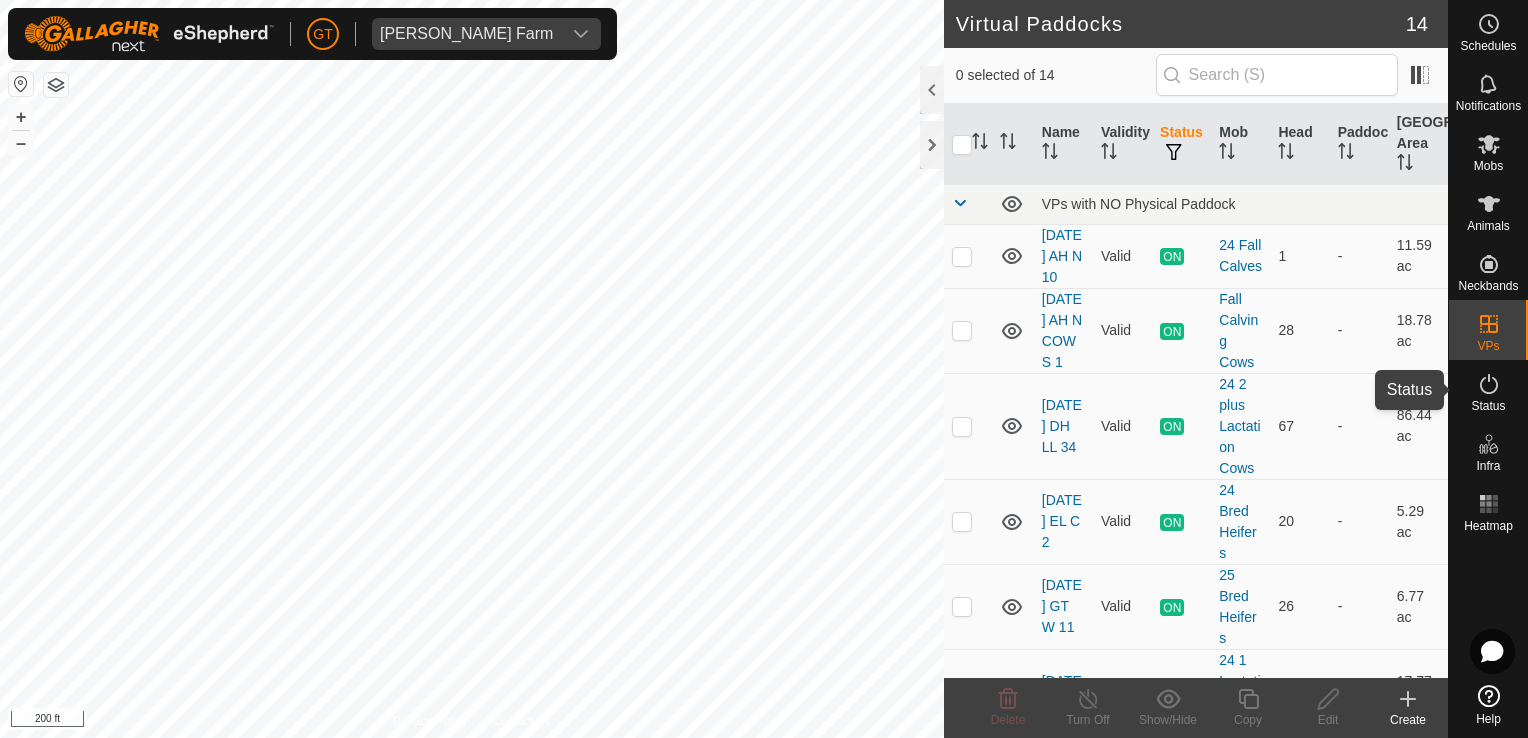 click 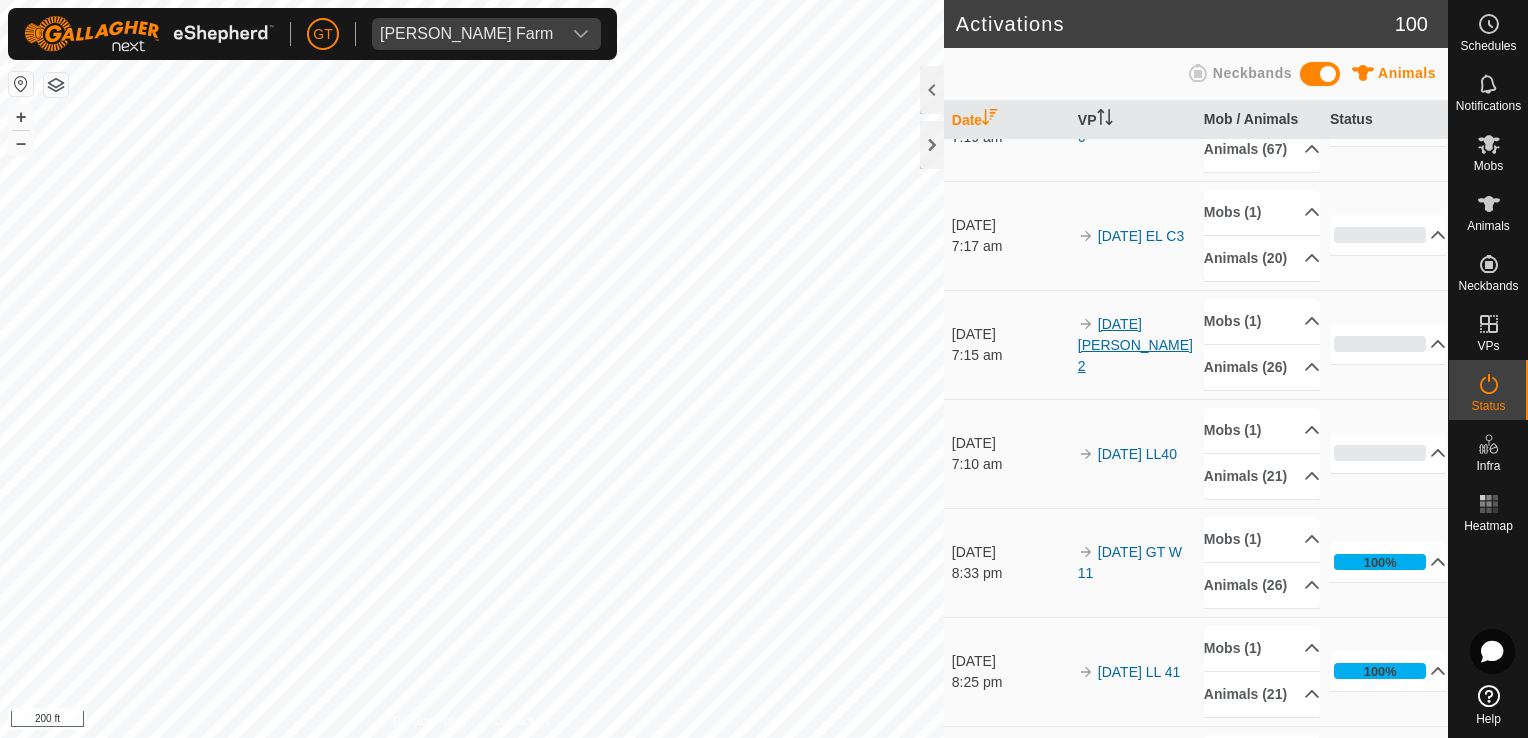 scroll, scrollTop: 100, scrollLeft: 0, axis: vertical 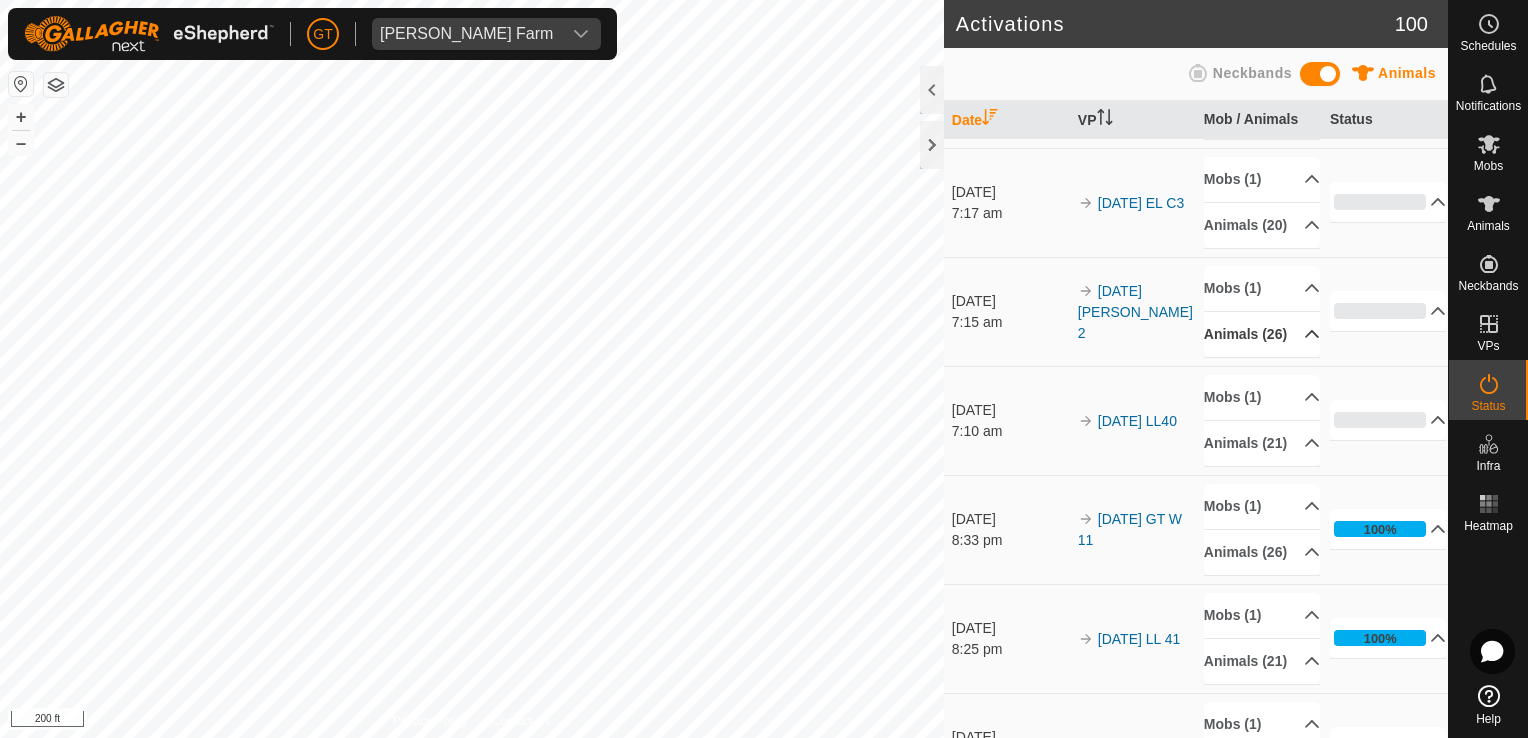 drag, startPoint x: 1284, startPoint y: 386, endPoint x: 1294, endPoint y: 379, distance: 12.206555 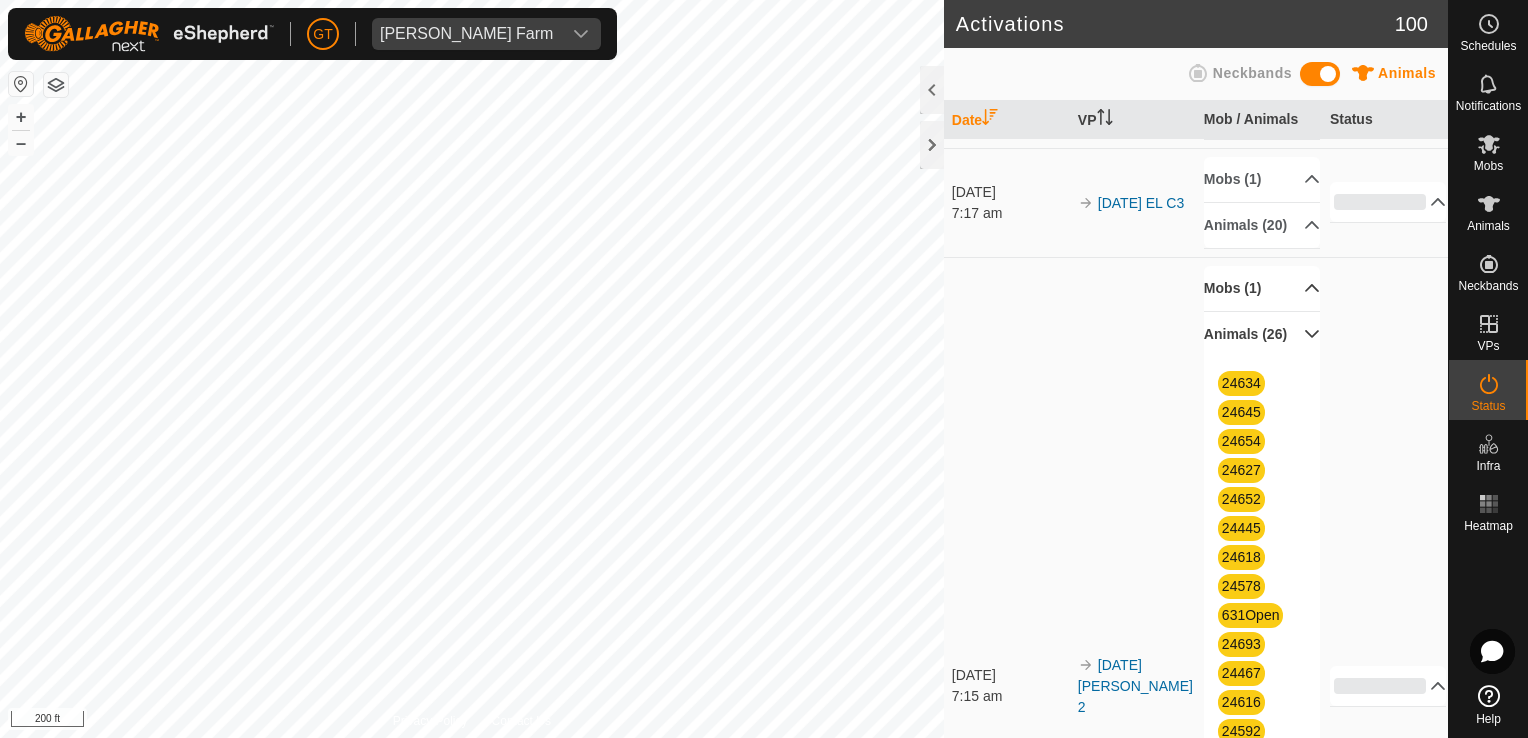 click on "Mobs (1)" at bounding box center (1262, 288) 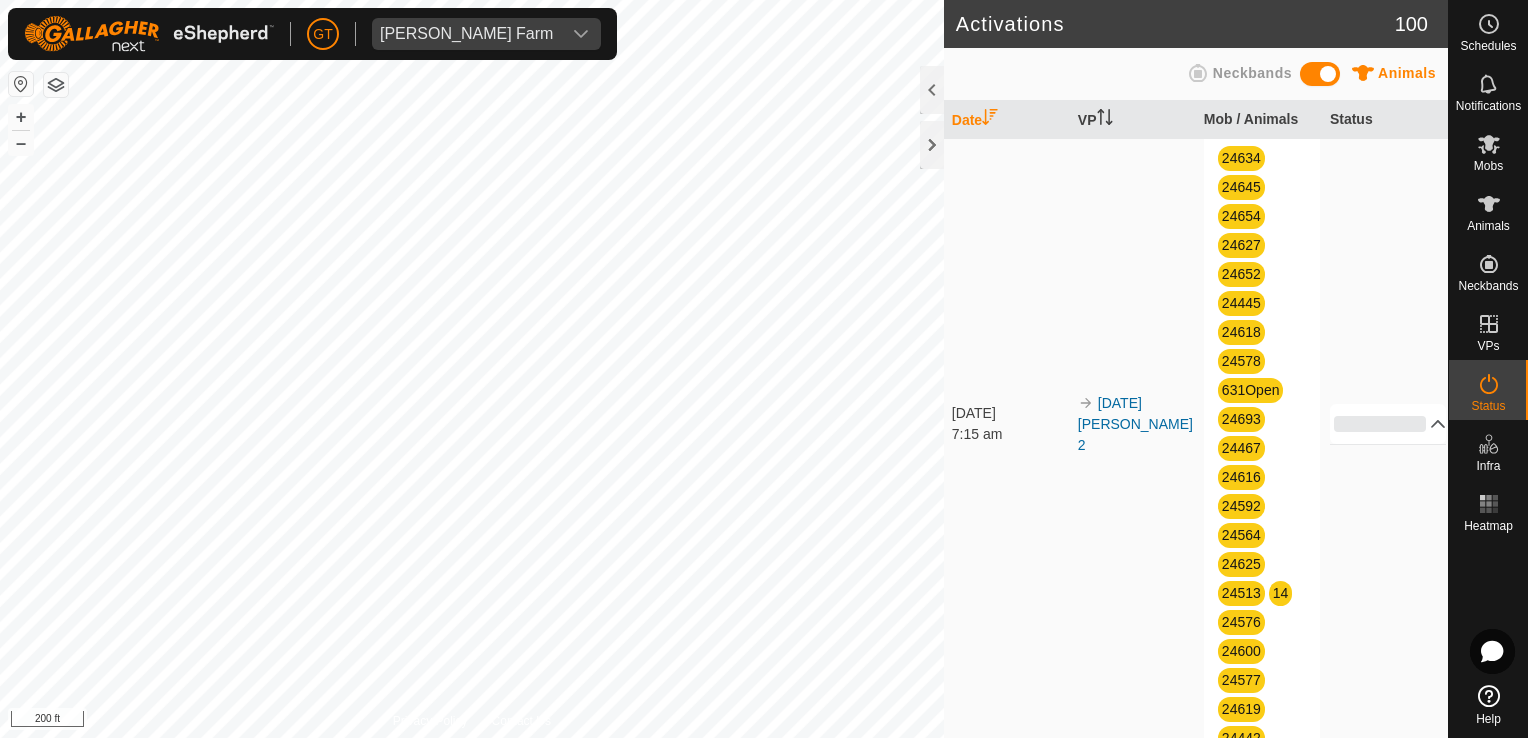 scroll, scrollTop: 400, scrollLeft: 0, axis: vertical 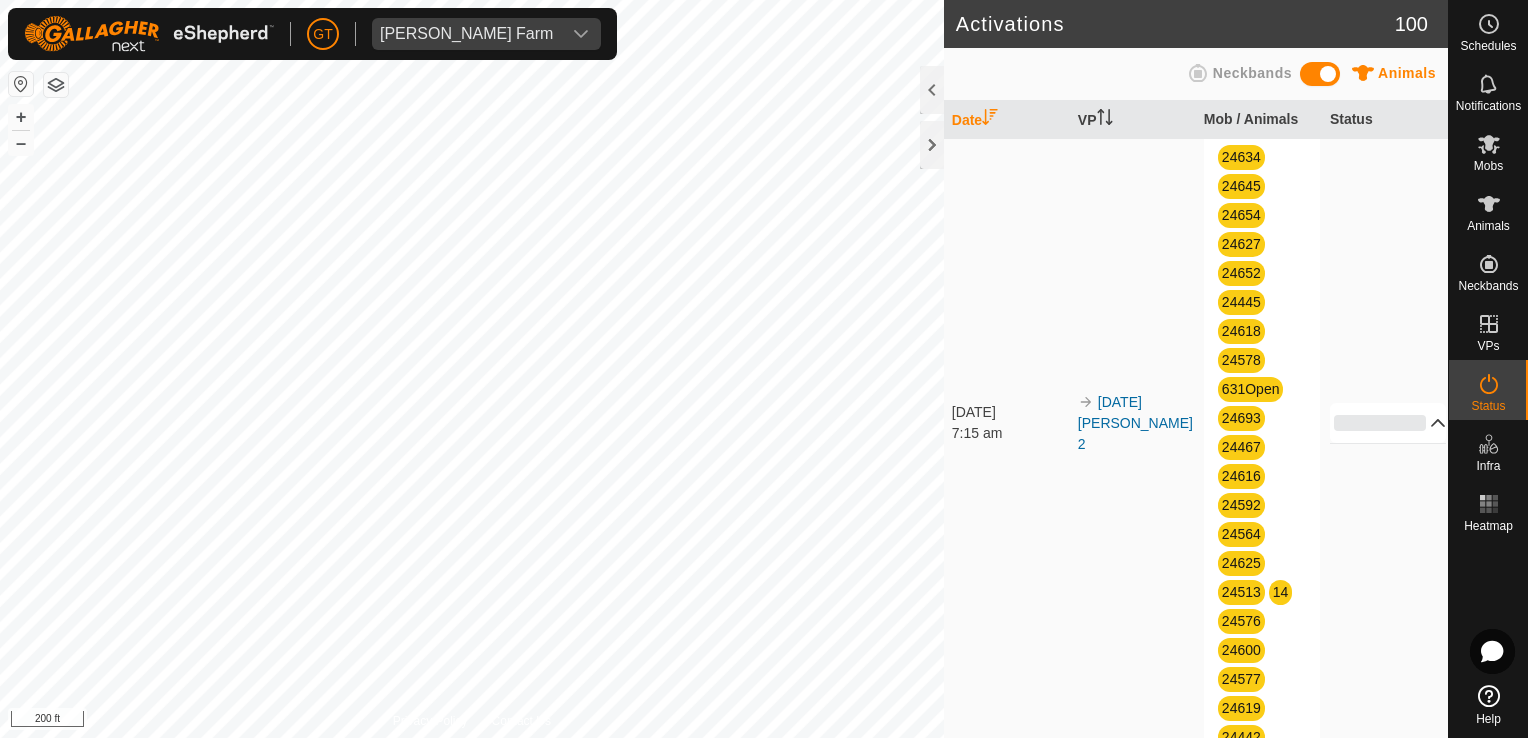 click on "0%" at bounding box center (1388, 423) 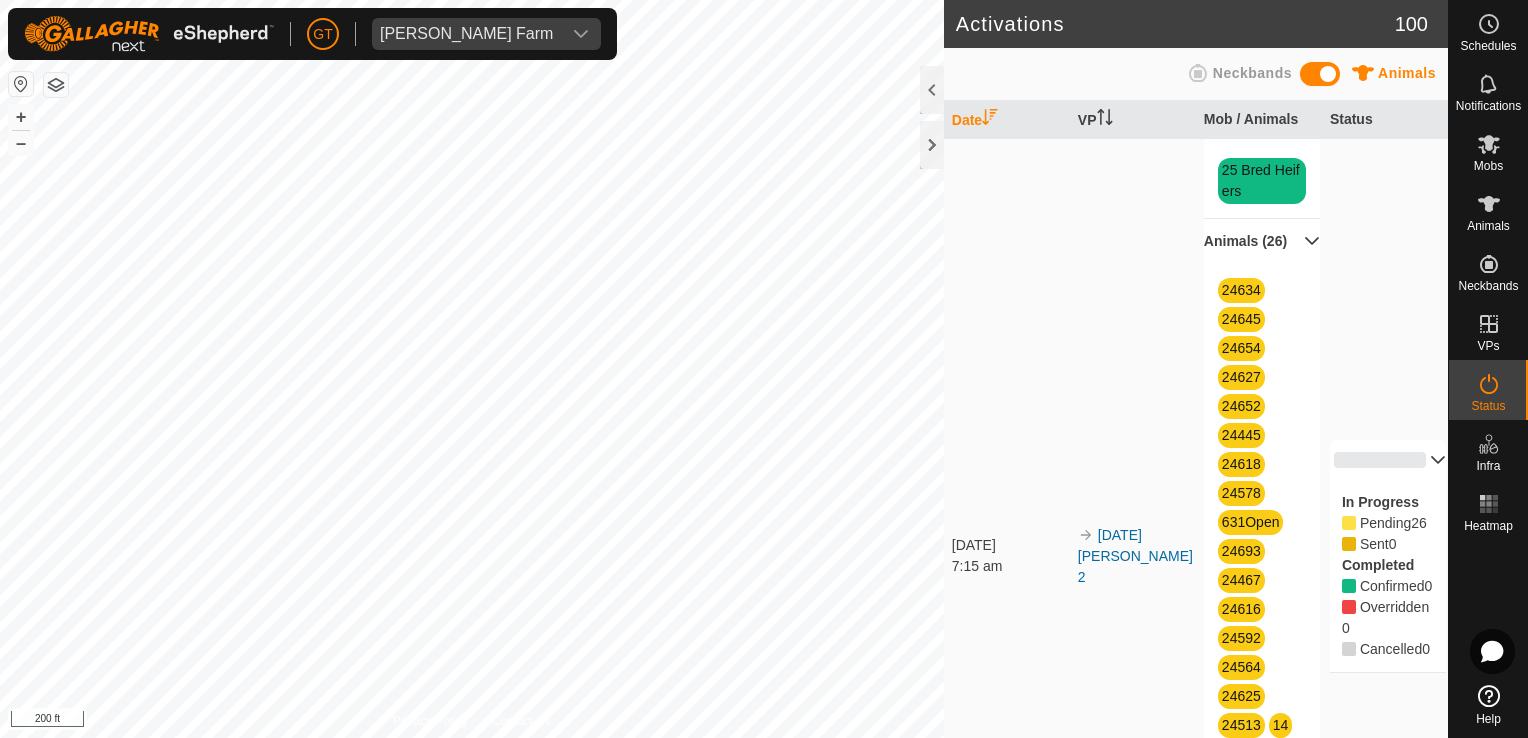 scroll, scrollTop: 300, scrollLeft: 0, axis: vertical 